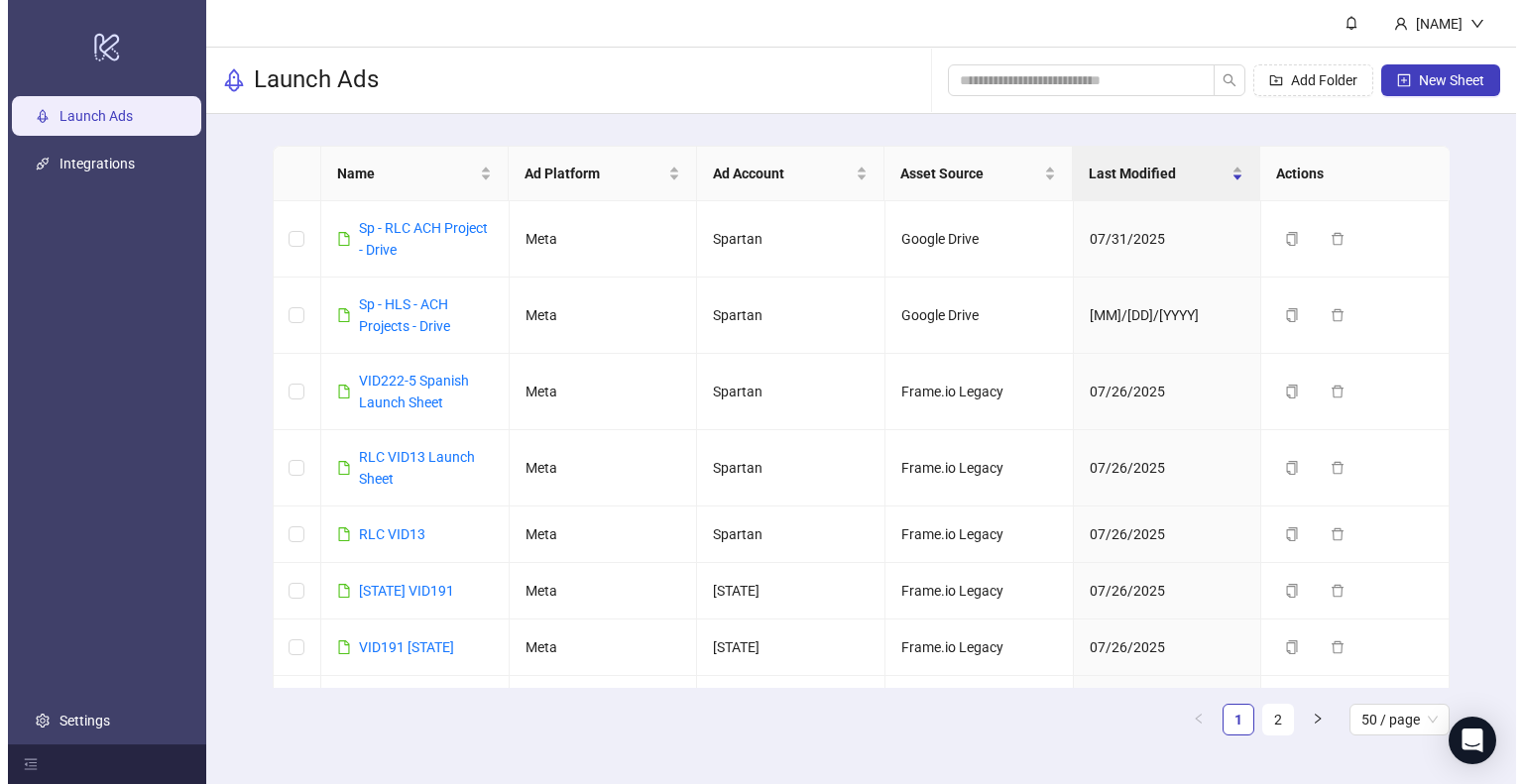 scroll, scrollTop: 0, scrollLeft: 0, axis: both 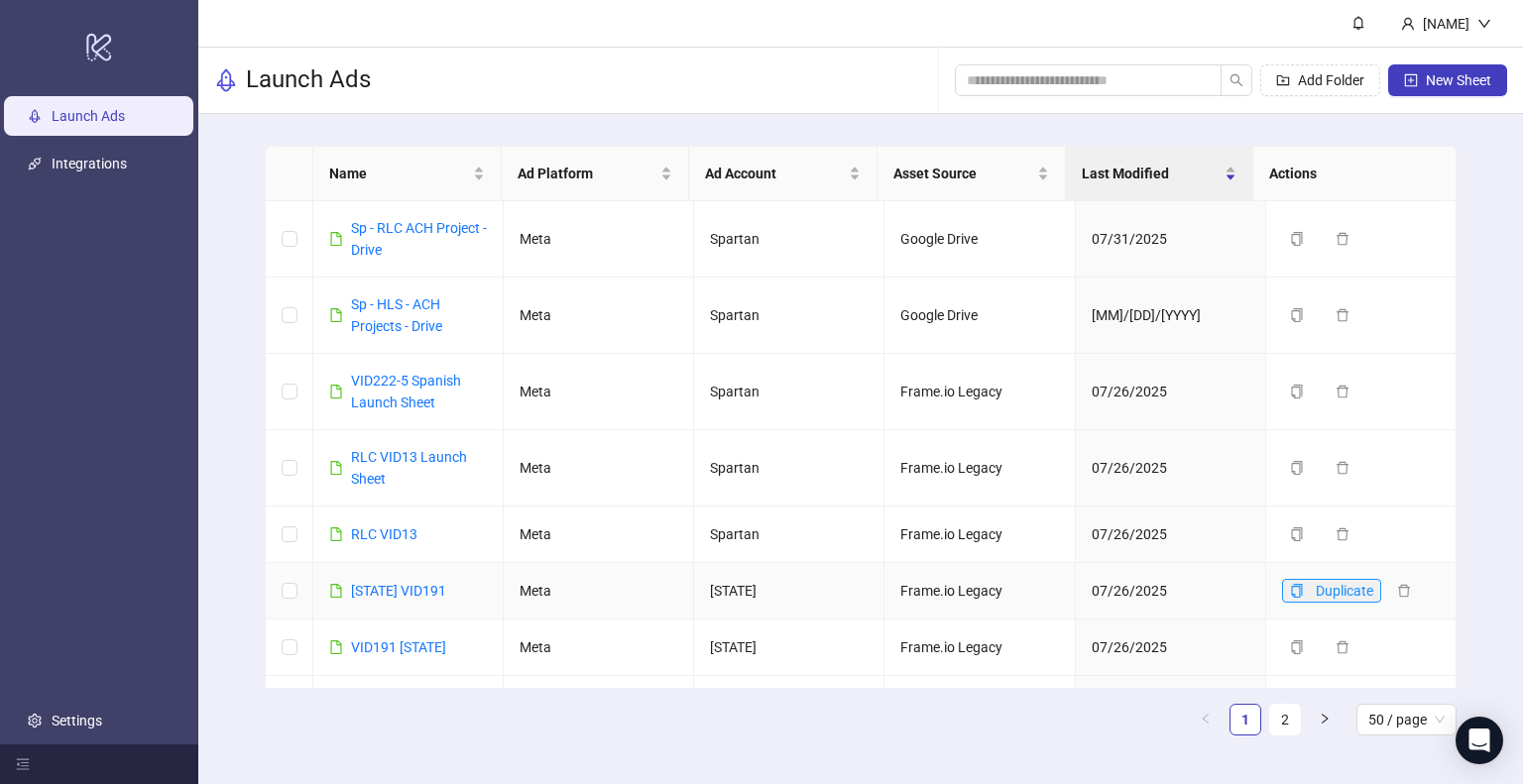 click 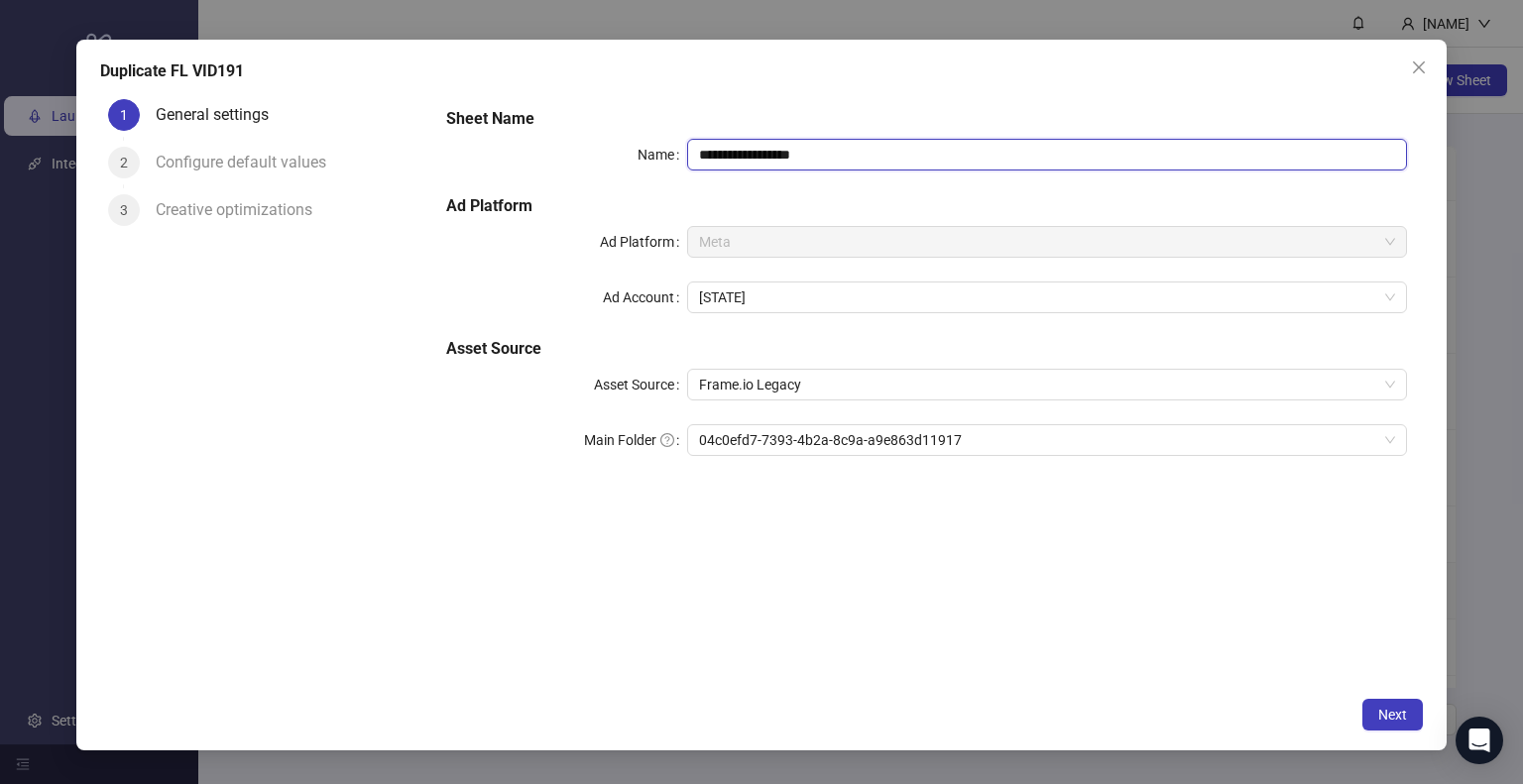 drag, startPoint x: 720, startPoint y: 157, endPoint x: 984, endPoint y: 163, distance: 264.06817 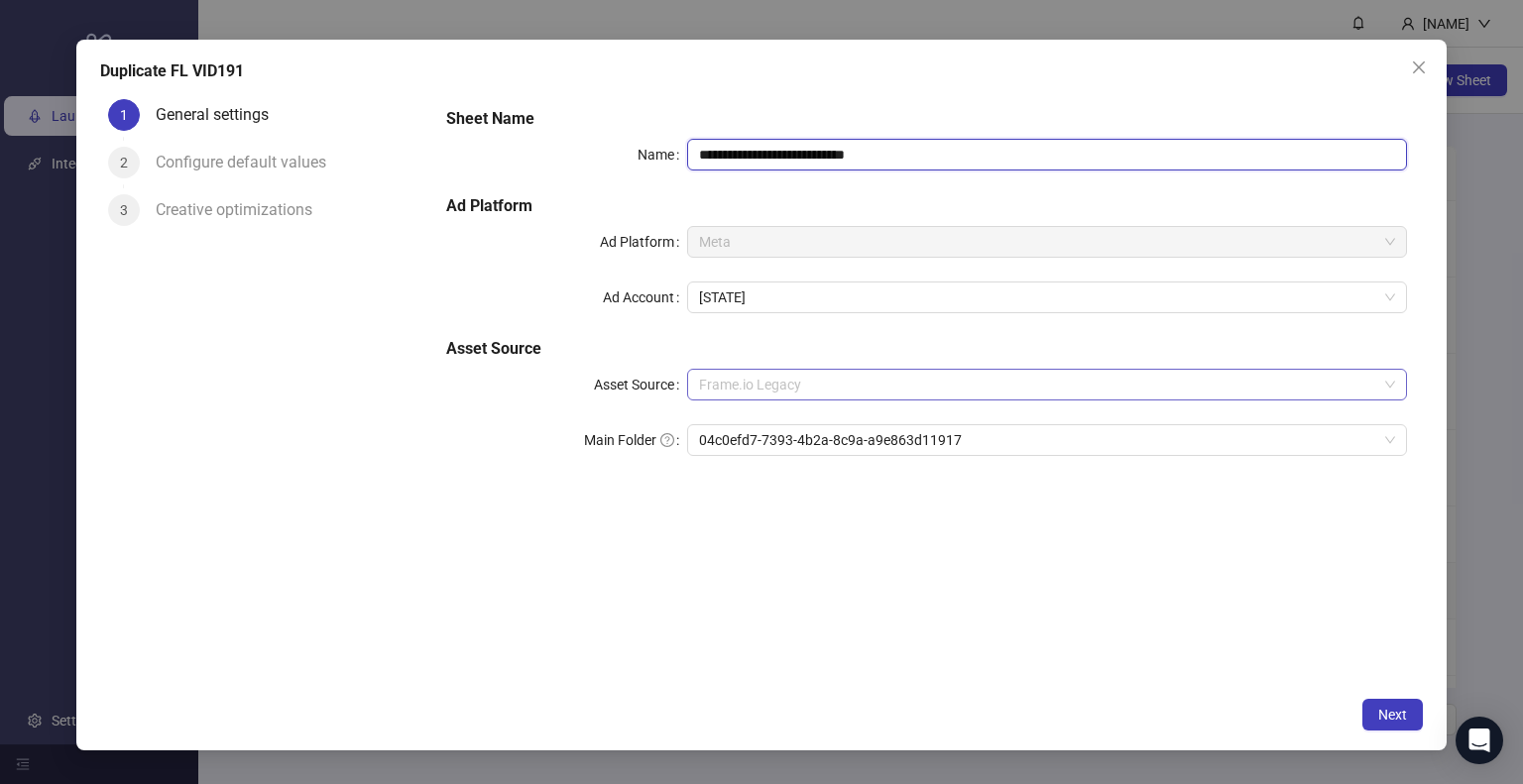 click on "Frame.io Legacy" at bounding box center (1047, 385) 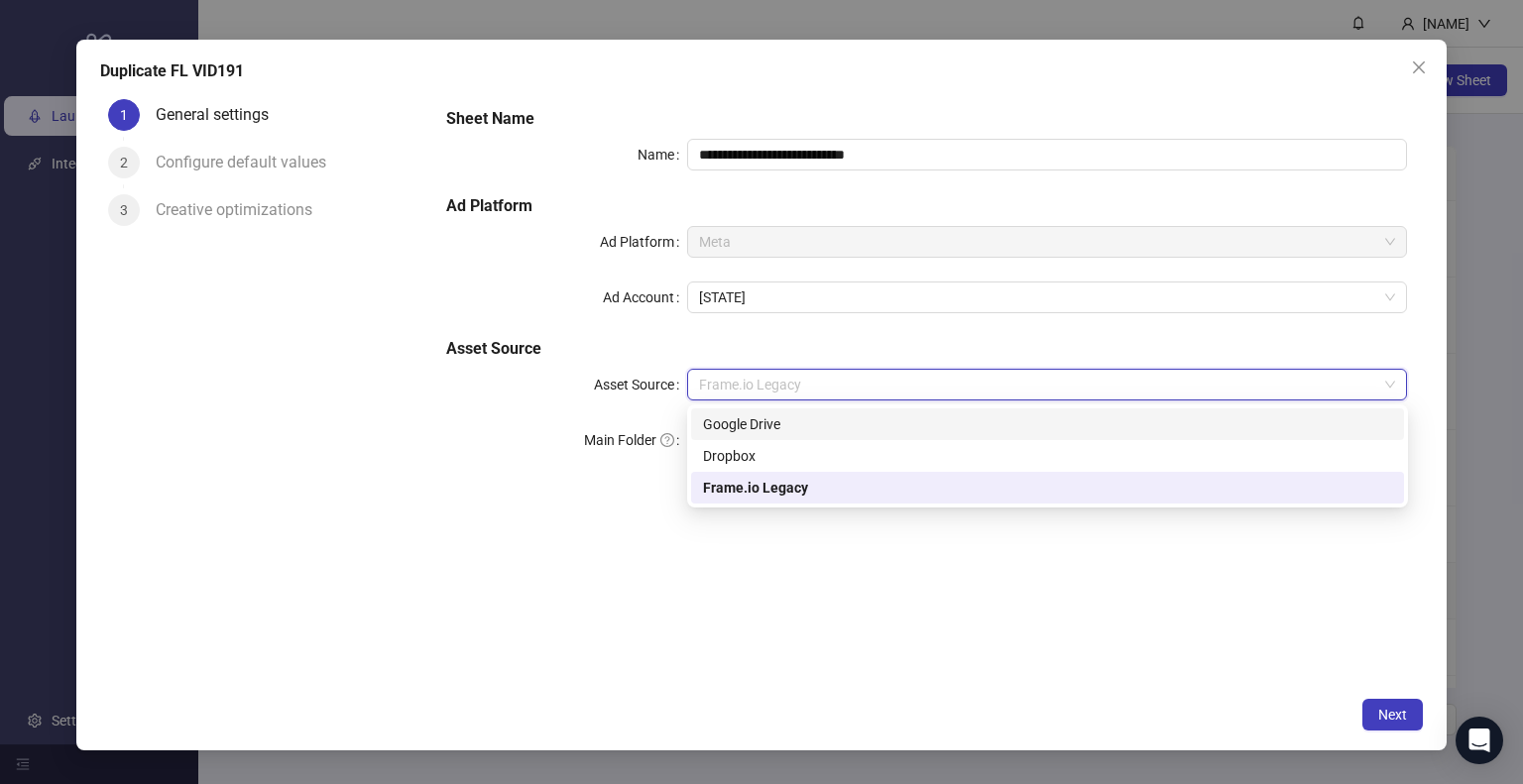 click on "Google Drive" at bounding box center [1047, 424] 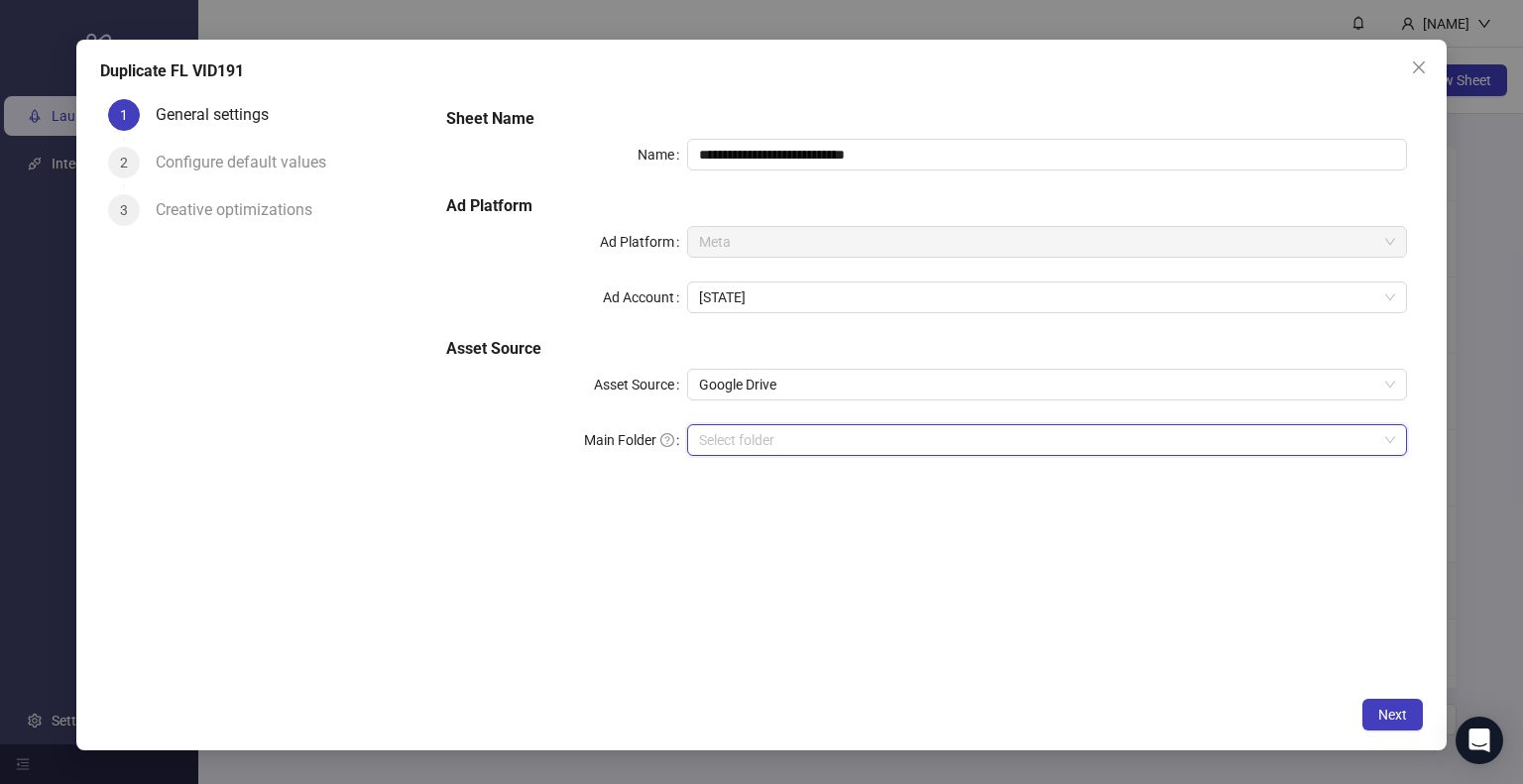 click on "Main Folder" at bounding box center (1038, 440) 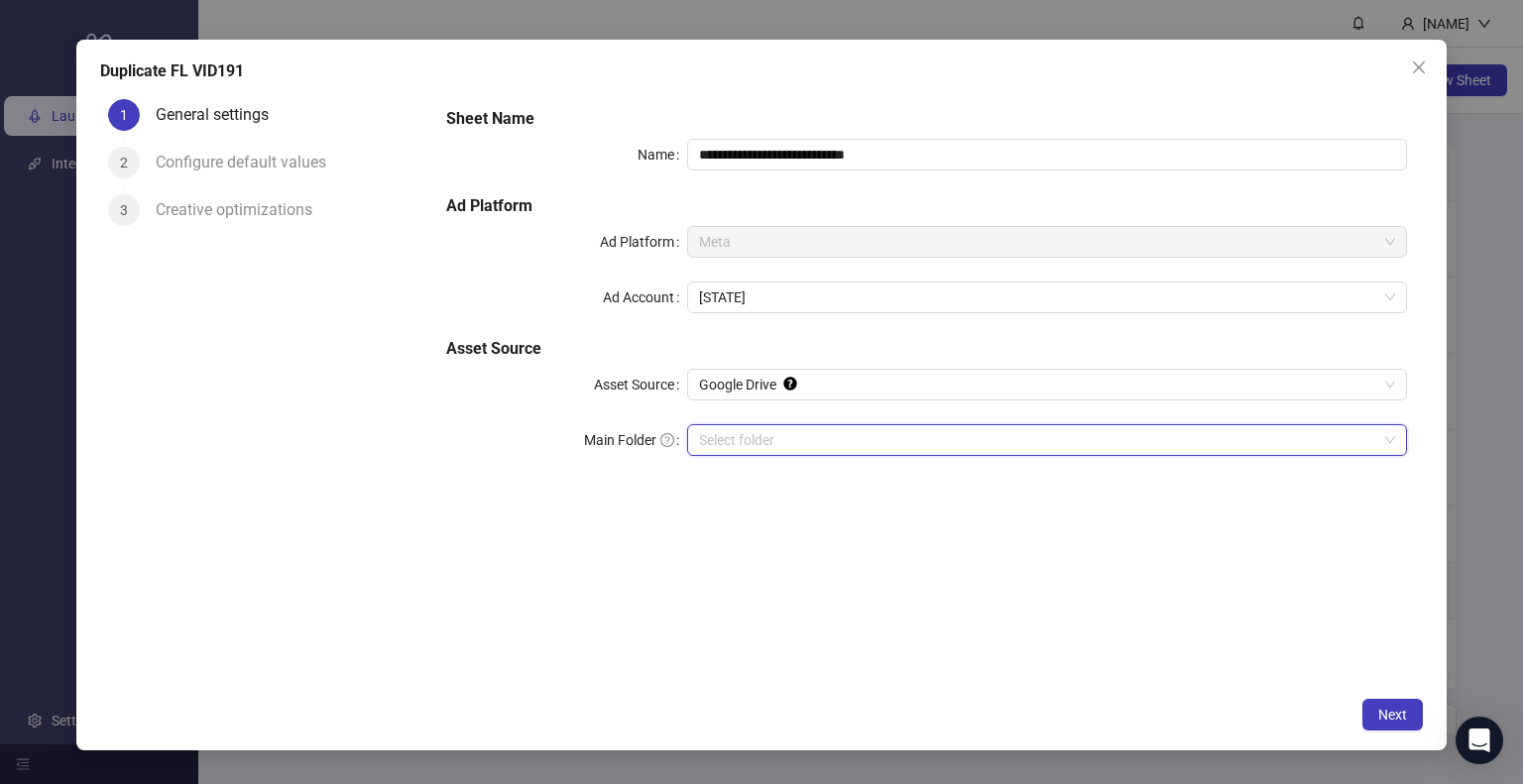 click on "Main Folder" at bounding box center (1038, 440) 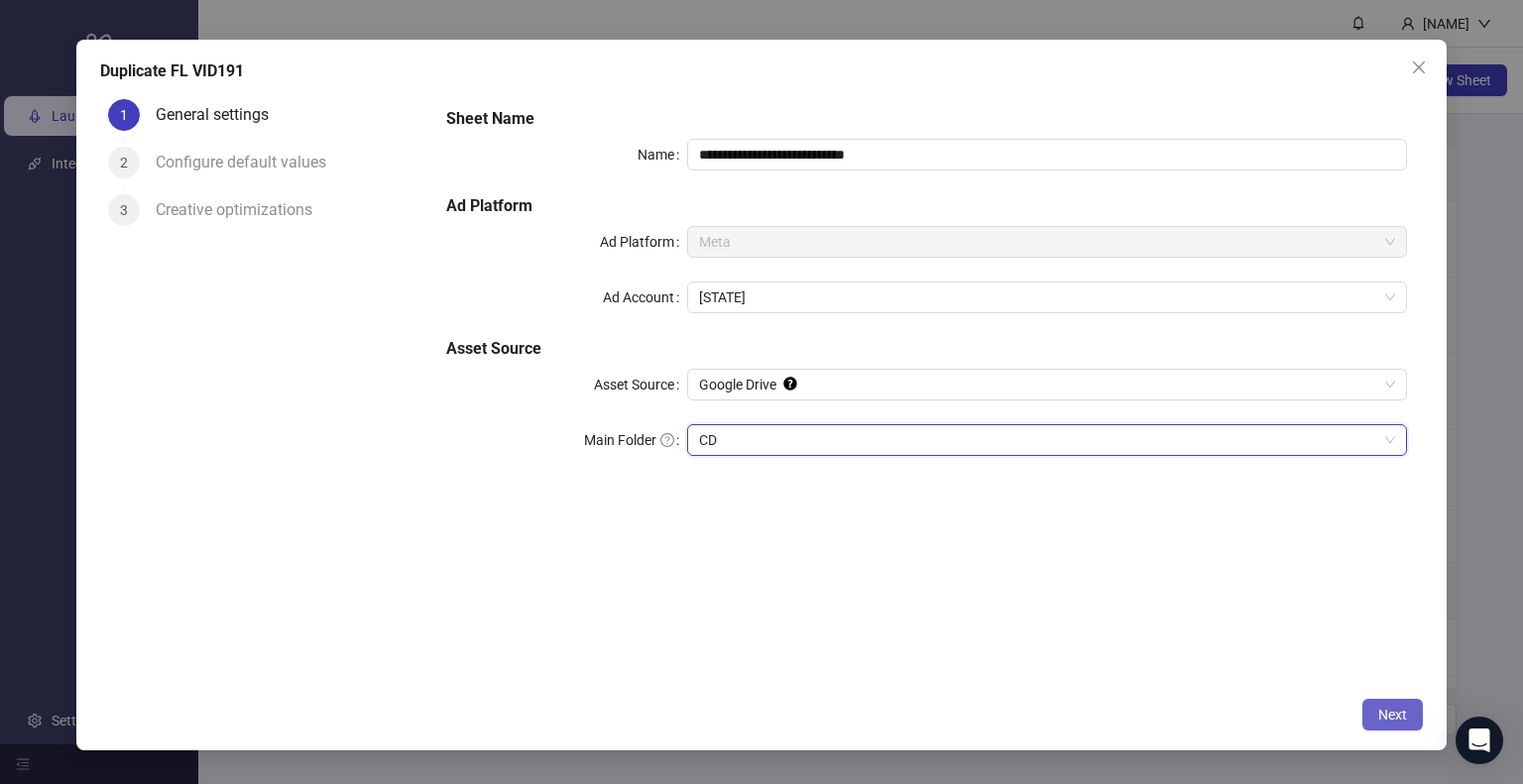 click on "Next" at bounding box center (1392, 715) 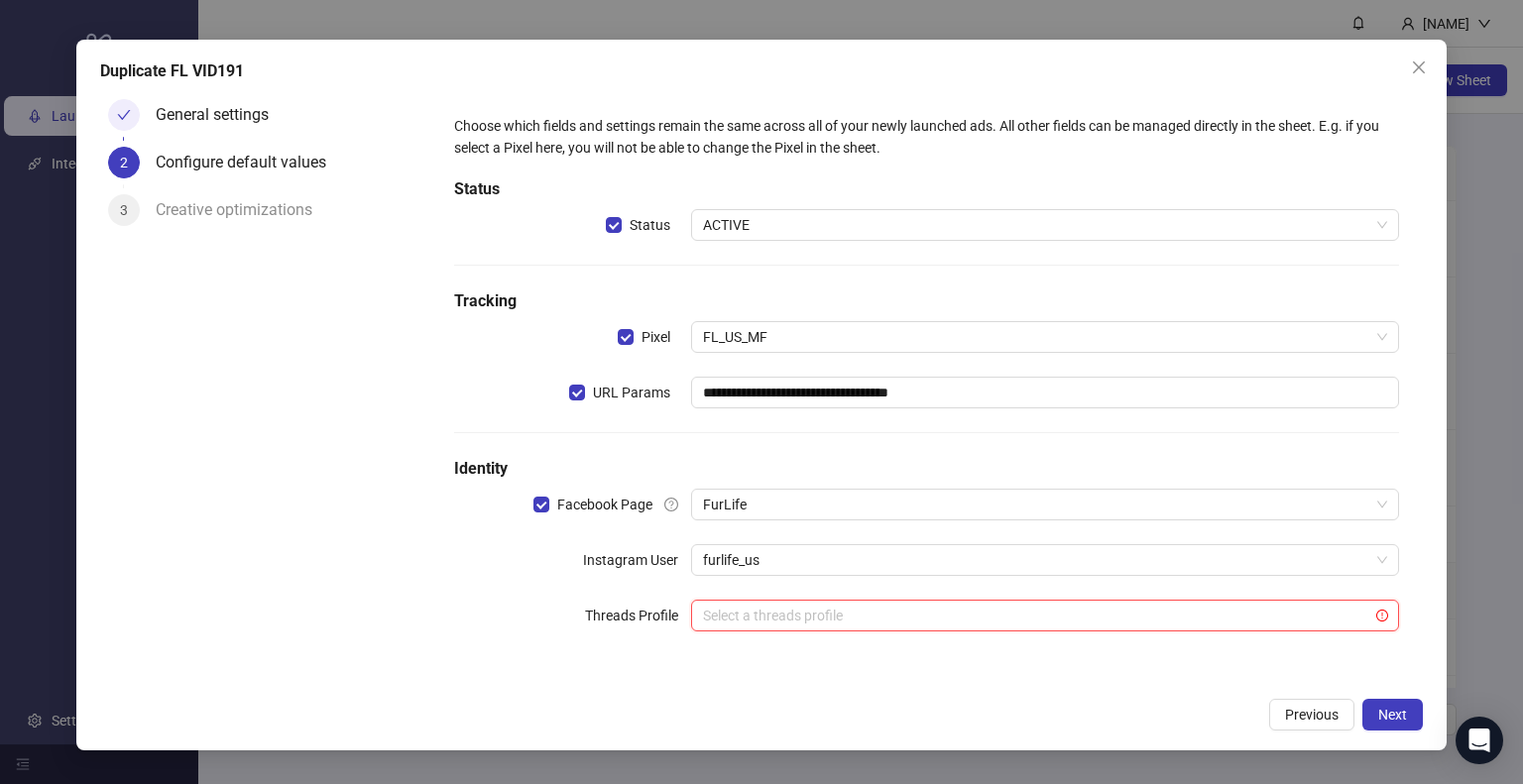 click at bounding box center (1036, 616) 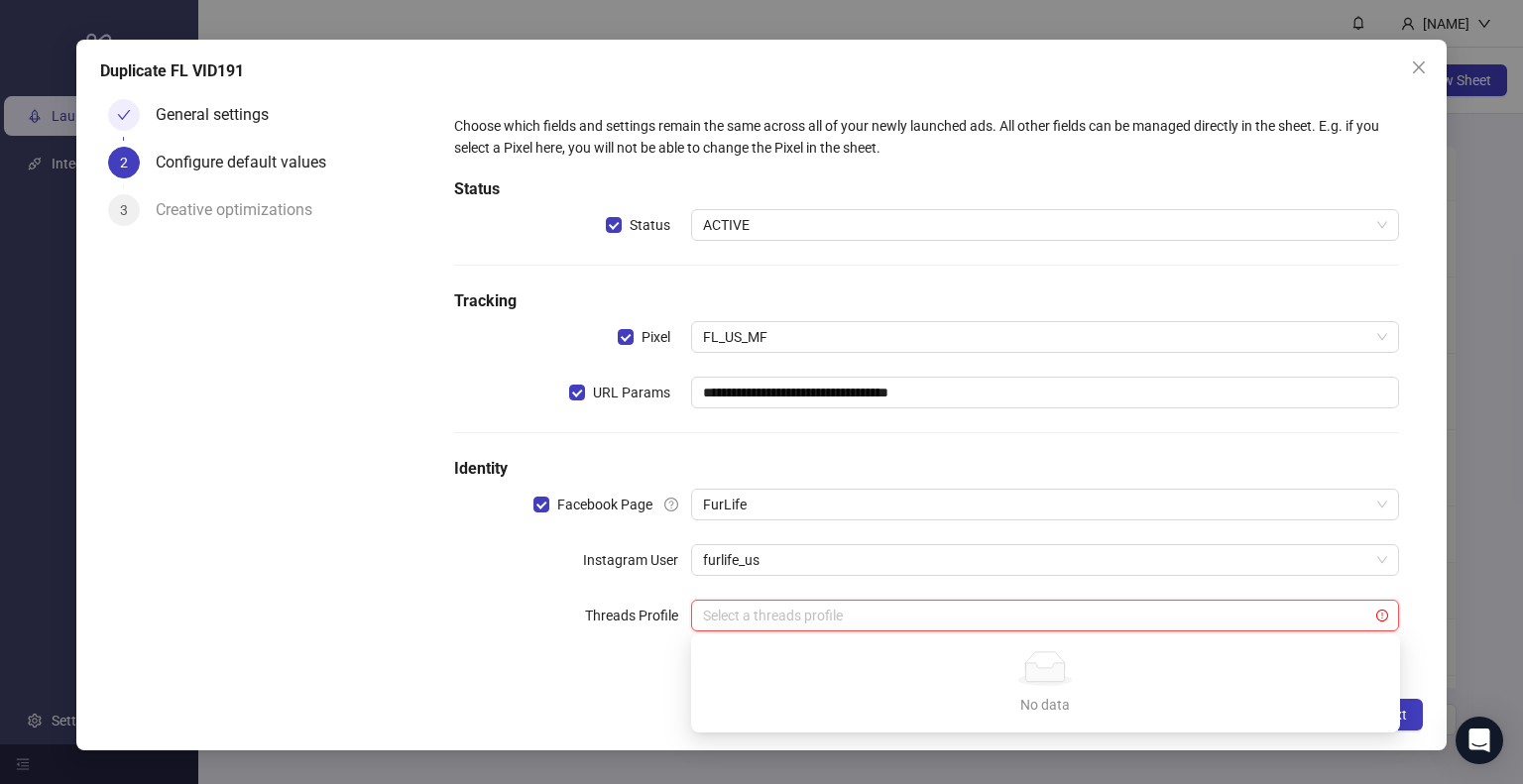 click at bounding box center (1036, 616) 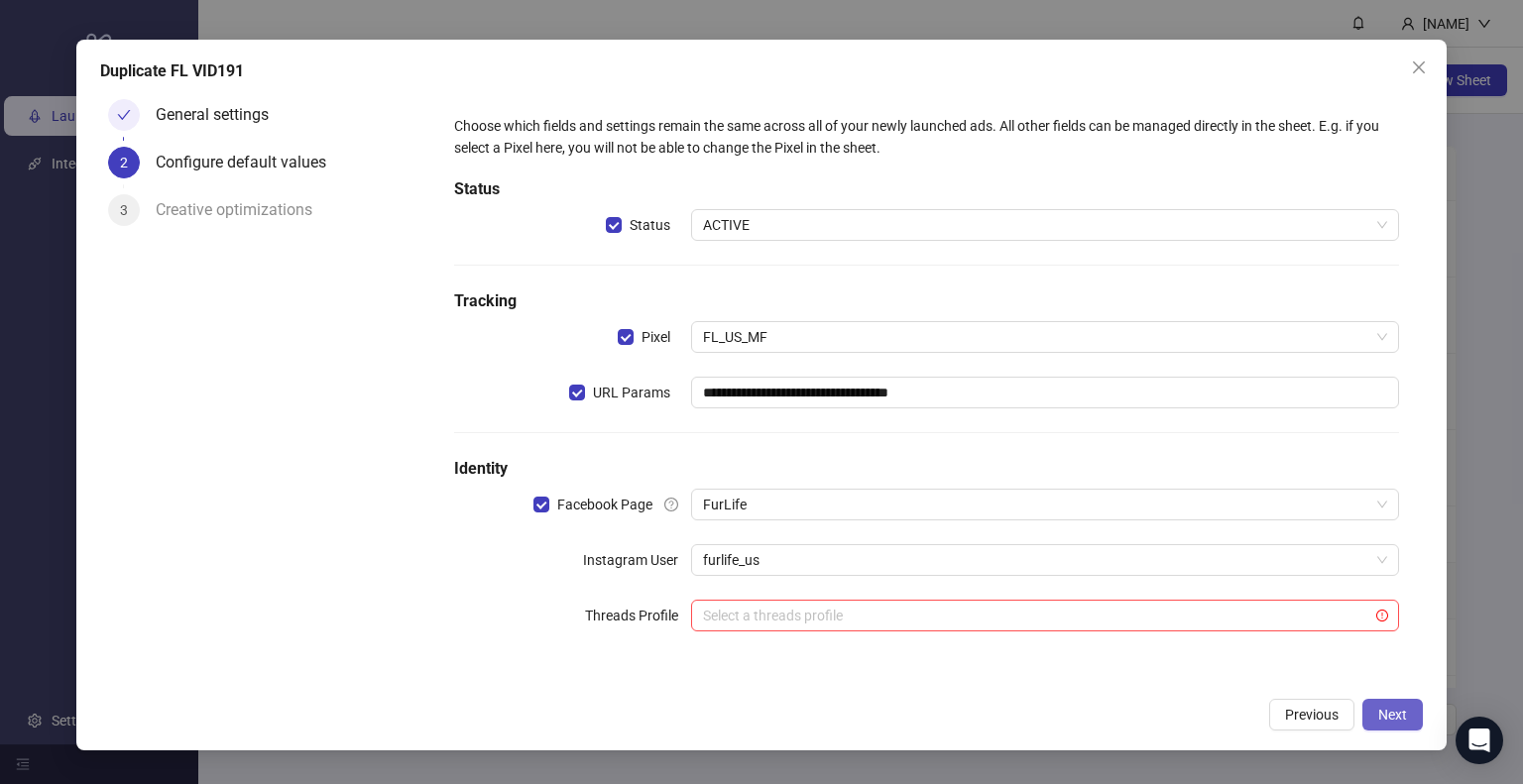 click on "Next" at bounding box center [1392, 715] 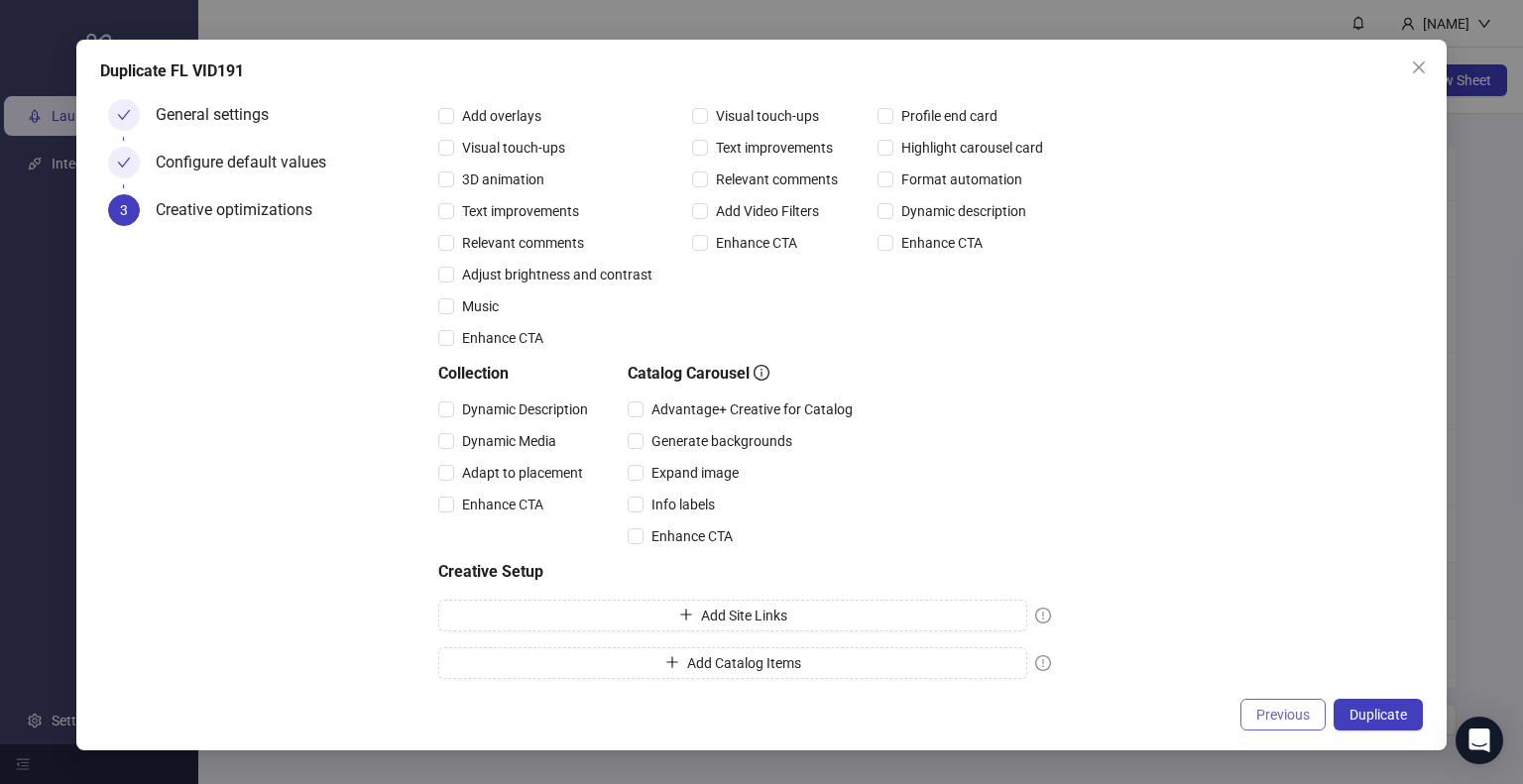 scroll, scrollTop: 223, scrollLeft: 0, axis: vertical 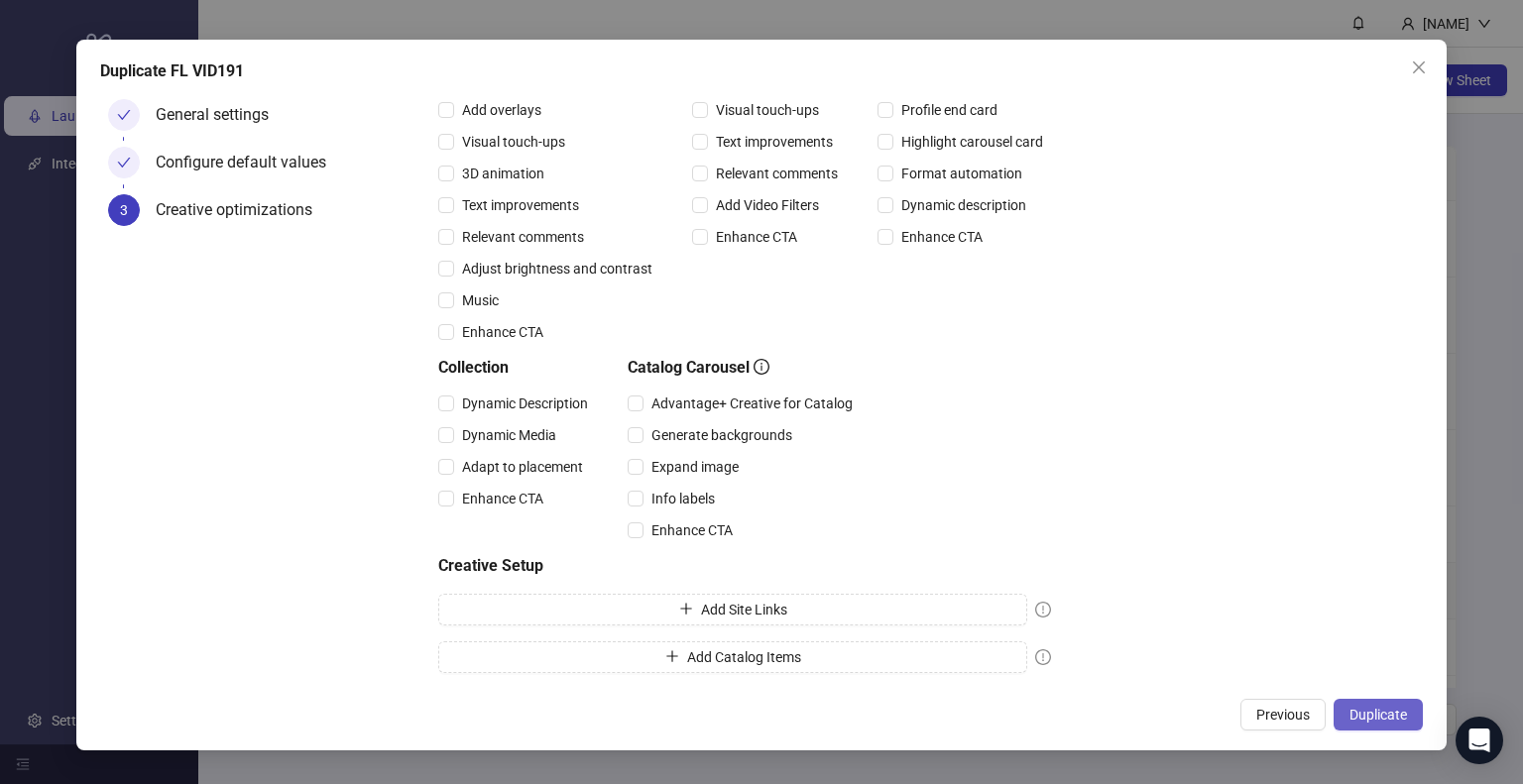 click on "Duplicate" at bounding box center (1378, 715) 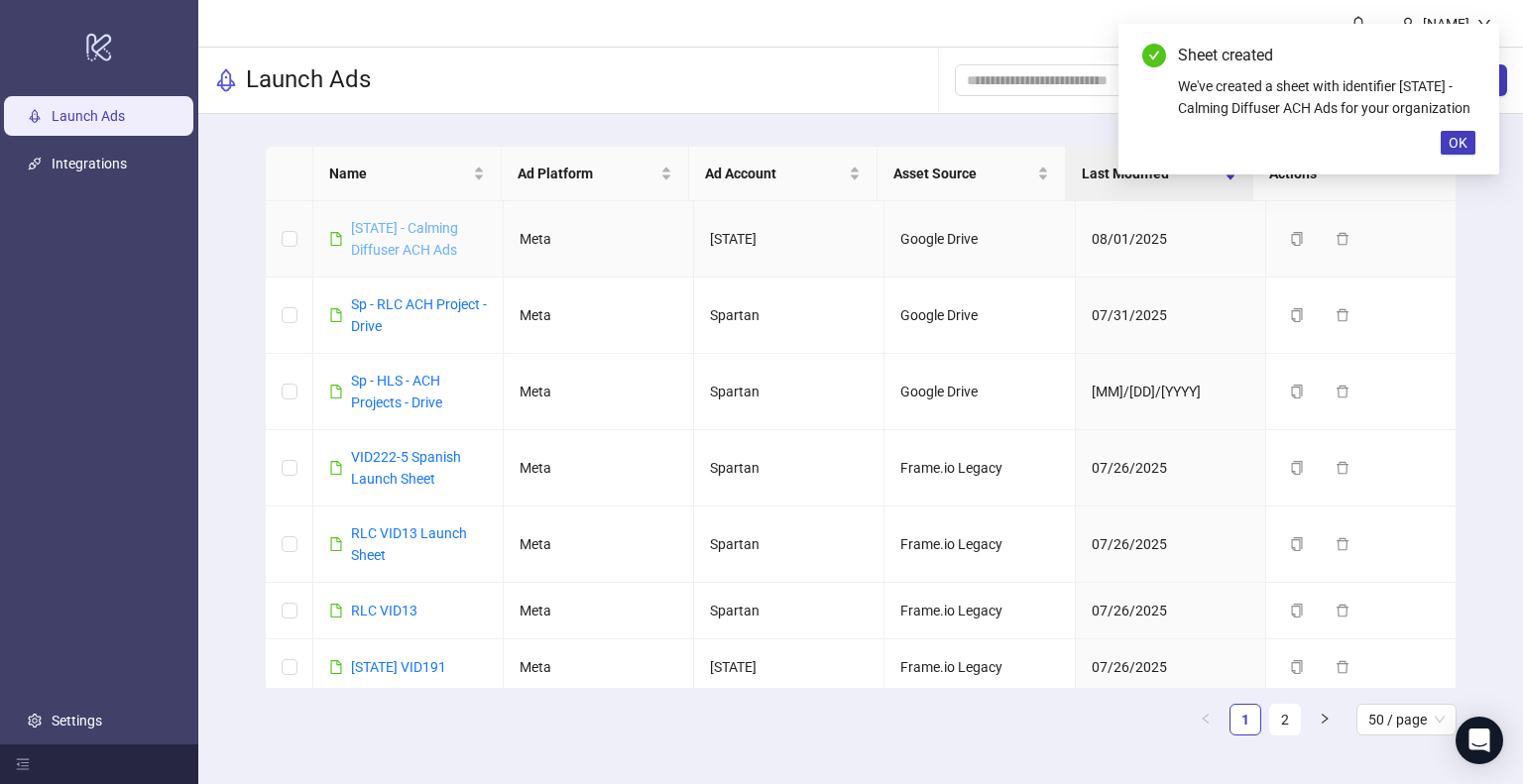 click on "[STATE] - Calming Diffuser ACH Ads" at bounding box center [405, 239] 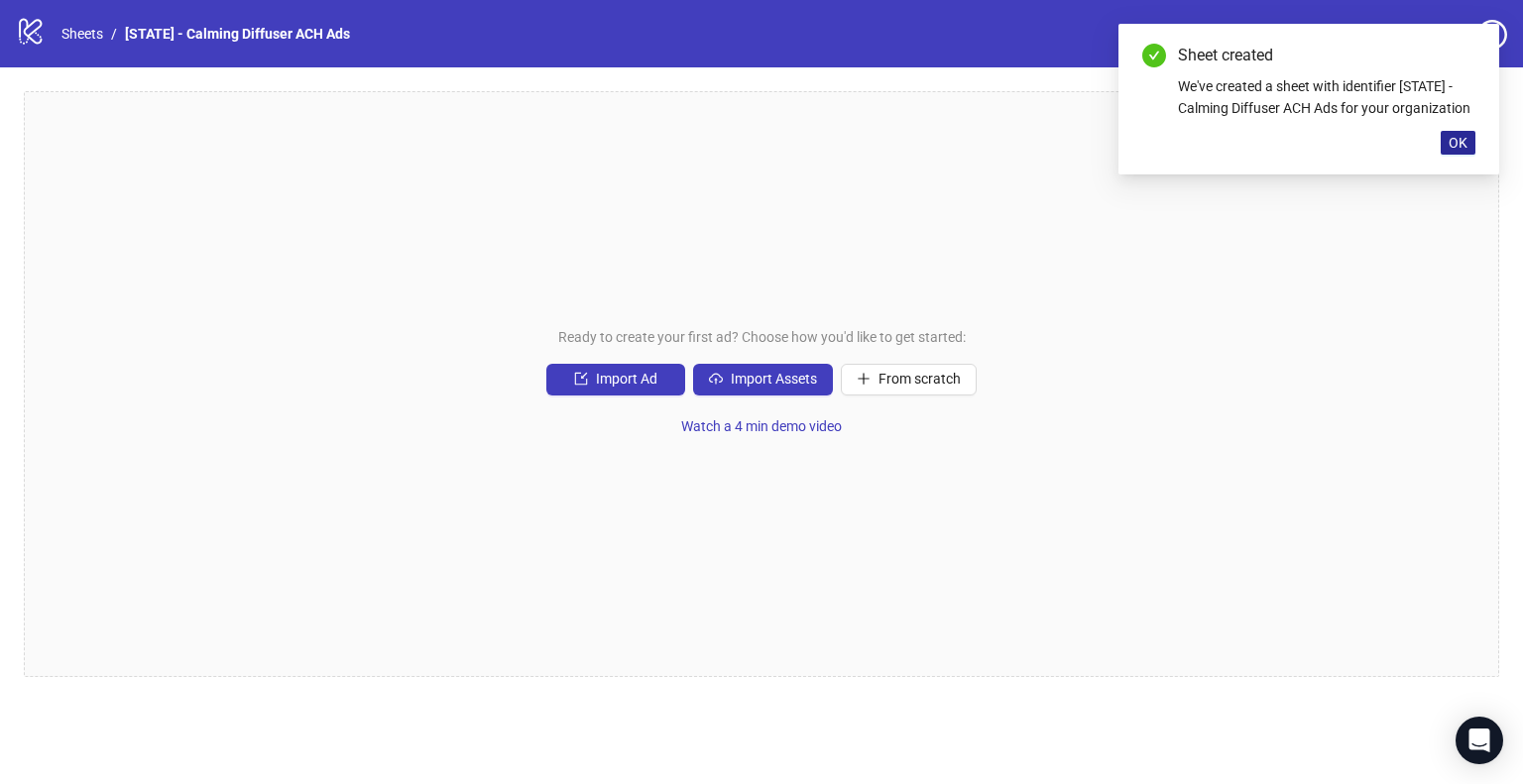 click on "OK" at bounding box center (1458, 143) 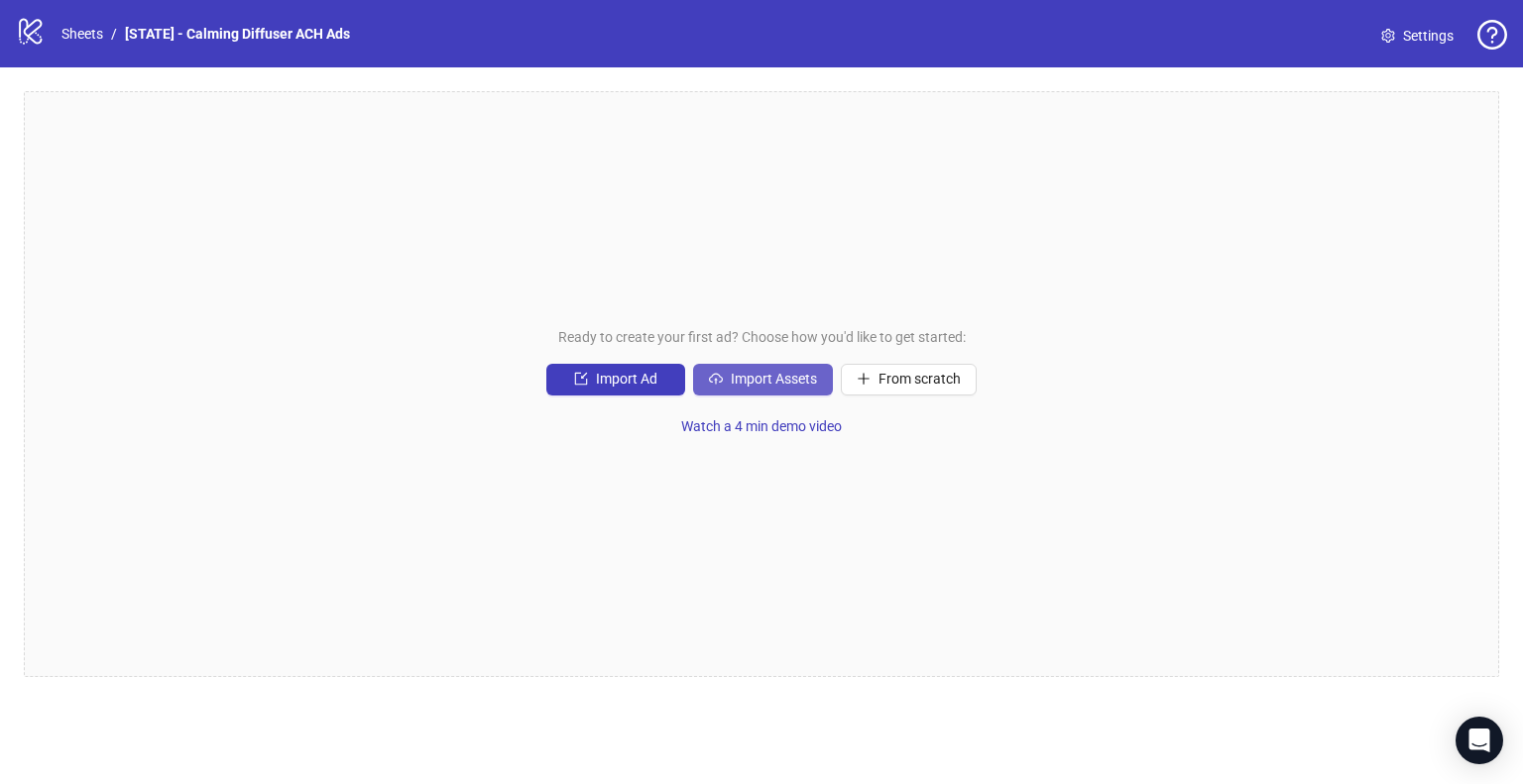 click on "Import Assets" at bounding box center (773, 379) 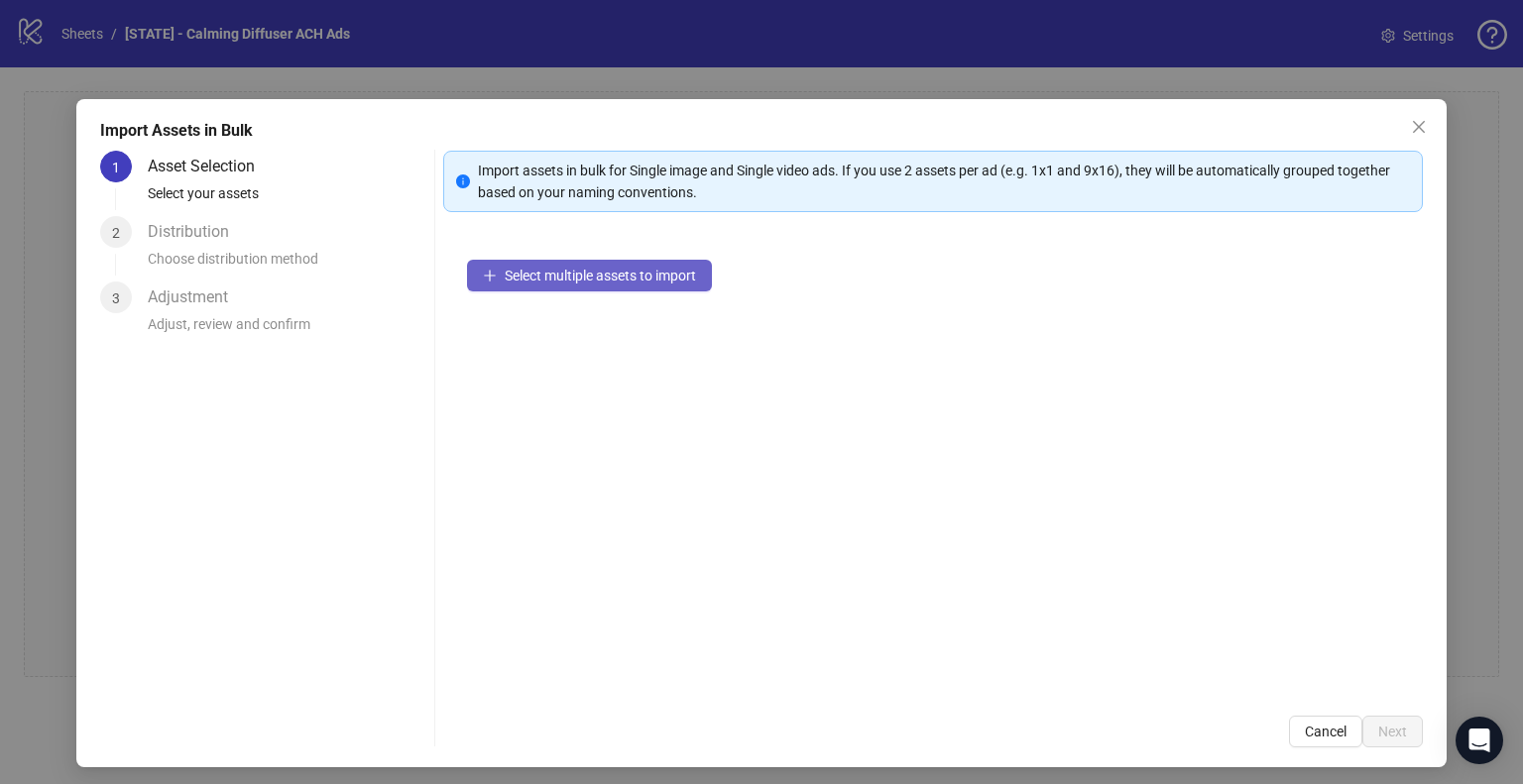 click on "Select multiple assets to import" at bounding box center [600, 276] 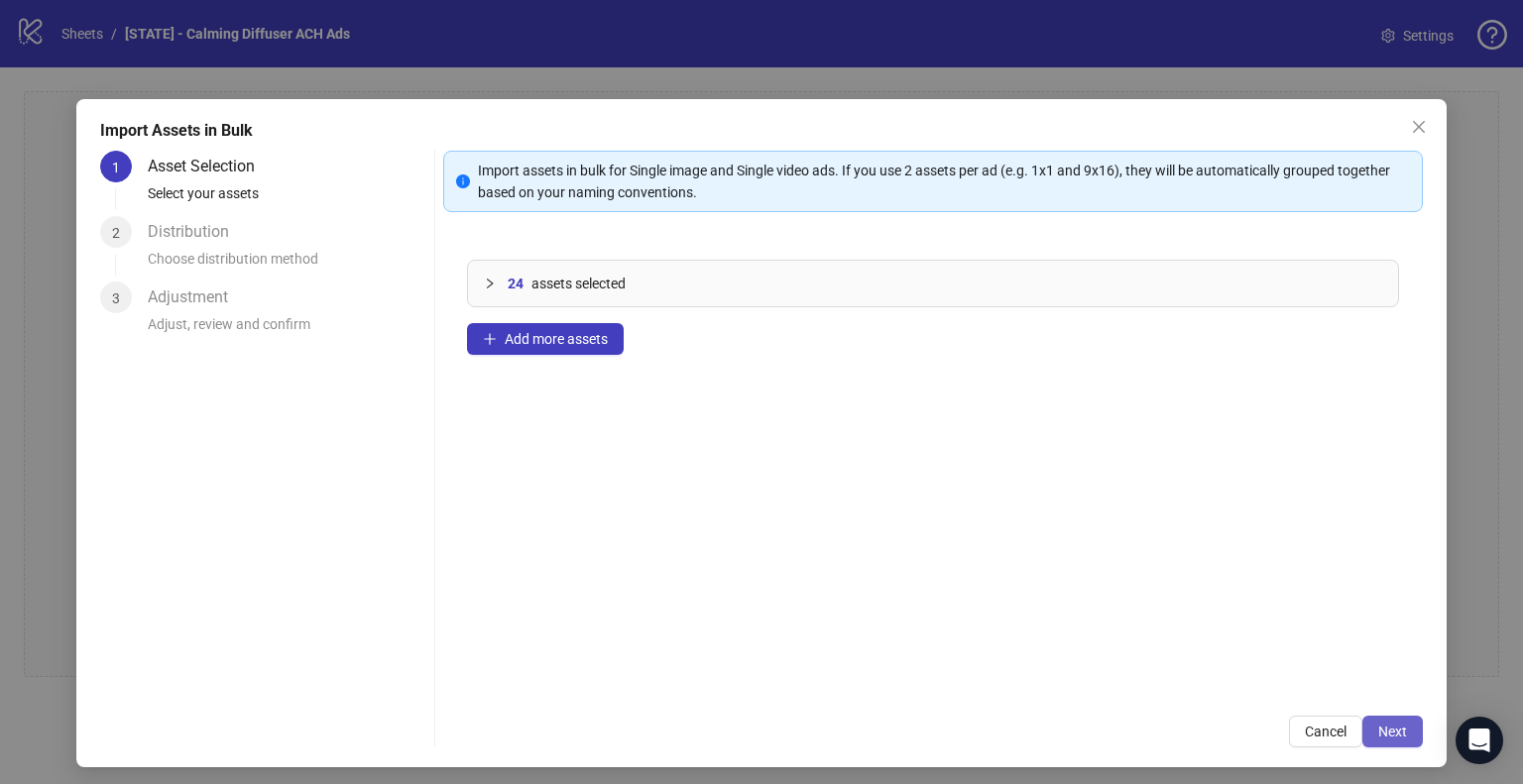 click on "Next" at bounding box center [1392, 731] 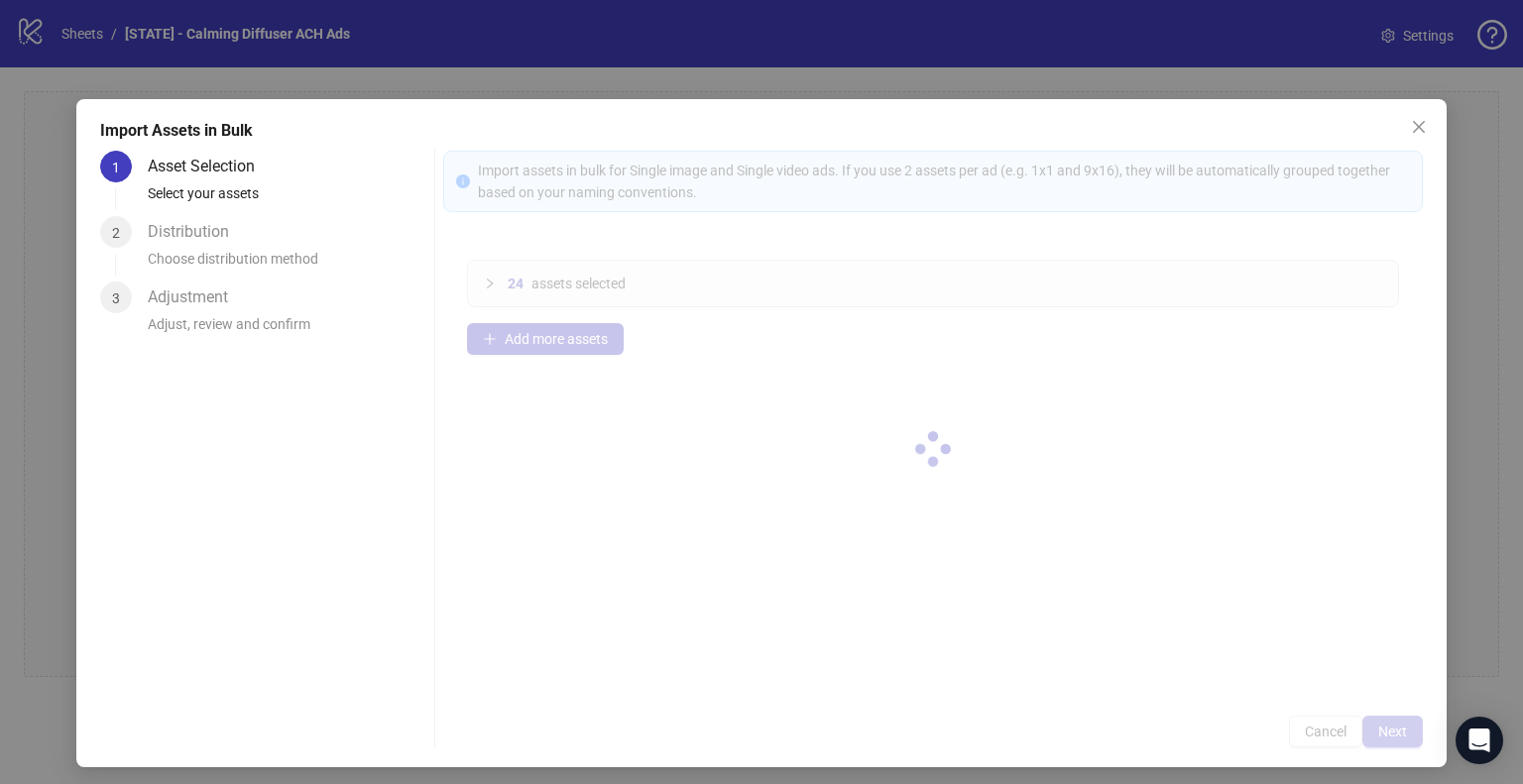 click at bounding box center [933, 449] 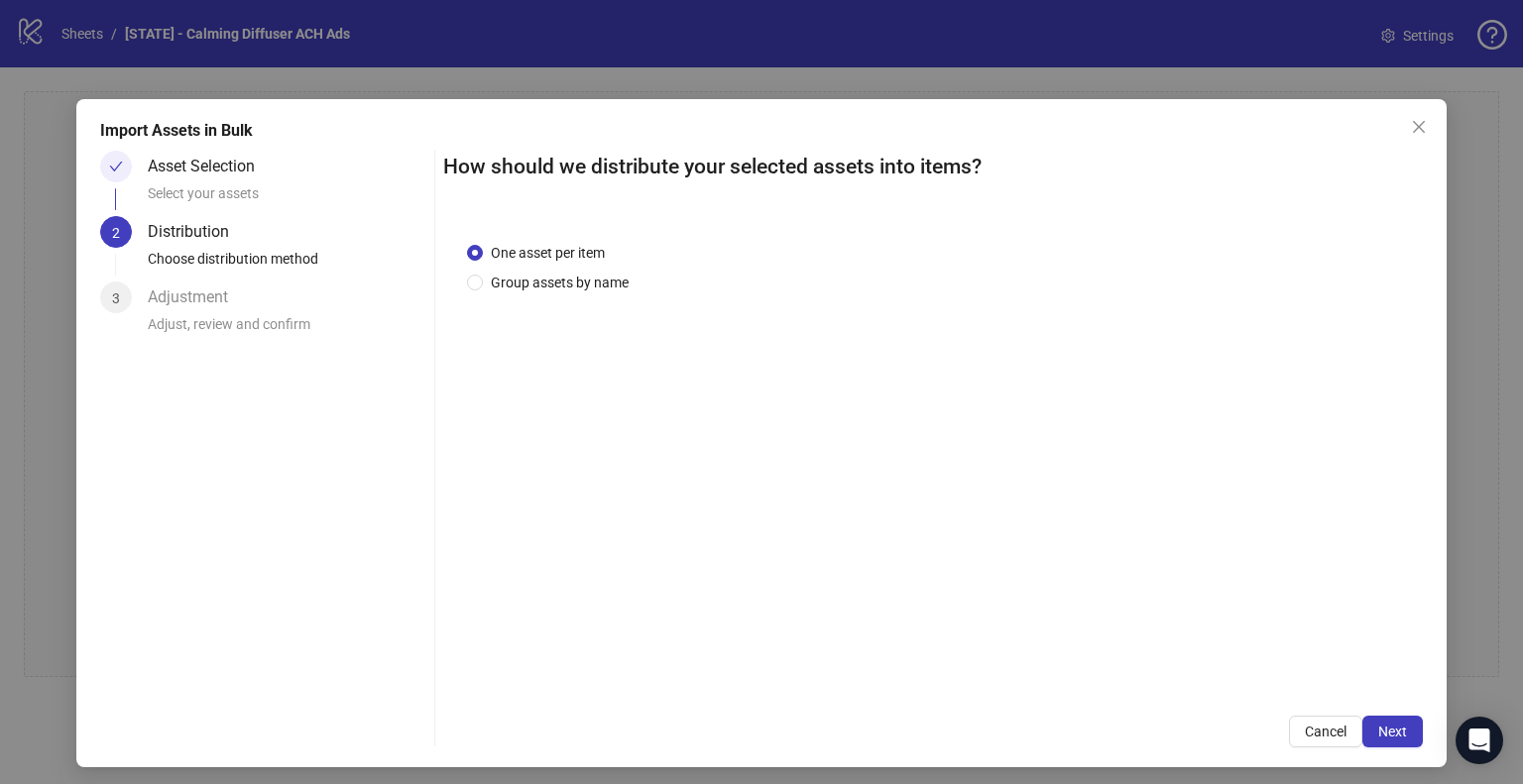 click on "Next" at bounding box center [1392, 731] 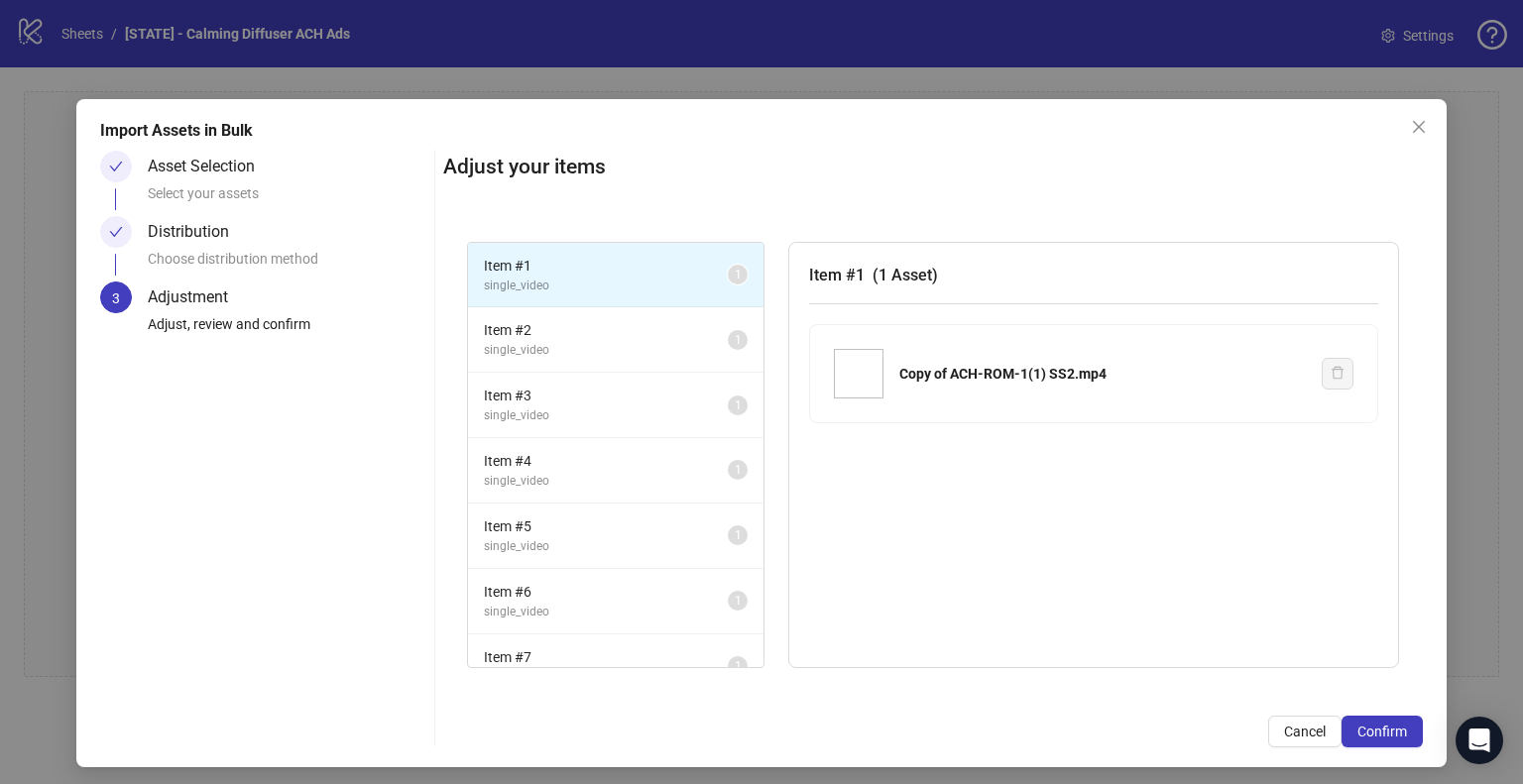 click on "Confirm" at bounding box center [1382, 731] 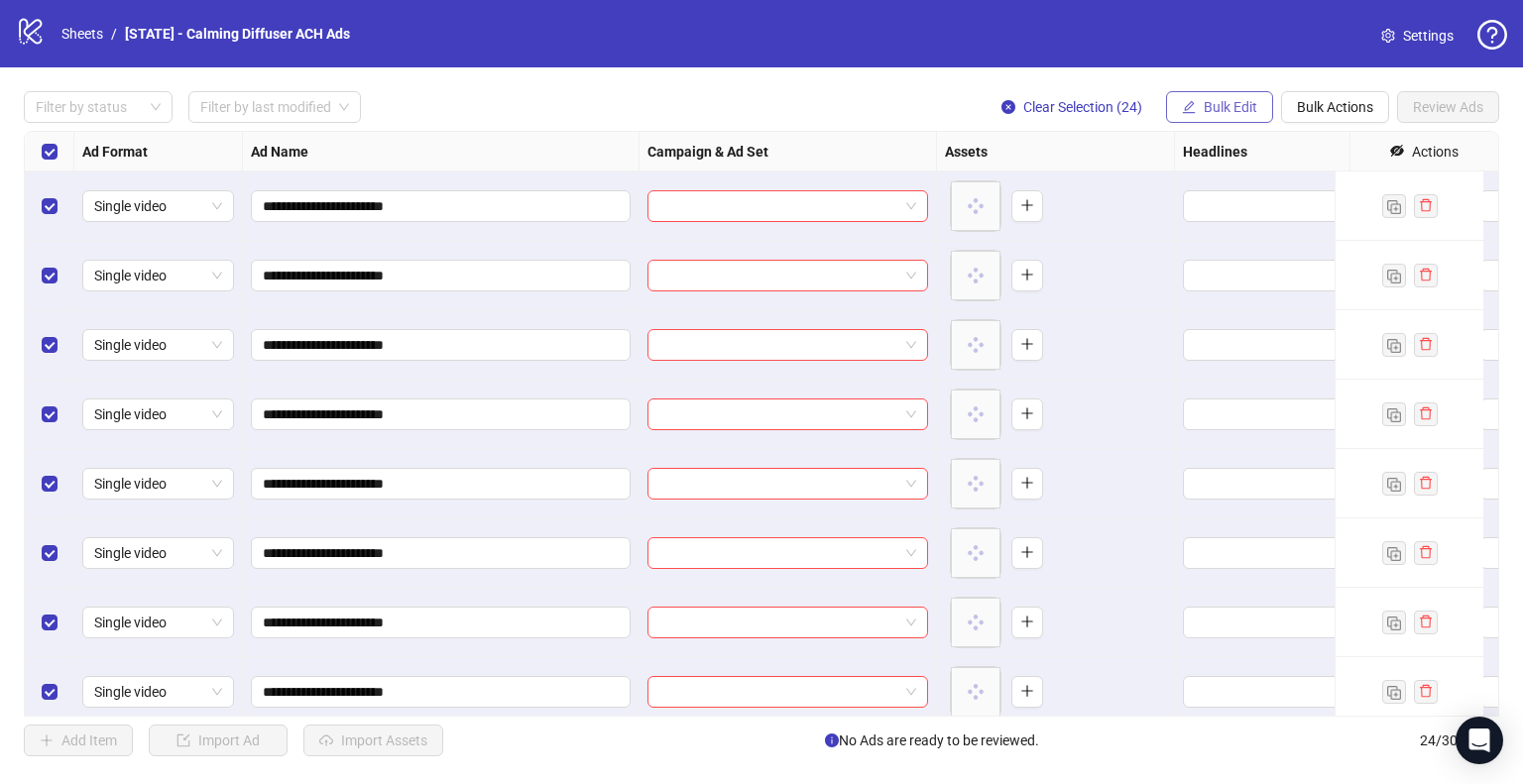 click 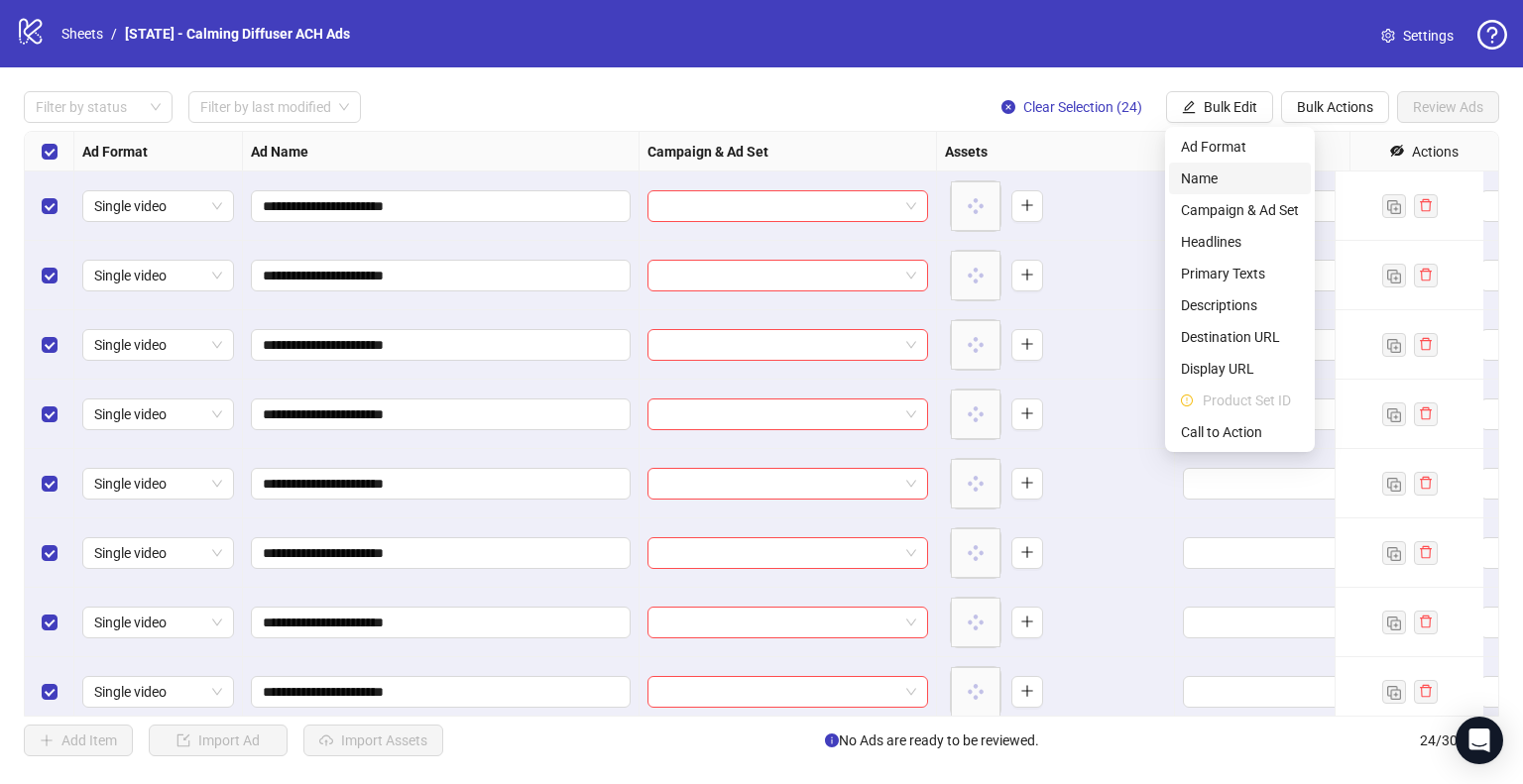 click on "Name" at bounding box center [1239, 178] 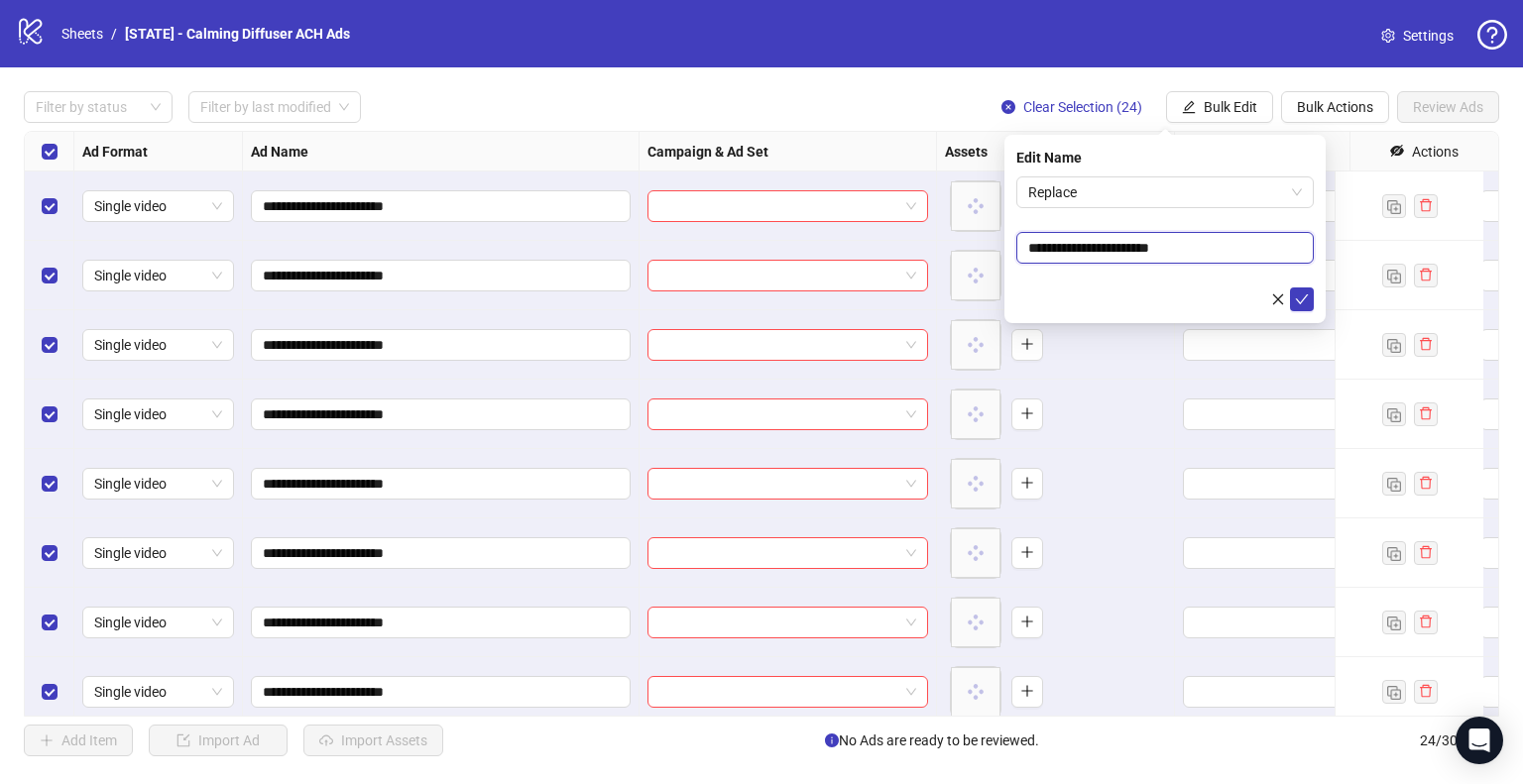 drag, startPoint x: 1145, startPoint y: 246, endPoint x: 1013, endPoint y: 250, distance: 132.06059 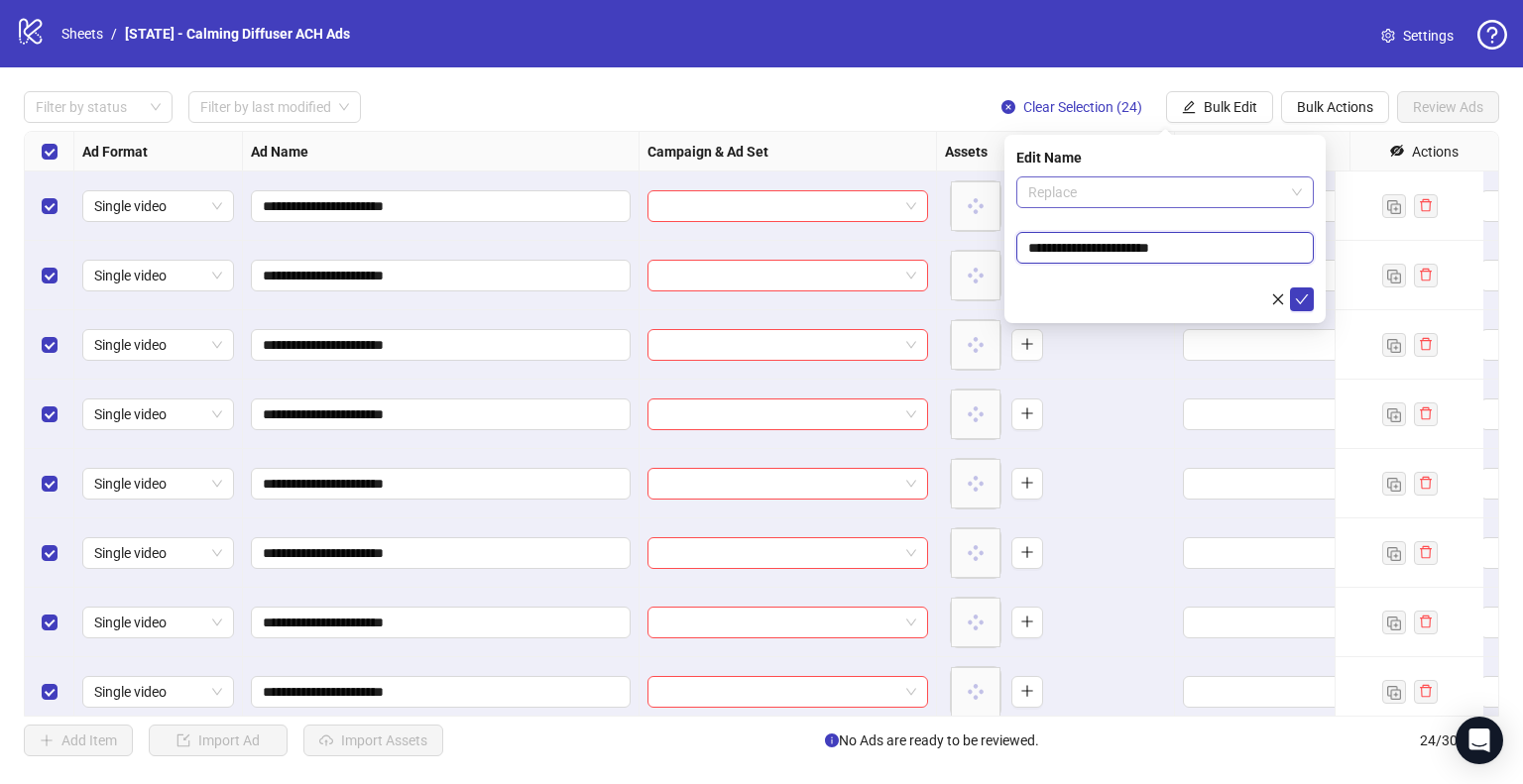 click on "Replace" at bounding box center [1165, 192] 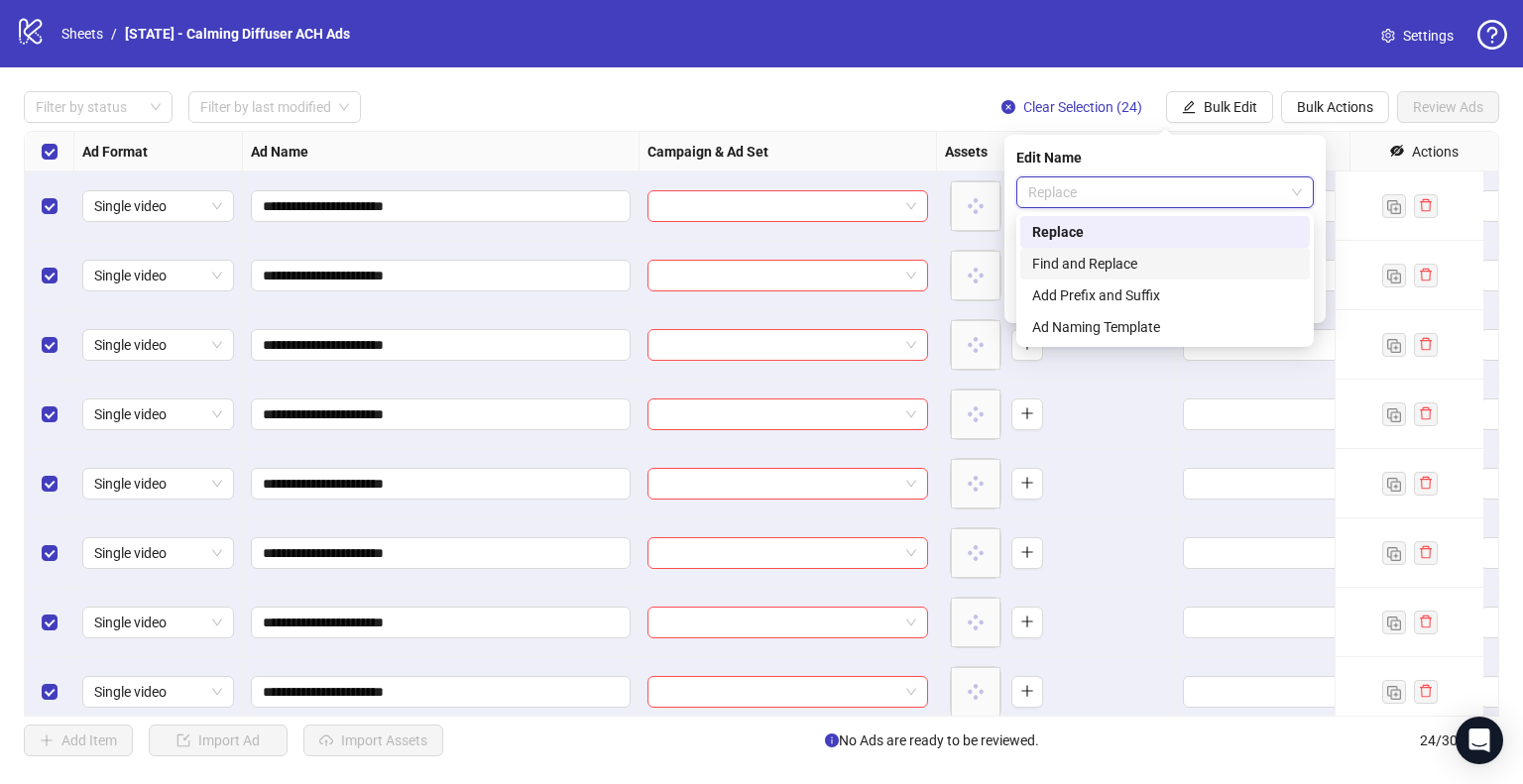 click on "Find and Replace" at bounding box center (1165, 264) 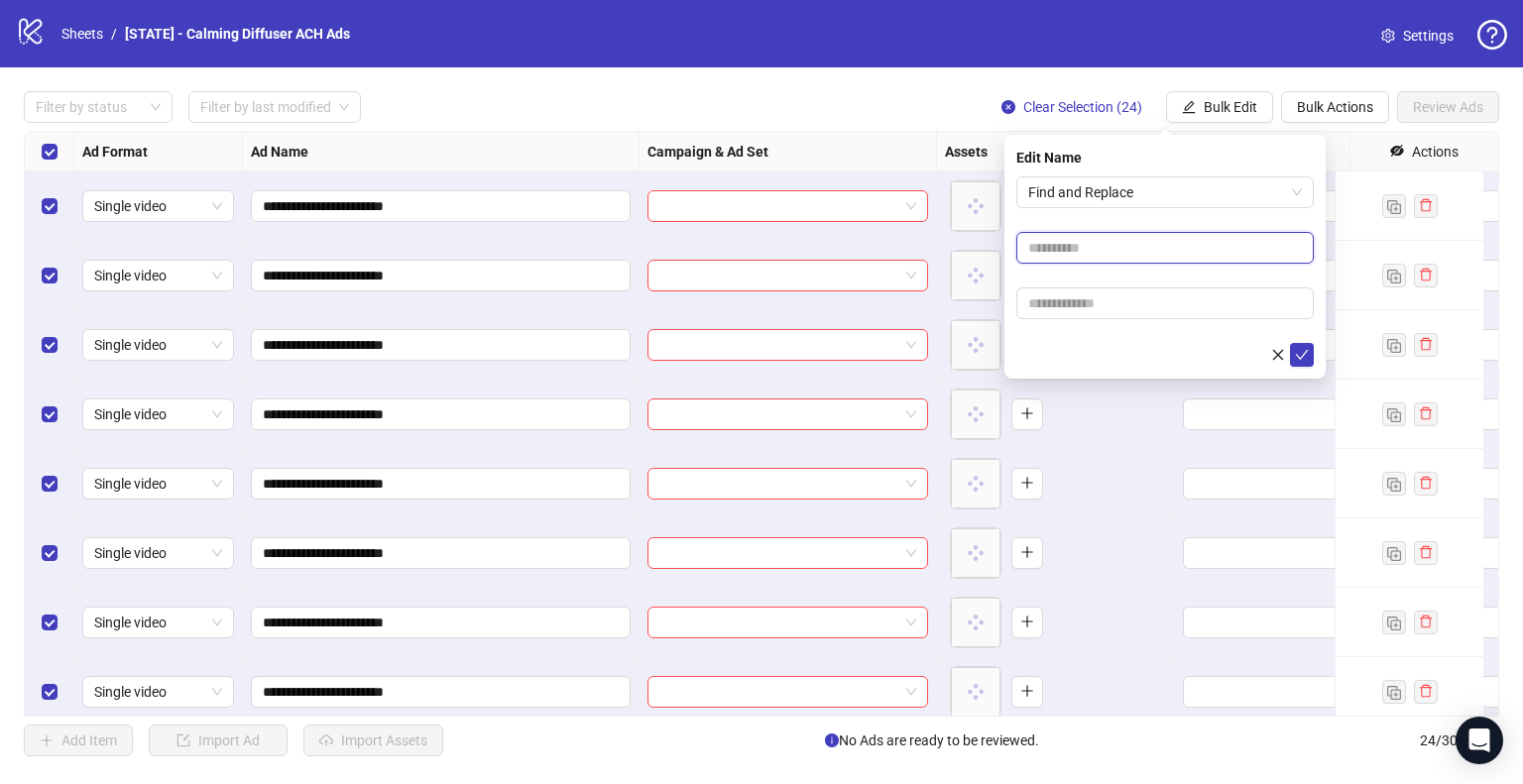 click at bounding box center (1165, 248) 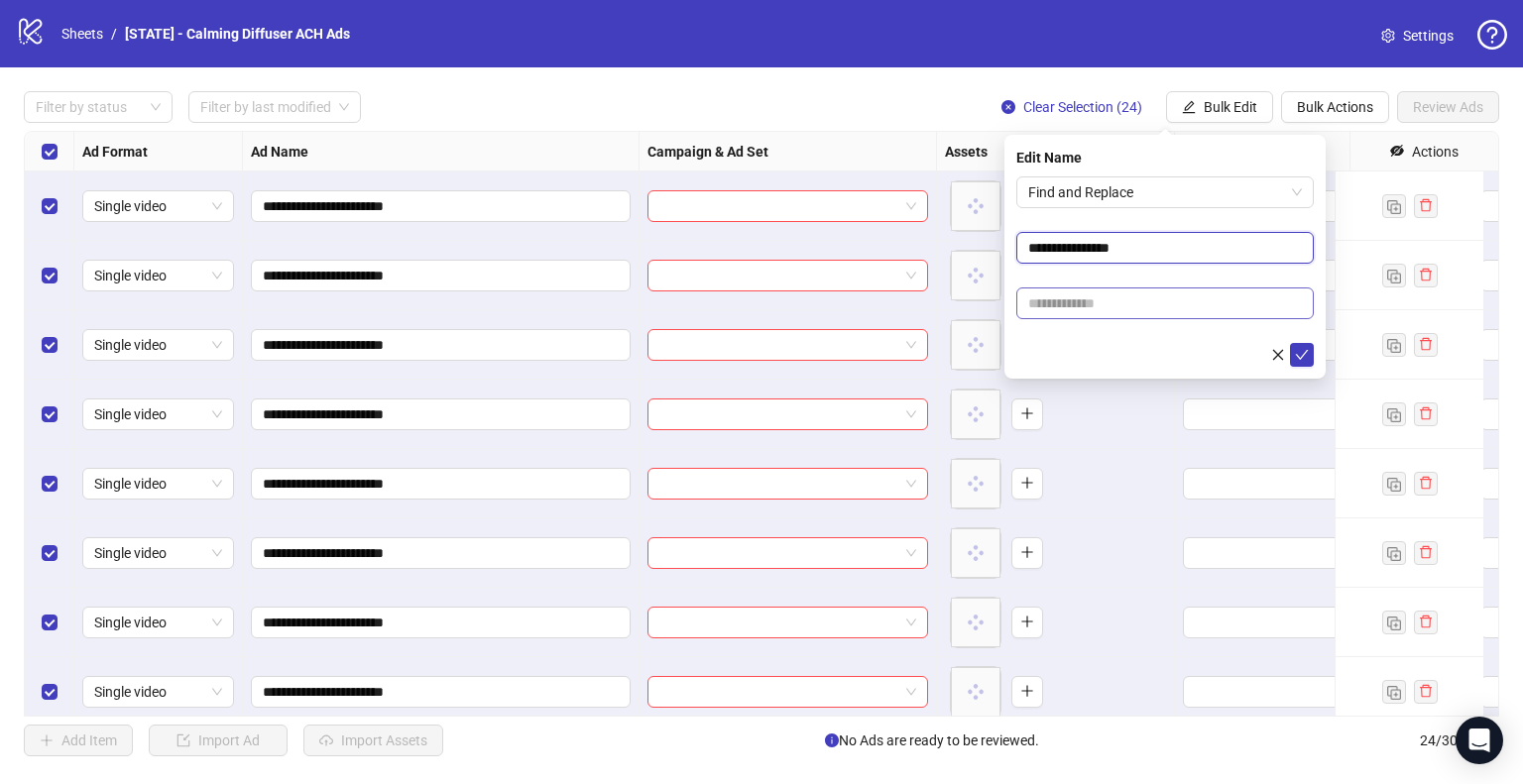 type on "**********" 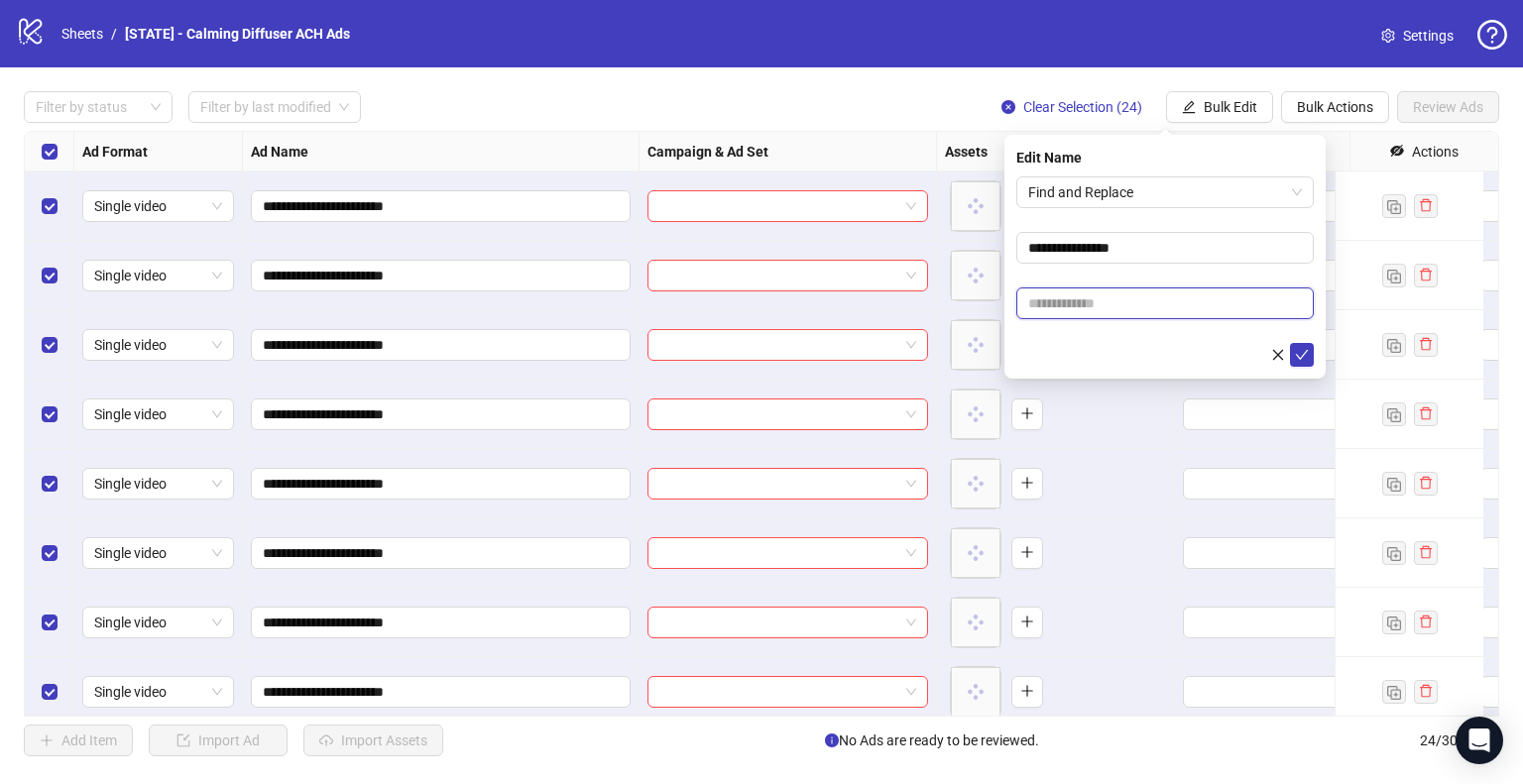 click at bounding box center (1165, 303) 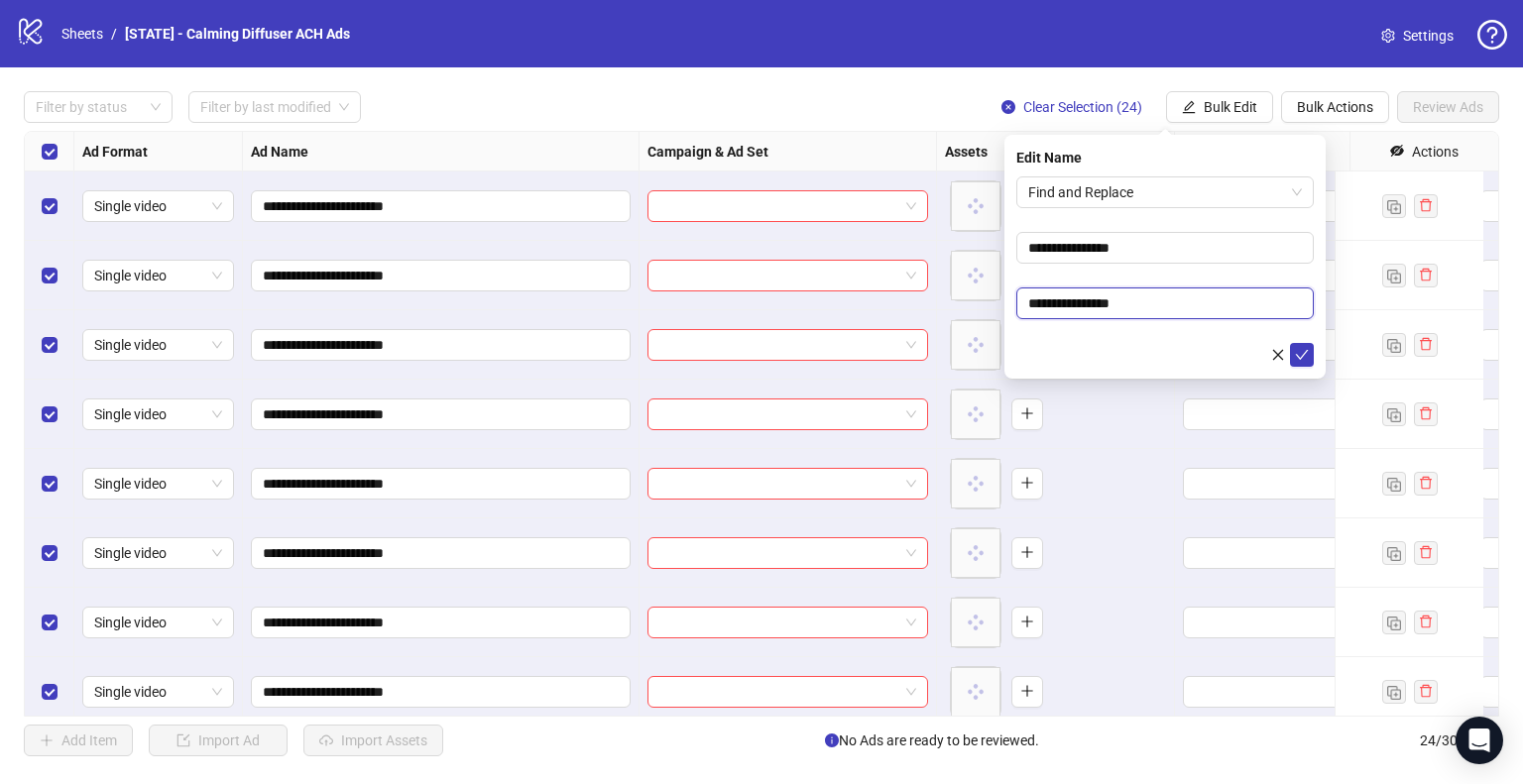 drag, startPoint x: 1081, startPoint y: 304, endPoint x: 962, endPoint y: 307, distance: 119.03781 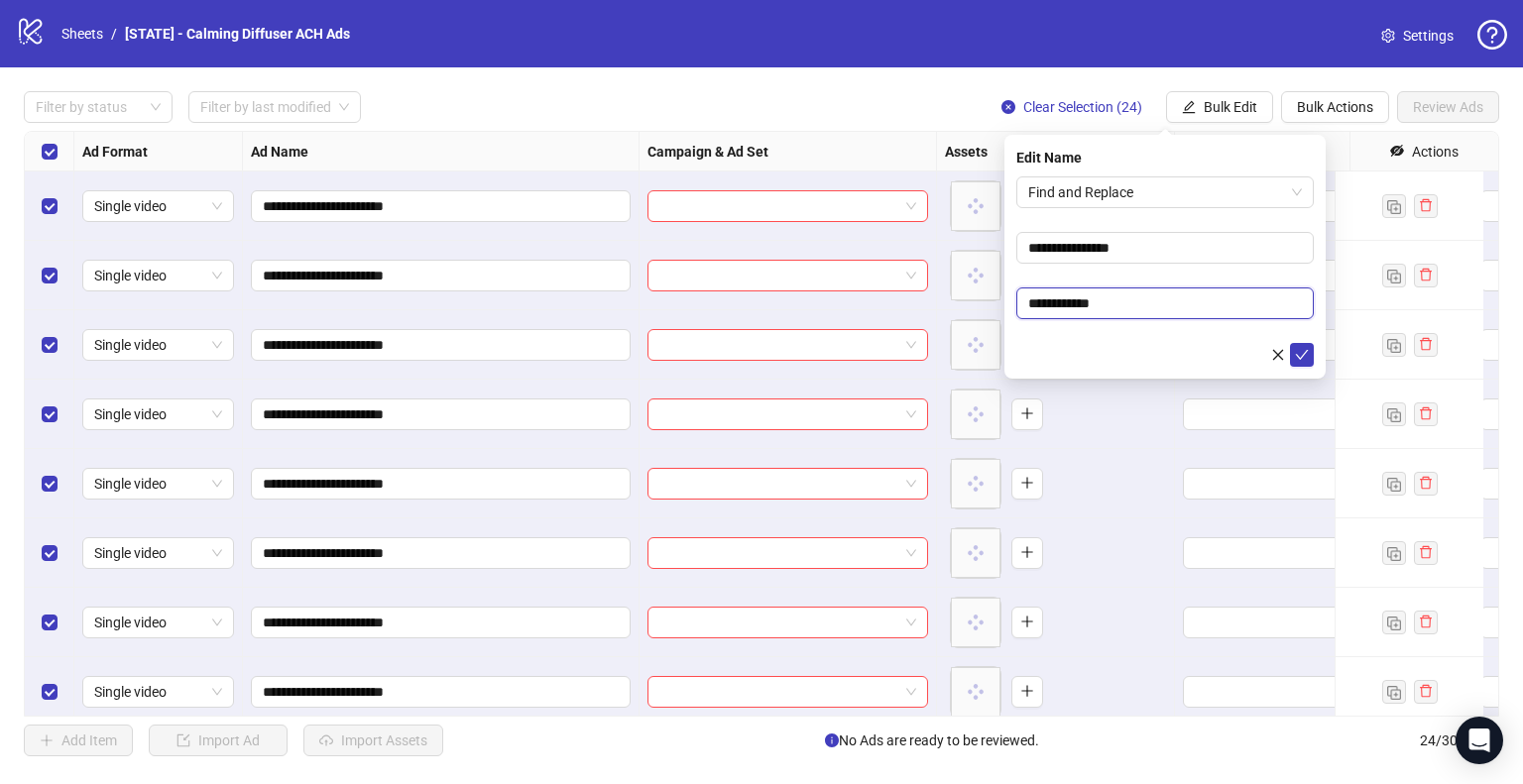 type on "**********" 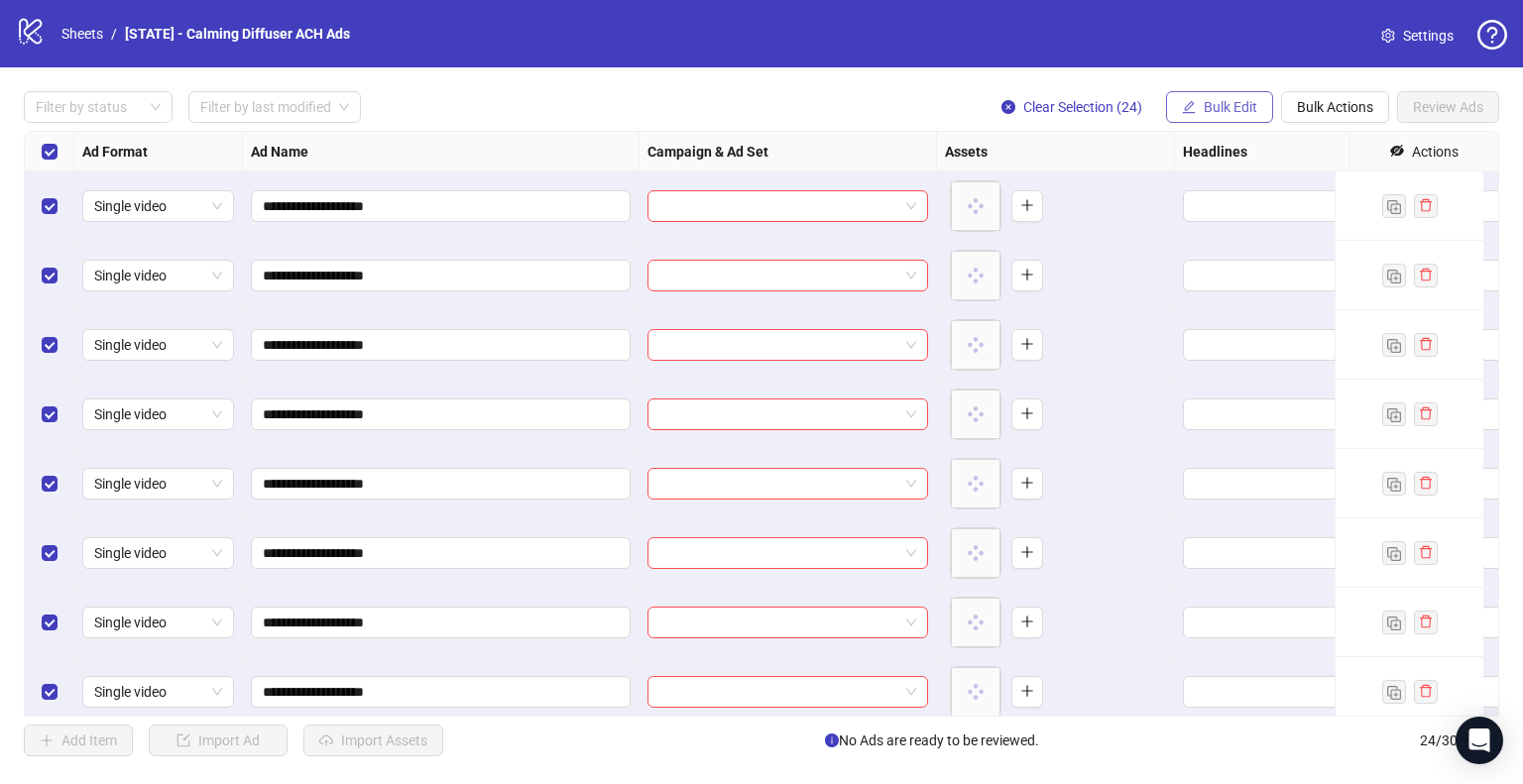 click on "Bulk Edit" at bounding box center (1230, 107) 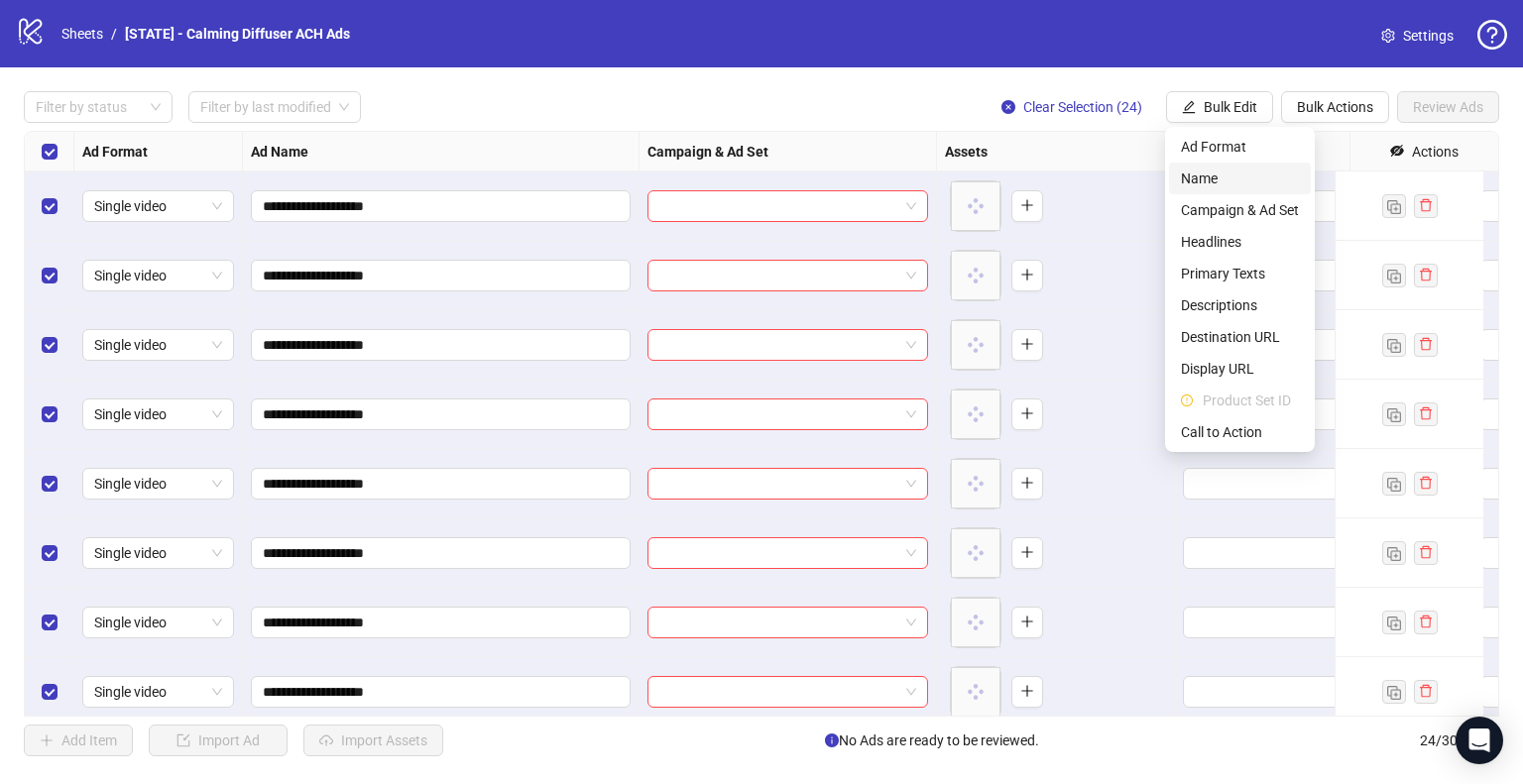 click on "Name" at bounding box center [1239, 178] 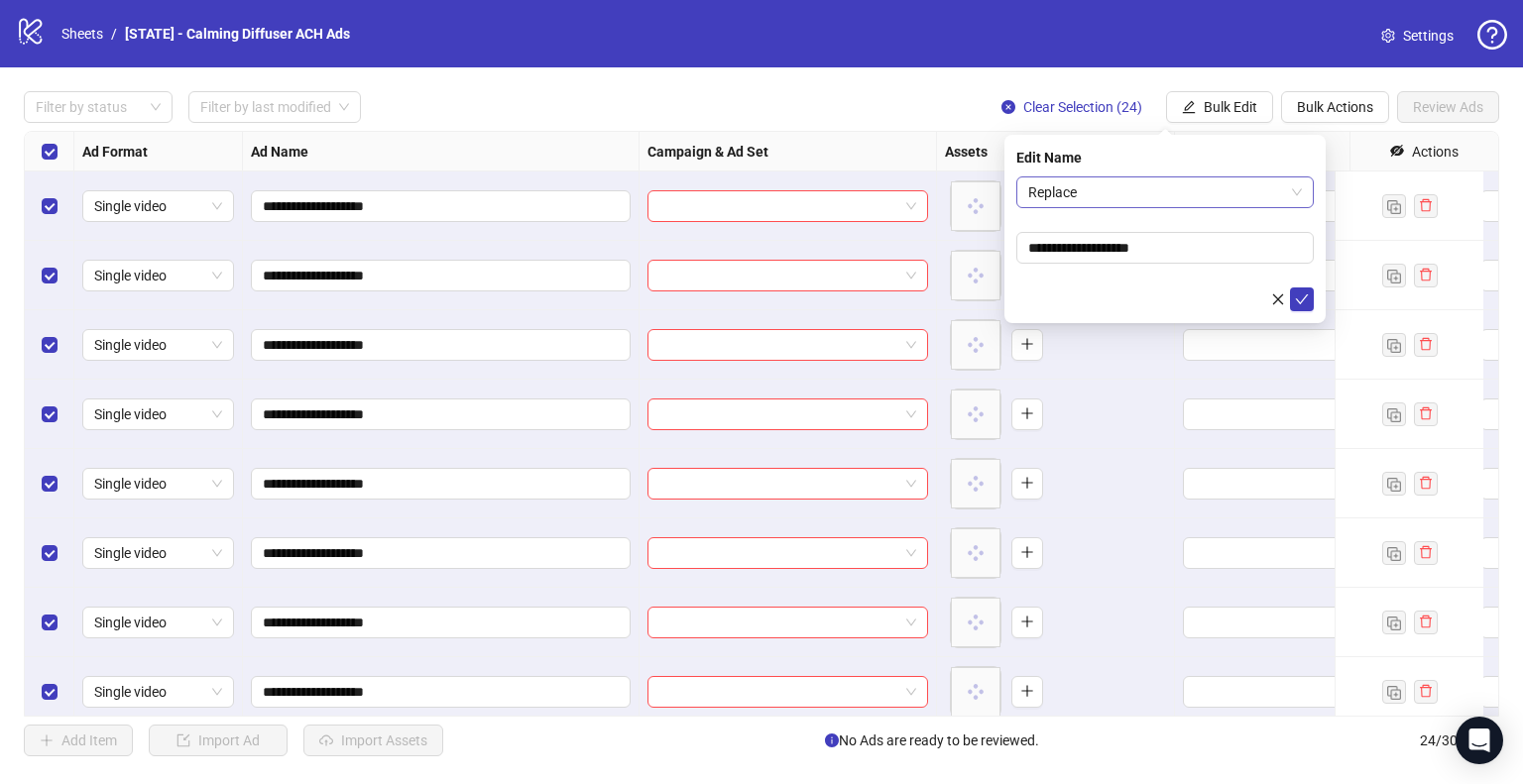 click on "Replace" at bounding box center [1165, 192] 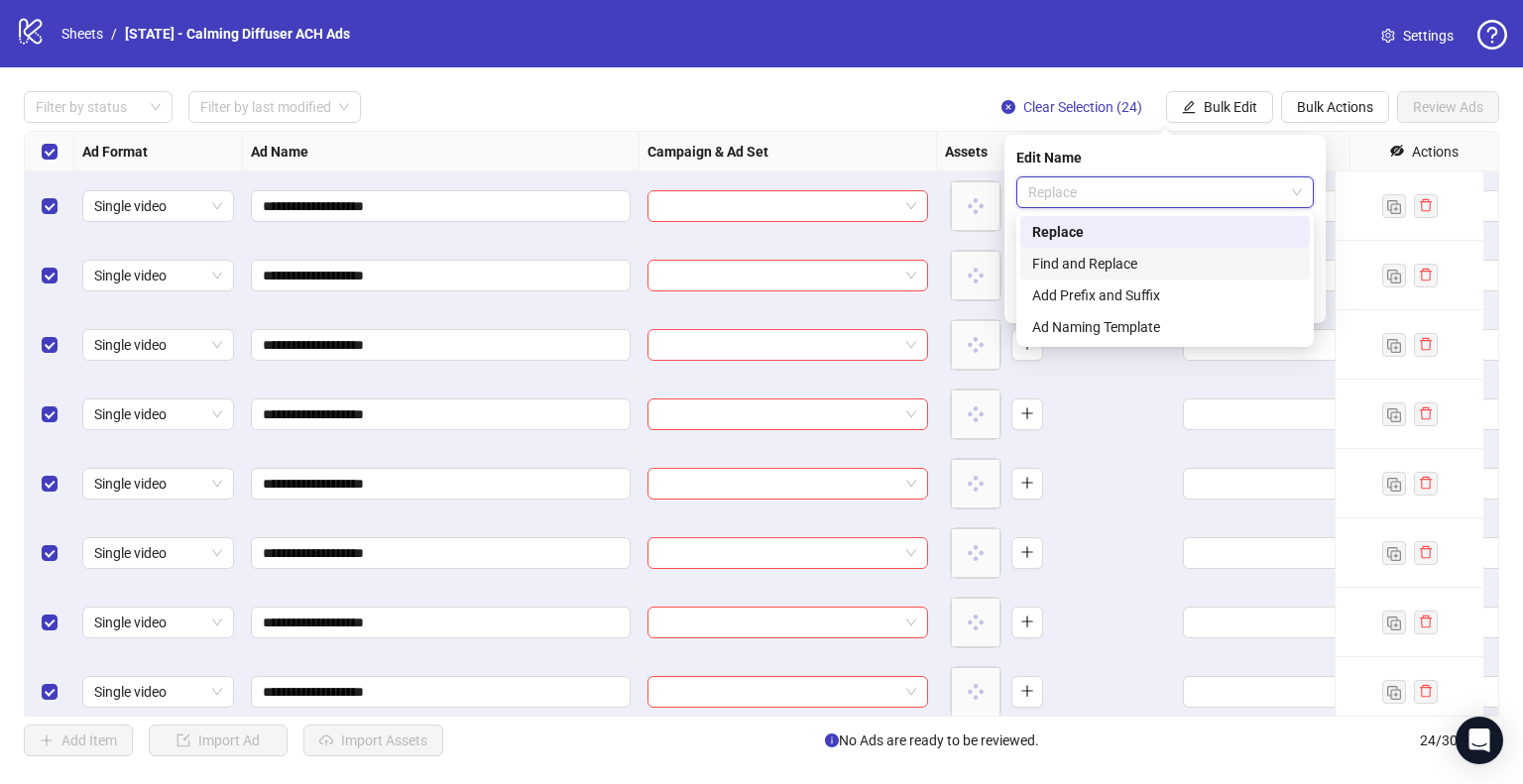 click on "Find and Replace" at bounding box center (1165, 264) 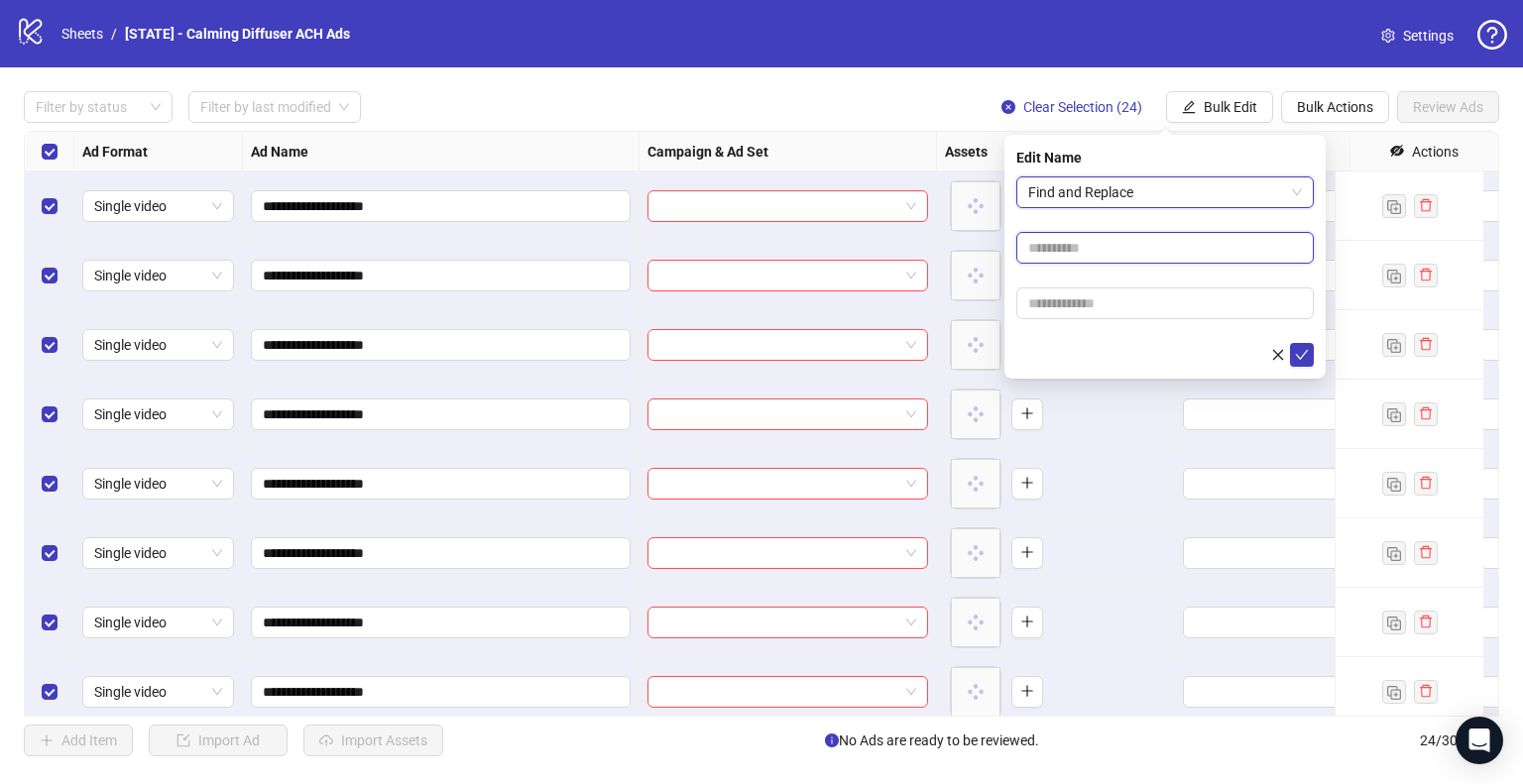 click at bounding box center (1165, 248) 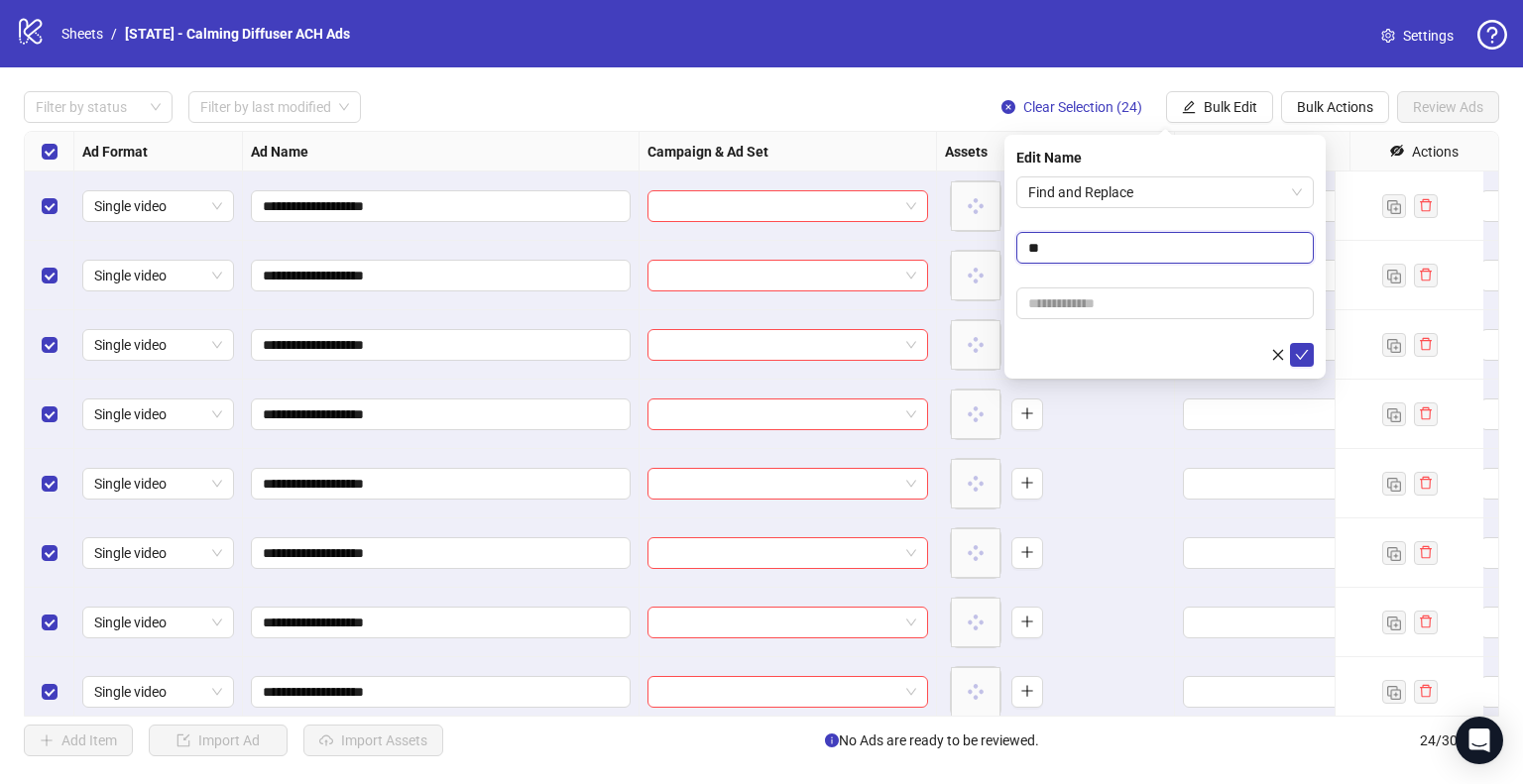 type on "**" 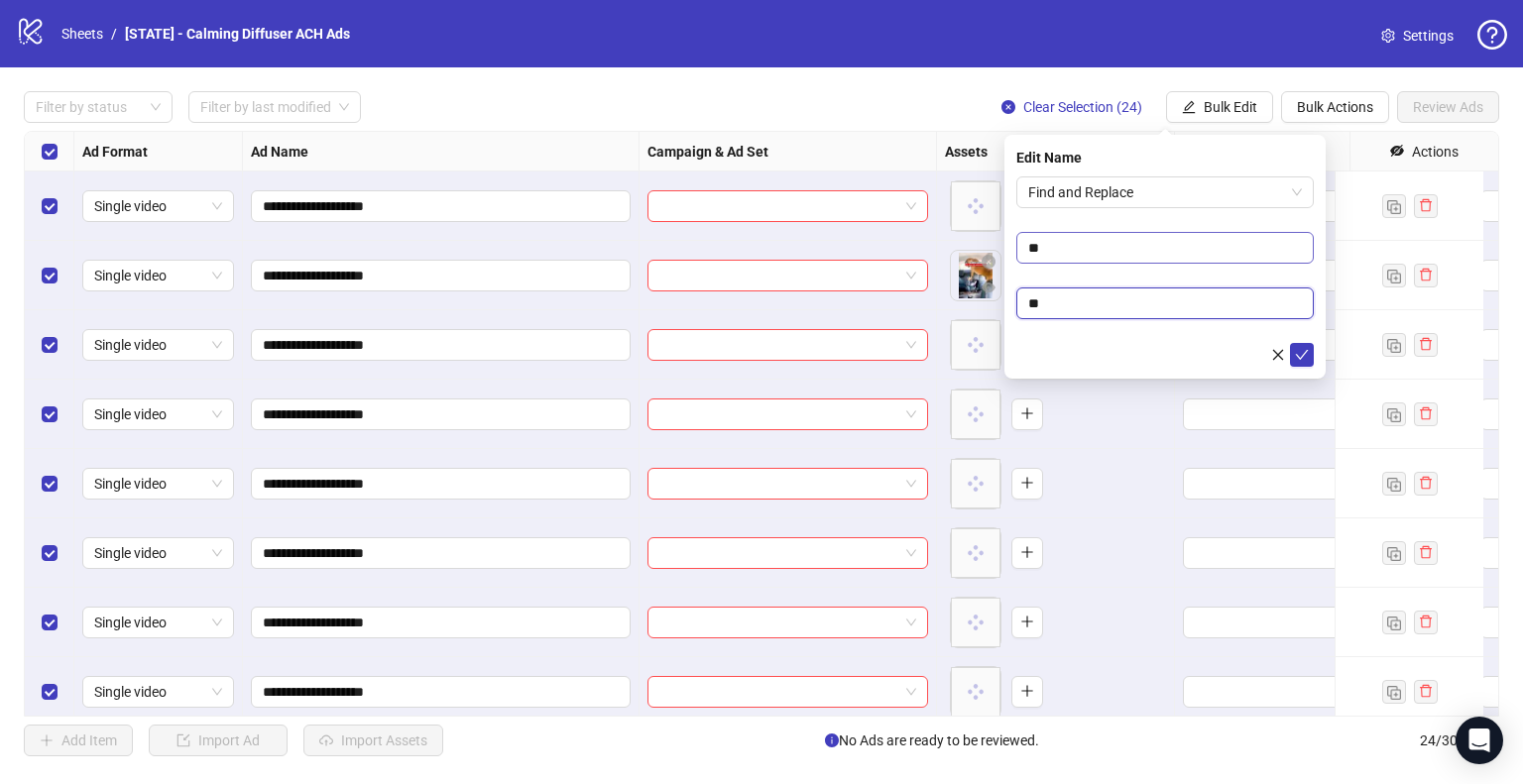 type on "**" 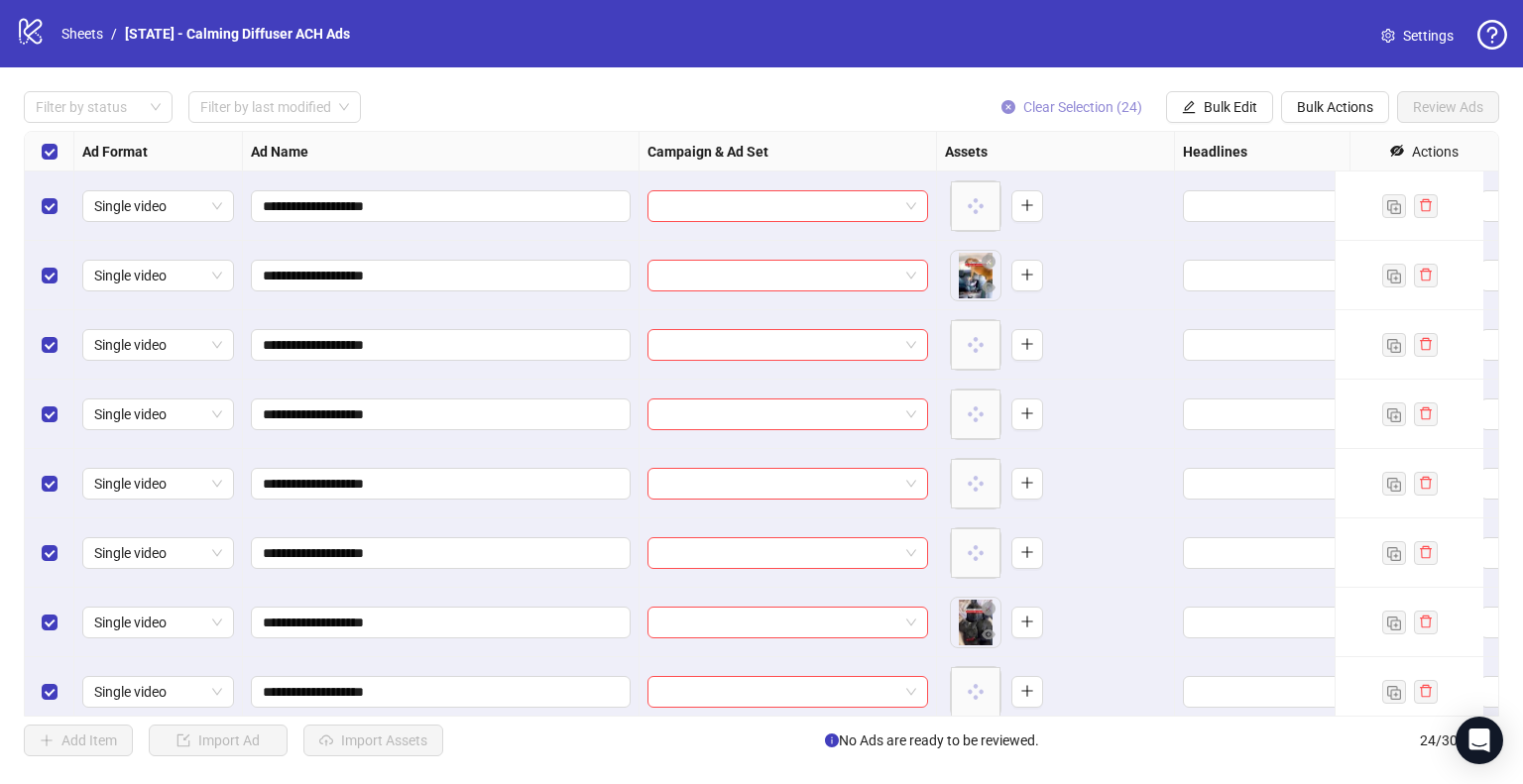 click on "Clear Selection (24)" at bounding box center [1083, 107] 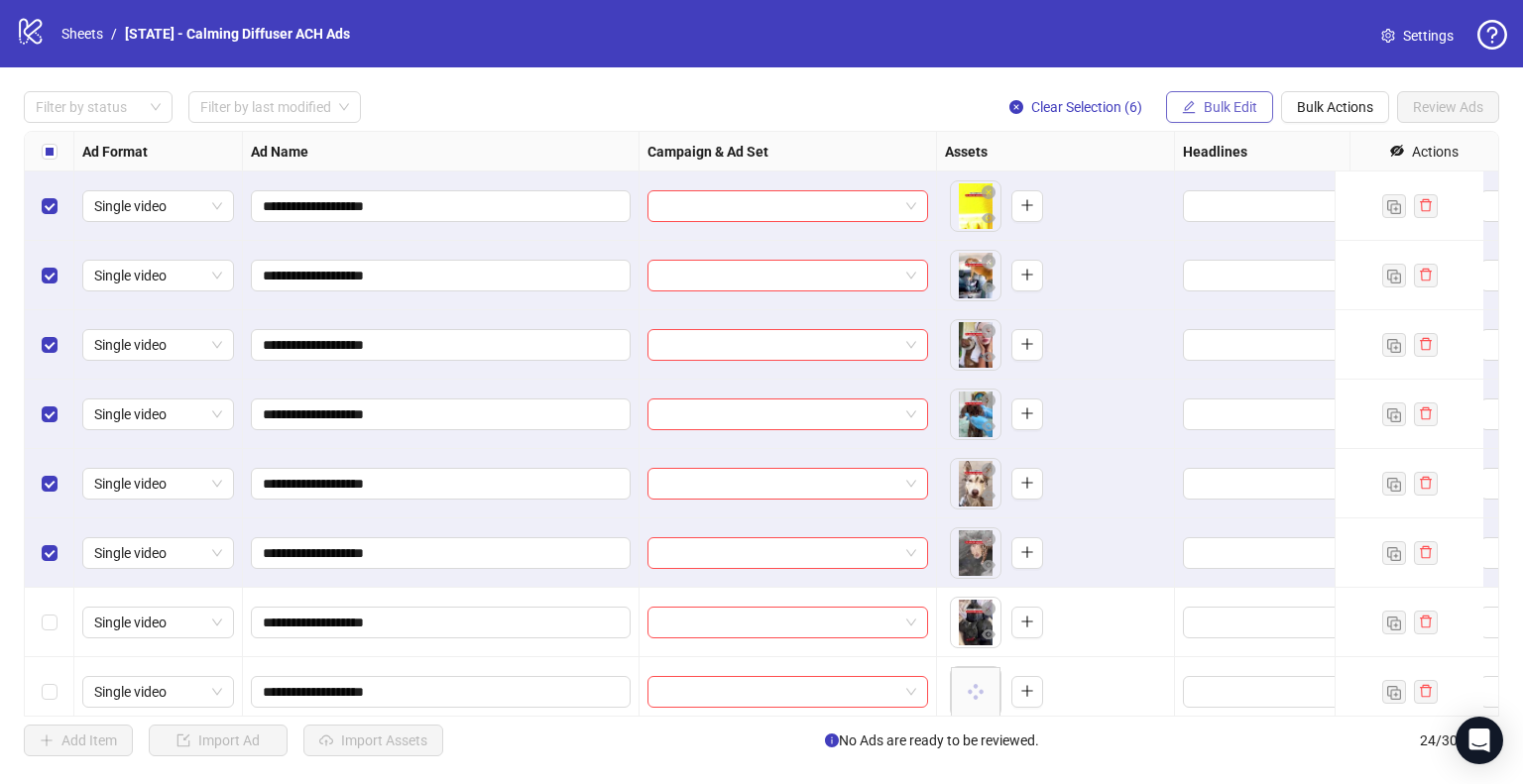 click on "Bulk Edit" at bounding box center (1230, 107) 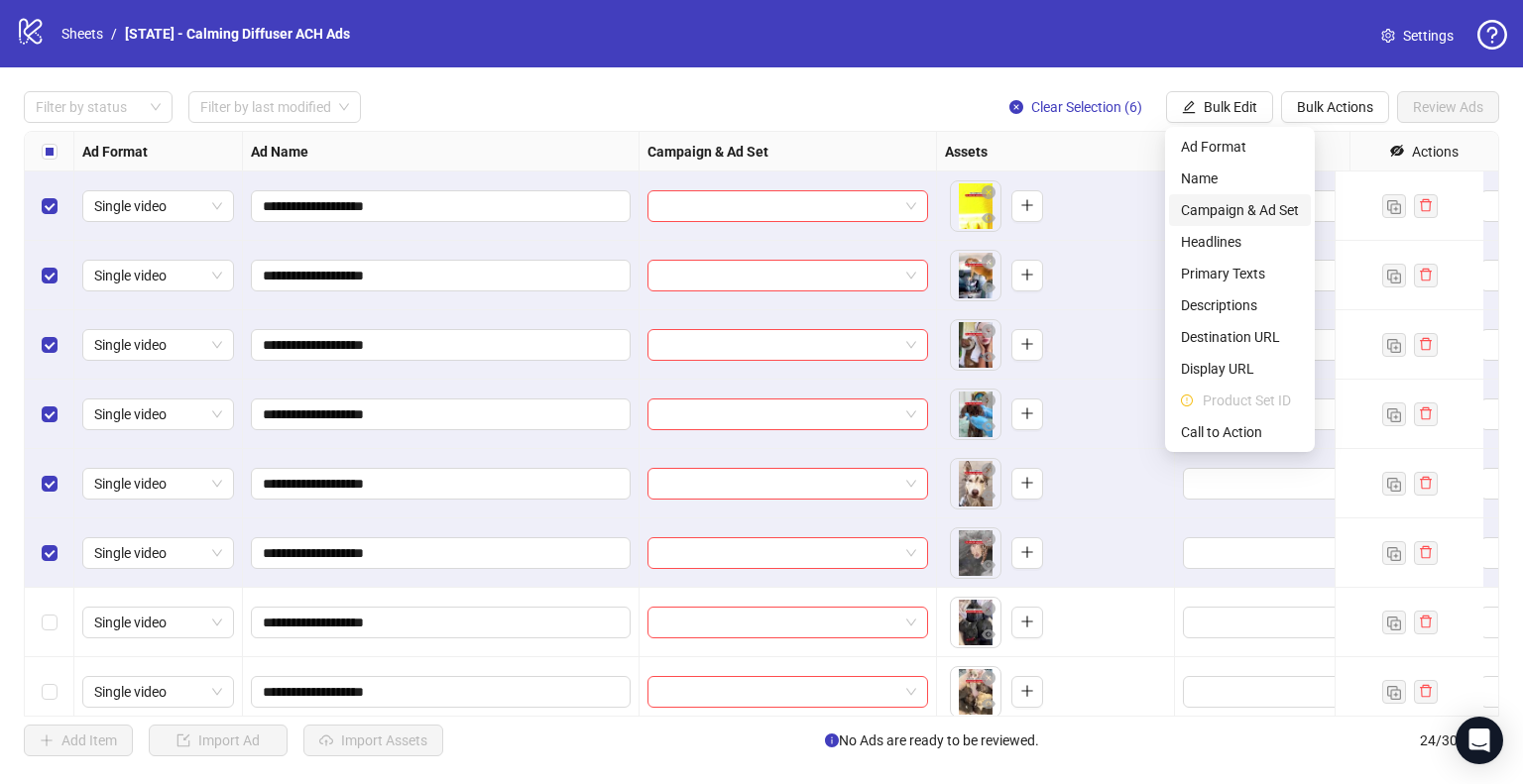 click on "Campaign & Ad Set" at bounding box center (1239, 210) 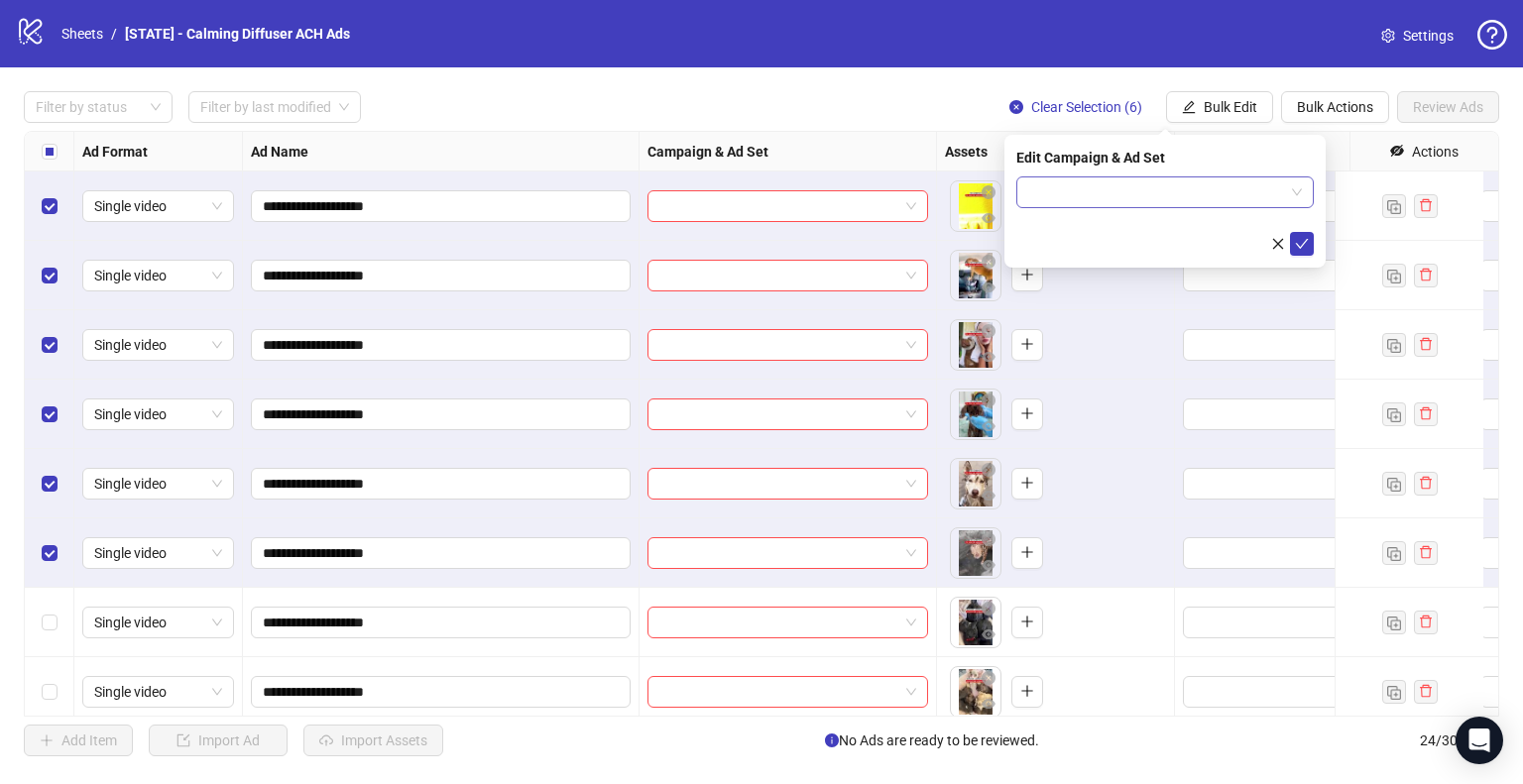 click at bounding box center [1165, 192] 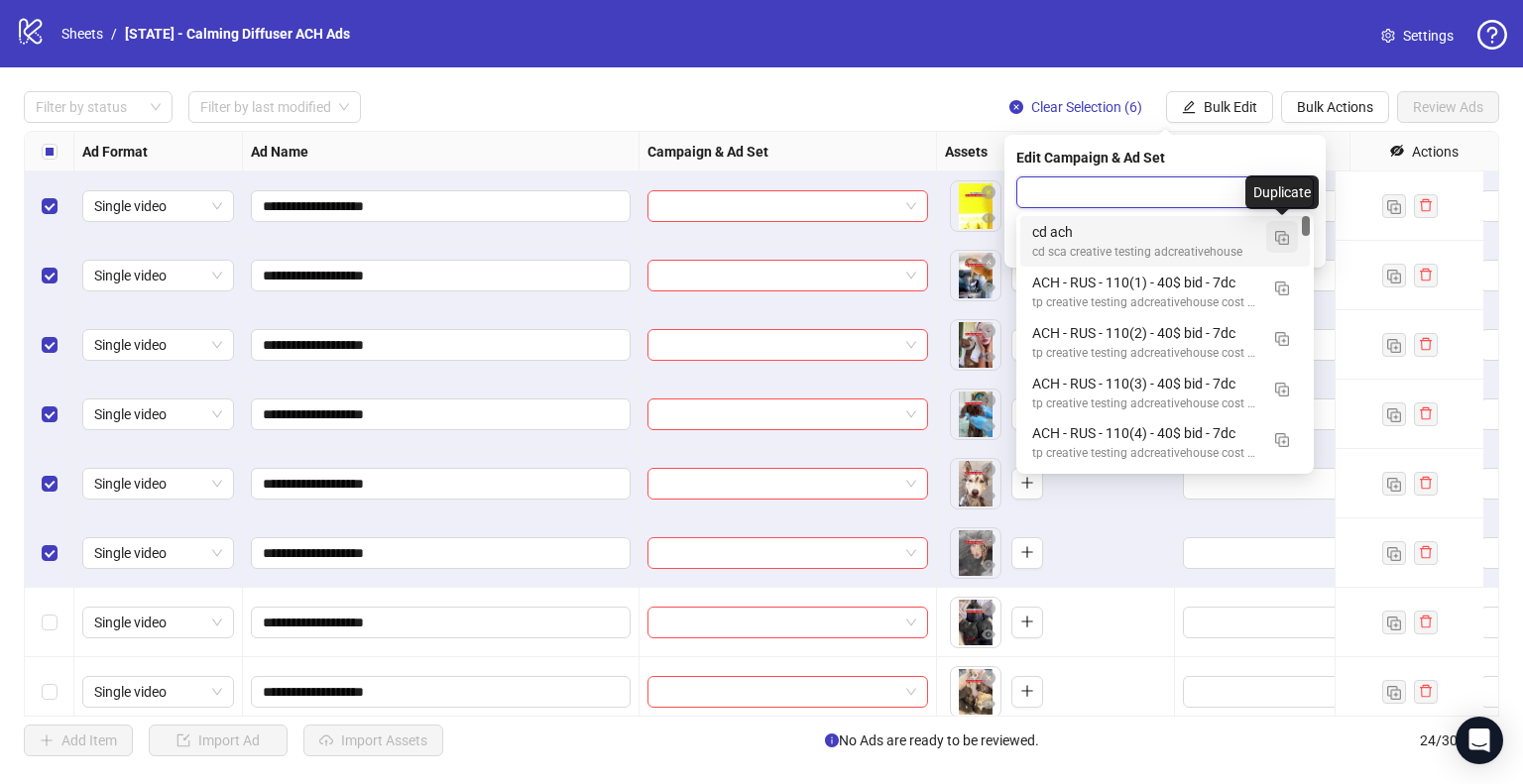 click at bounding box center [1282, 237] 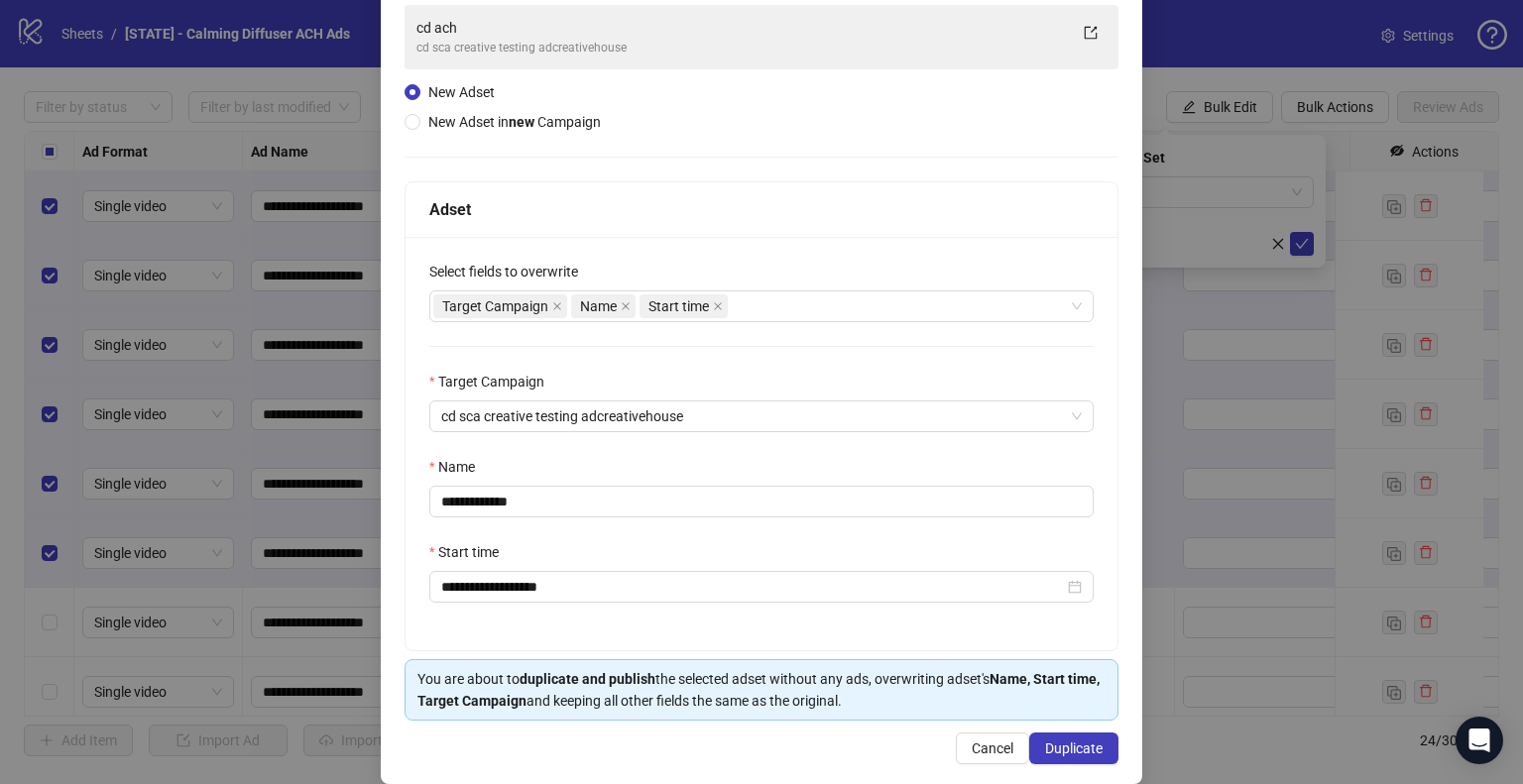 scroll, scrollTop: 168, scrollLeft: 0, axis: vertical 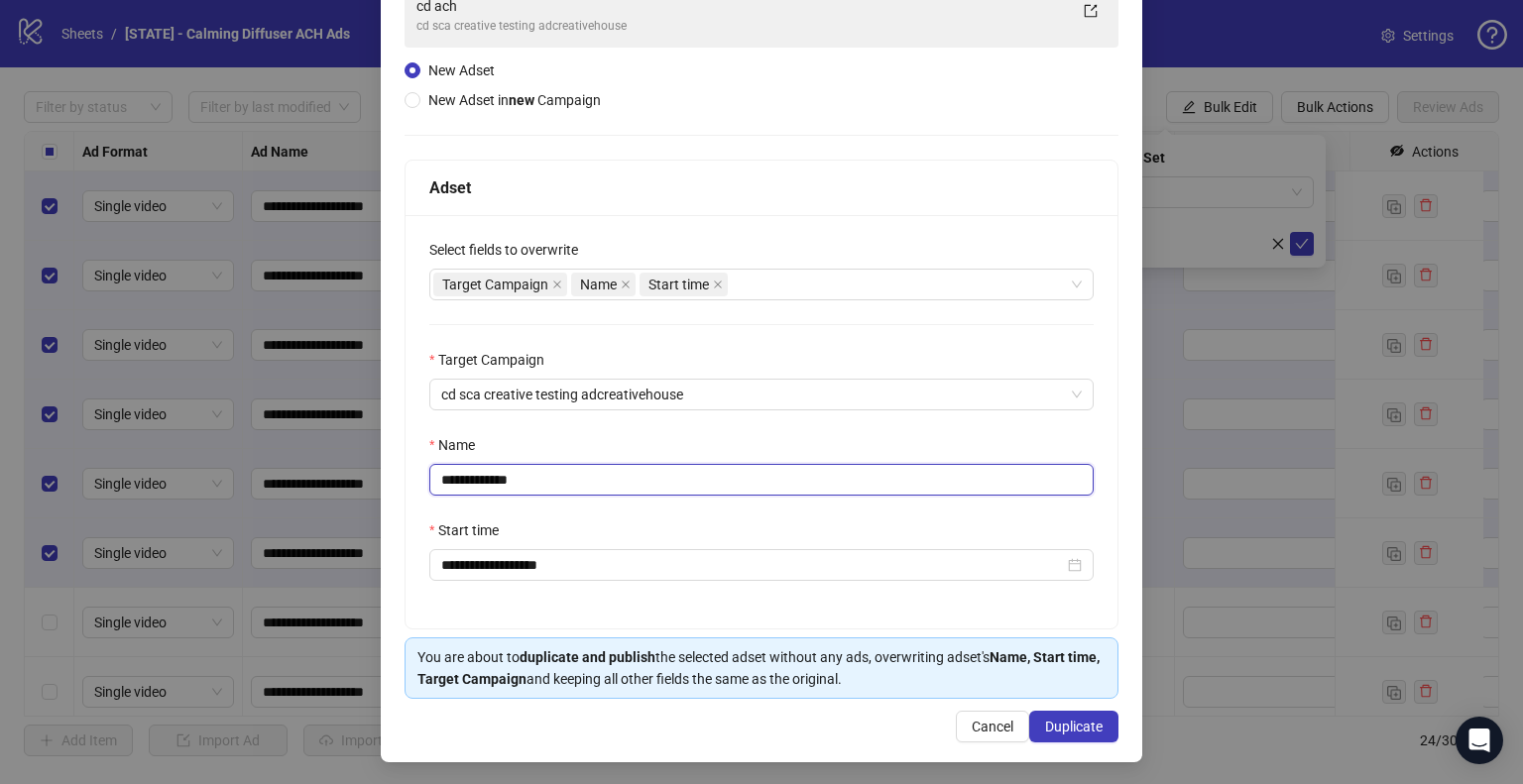 click on "**********" at bounding box center (762, 480) 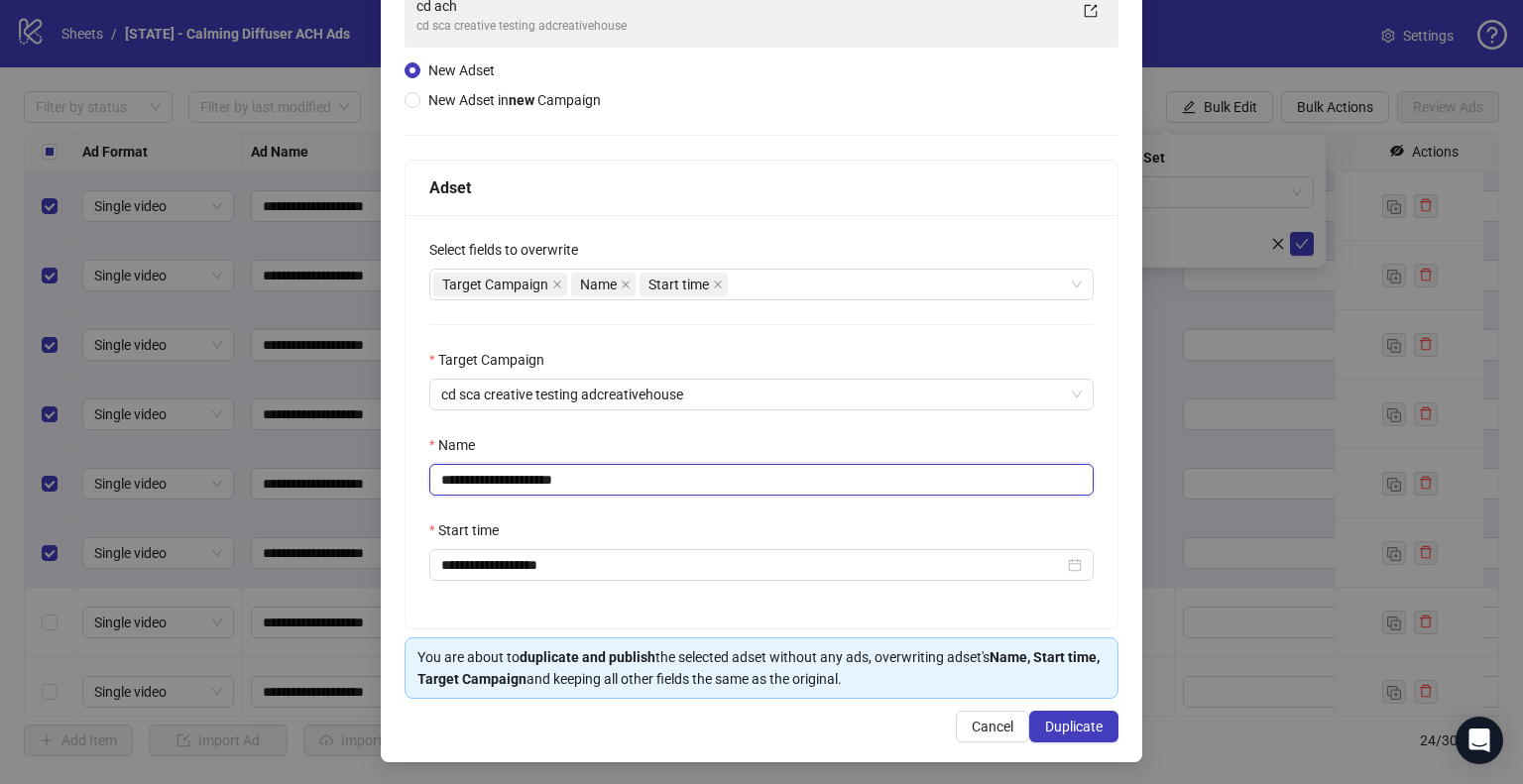 type on "**********" 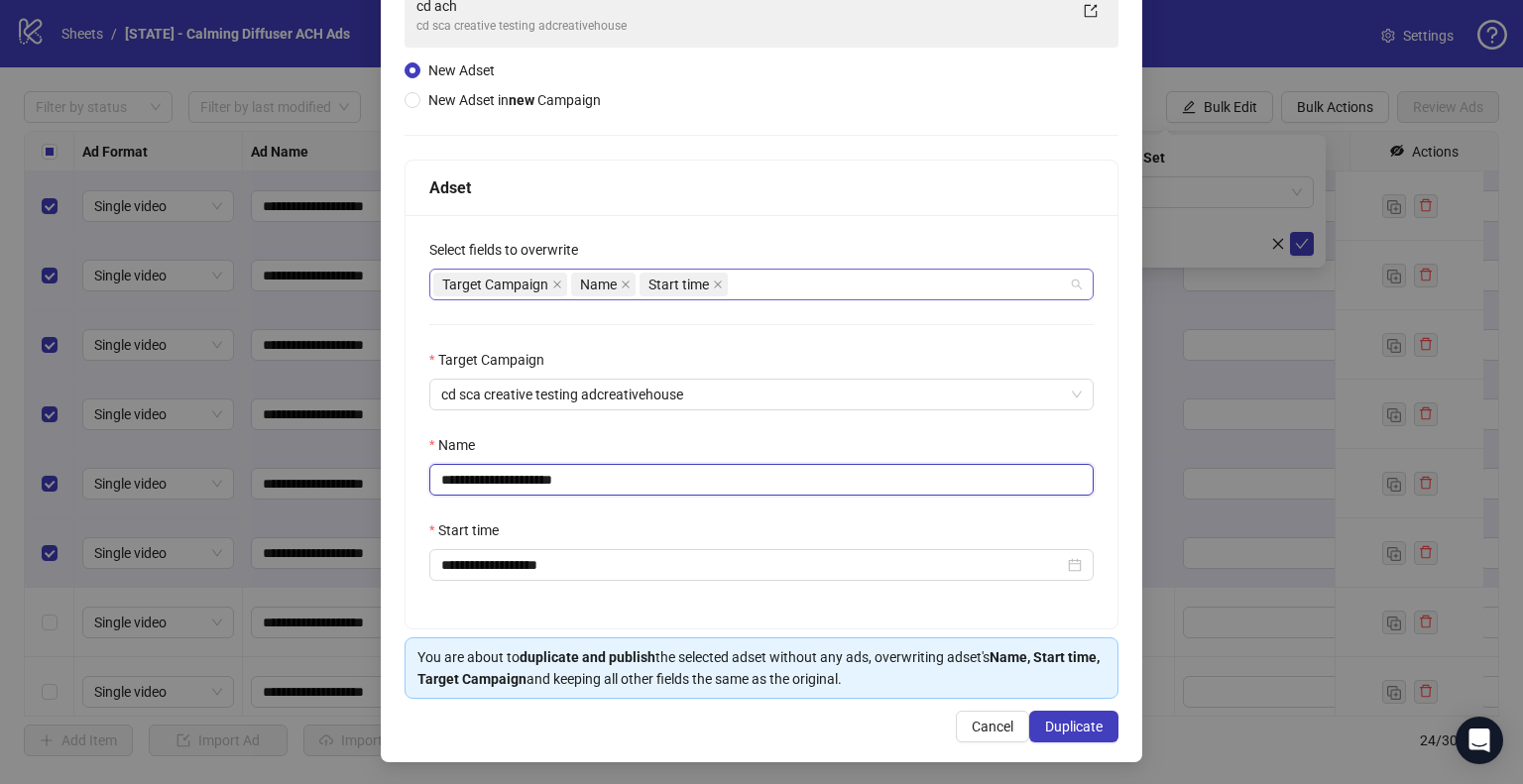 click on "Target Campaign Name Start time" at bounding box center [751, 284] 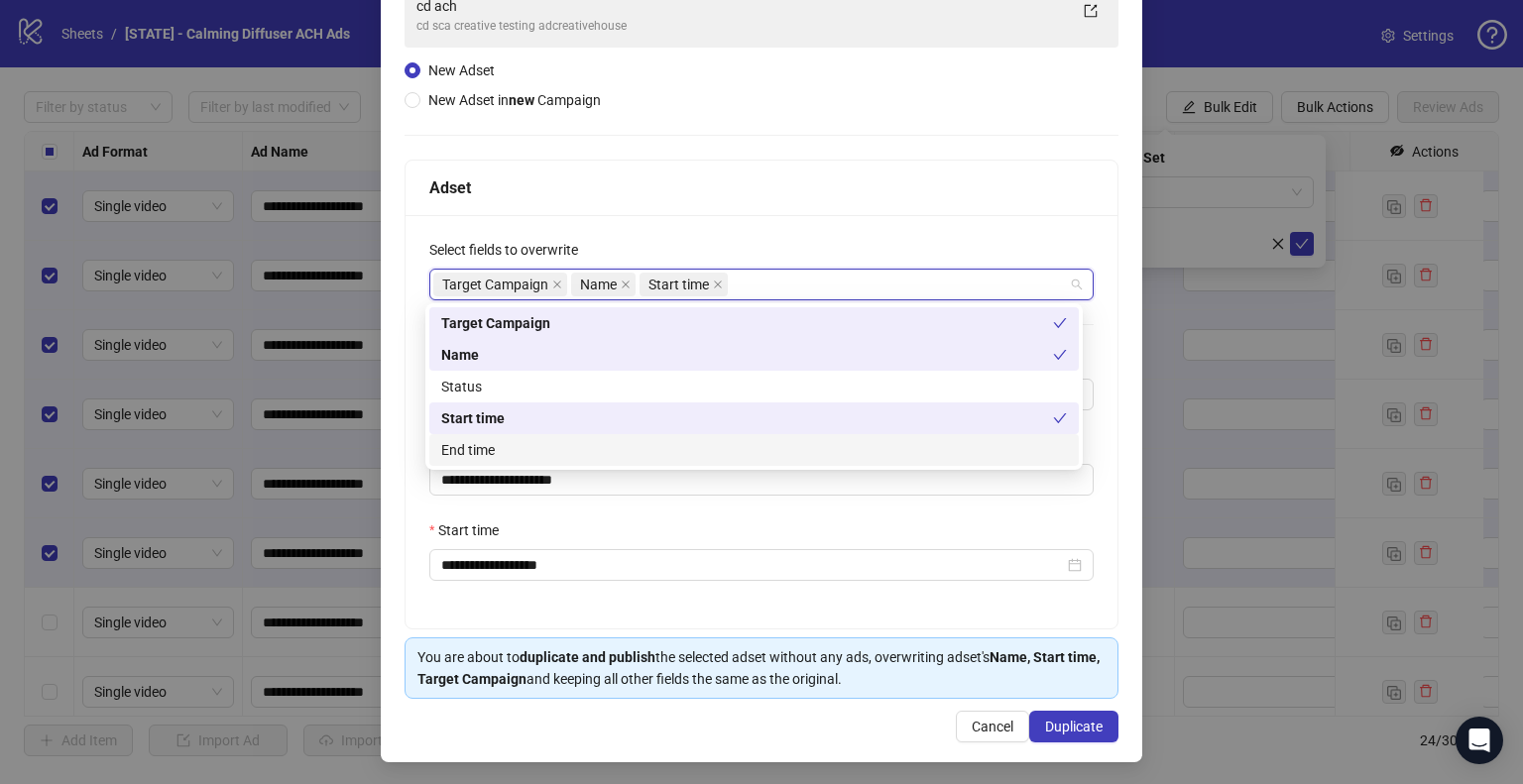 click on "**********" at bounding box center (762, 421) 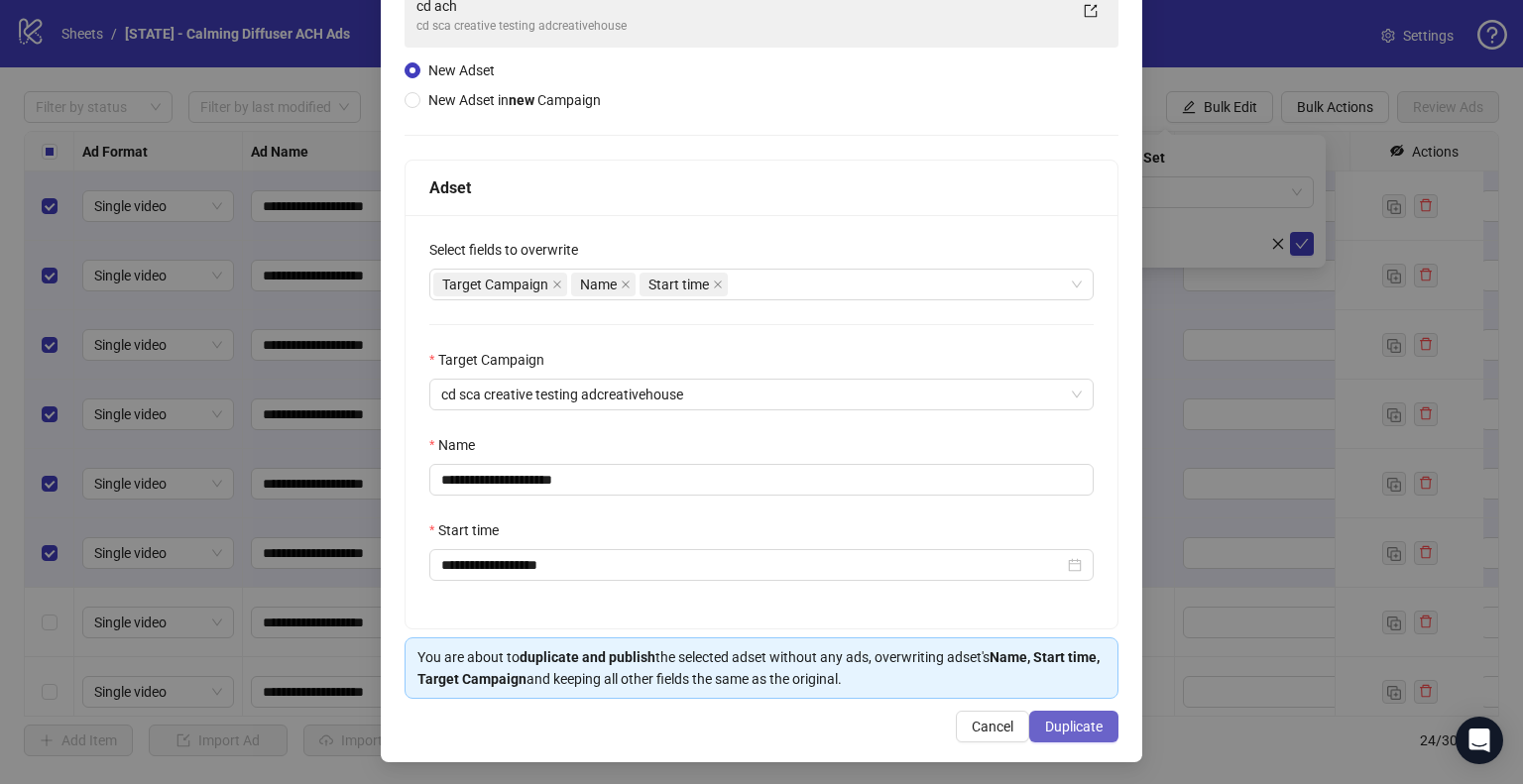 click on "Duplicate" at bounding box center (1074, 727) 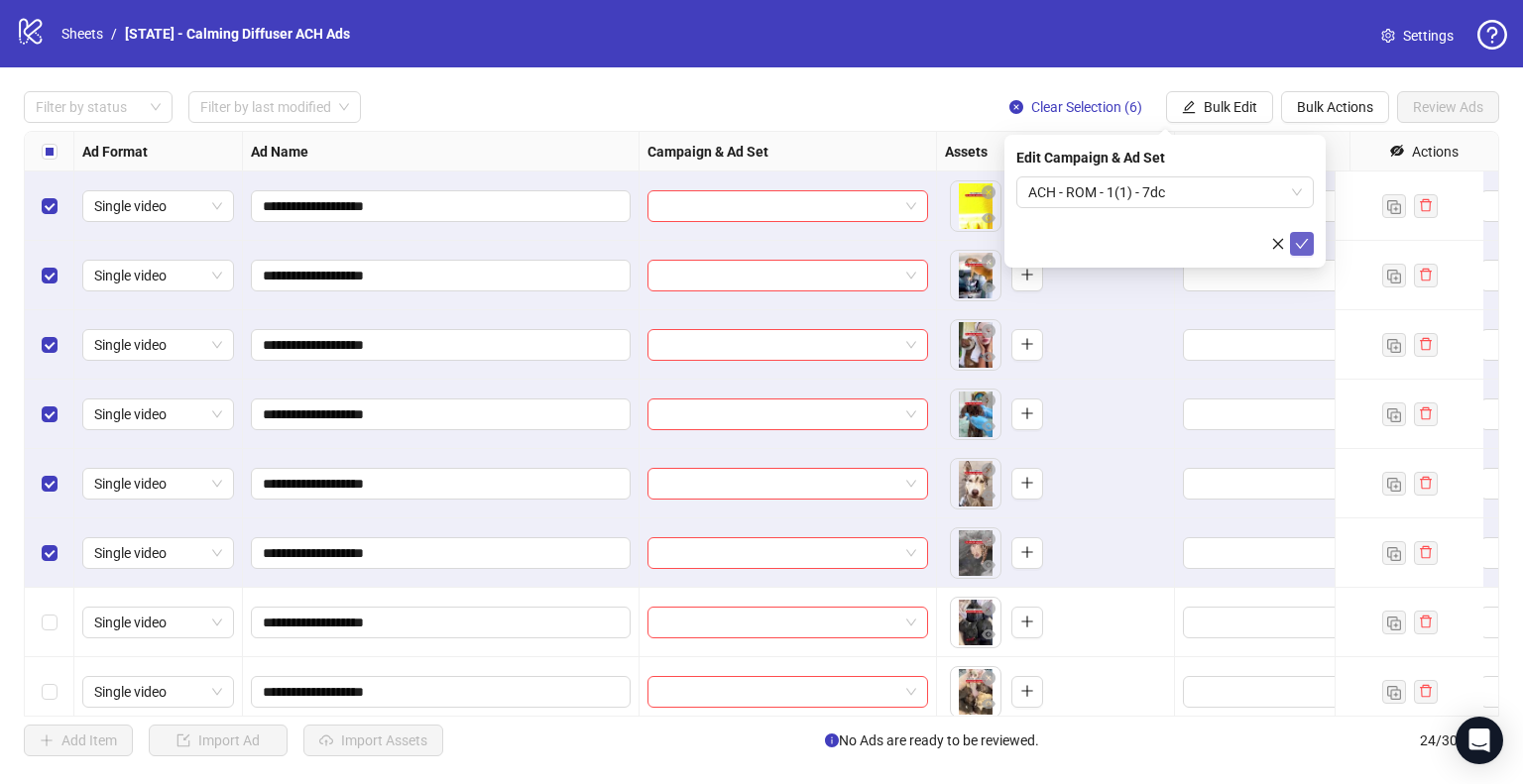 click 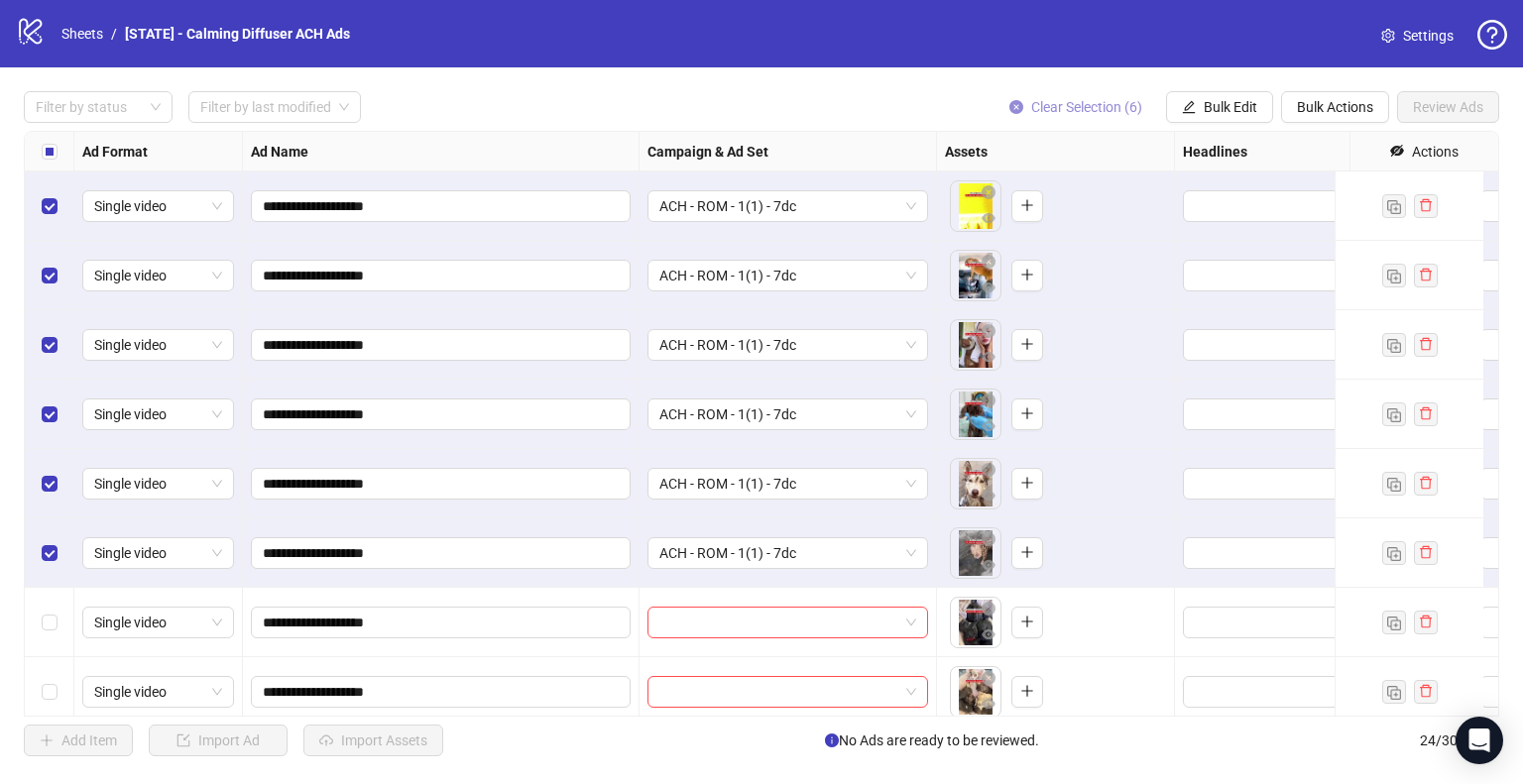 click on "Clear Selection (6)" at bounding box center [1087, 107] 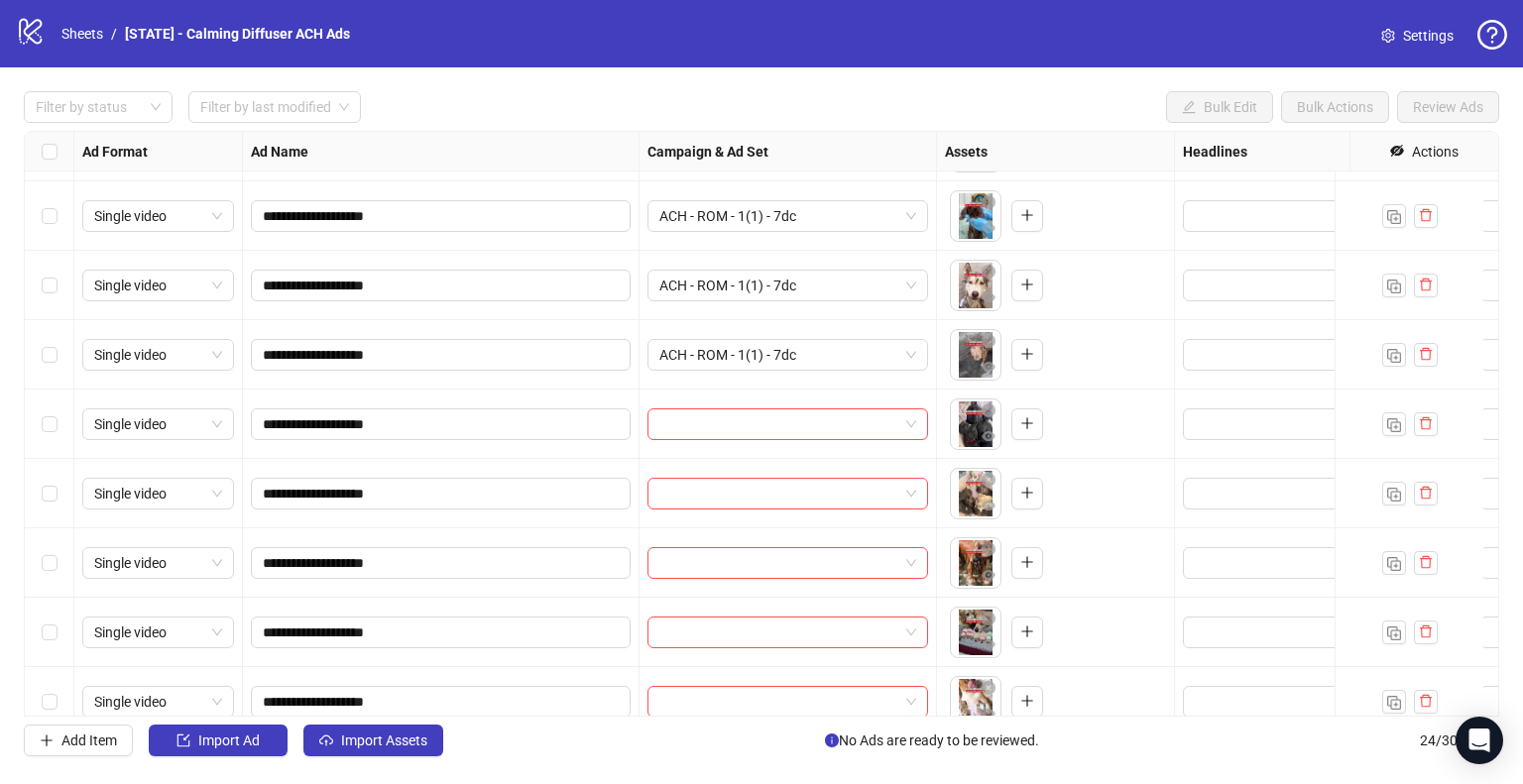 scroll, scrollTop: 297, scrollLeft: 0, axis: vertical 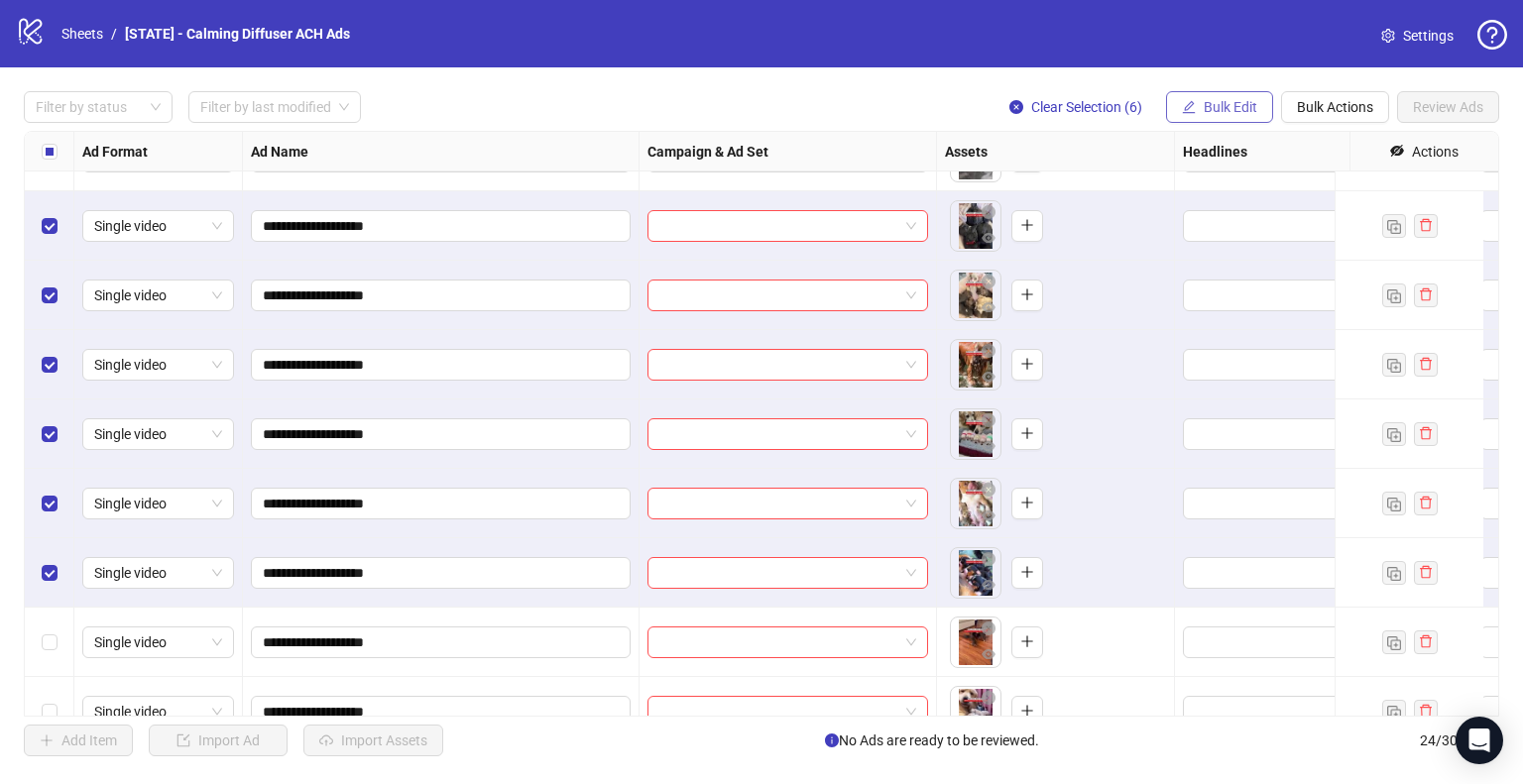 click on "Bulk Edit" at bounding box center [1230, 107] 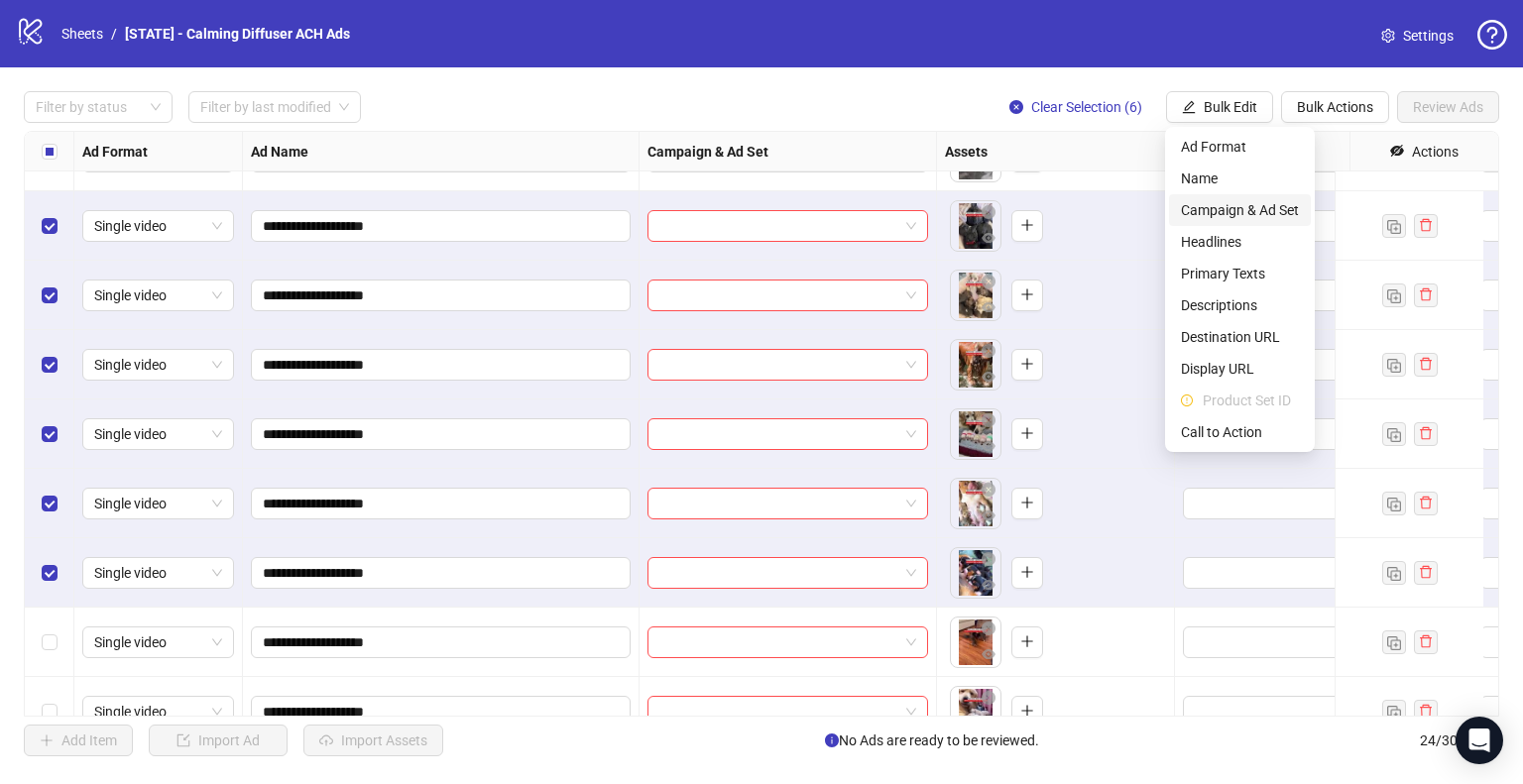 click on "Campaign & Ad Set" at bounding box center [1239, 210] 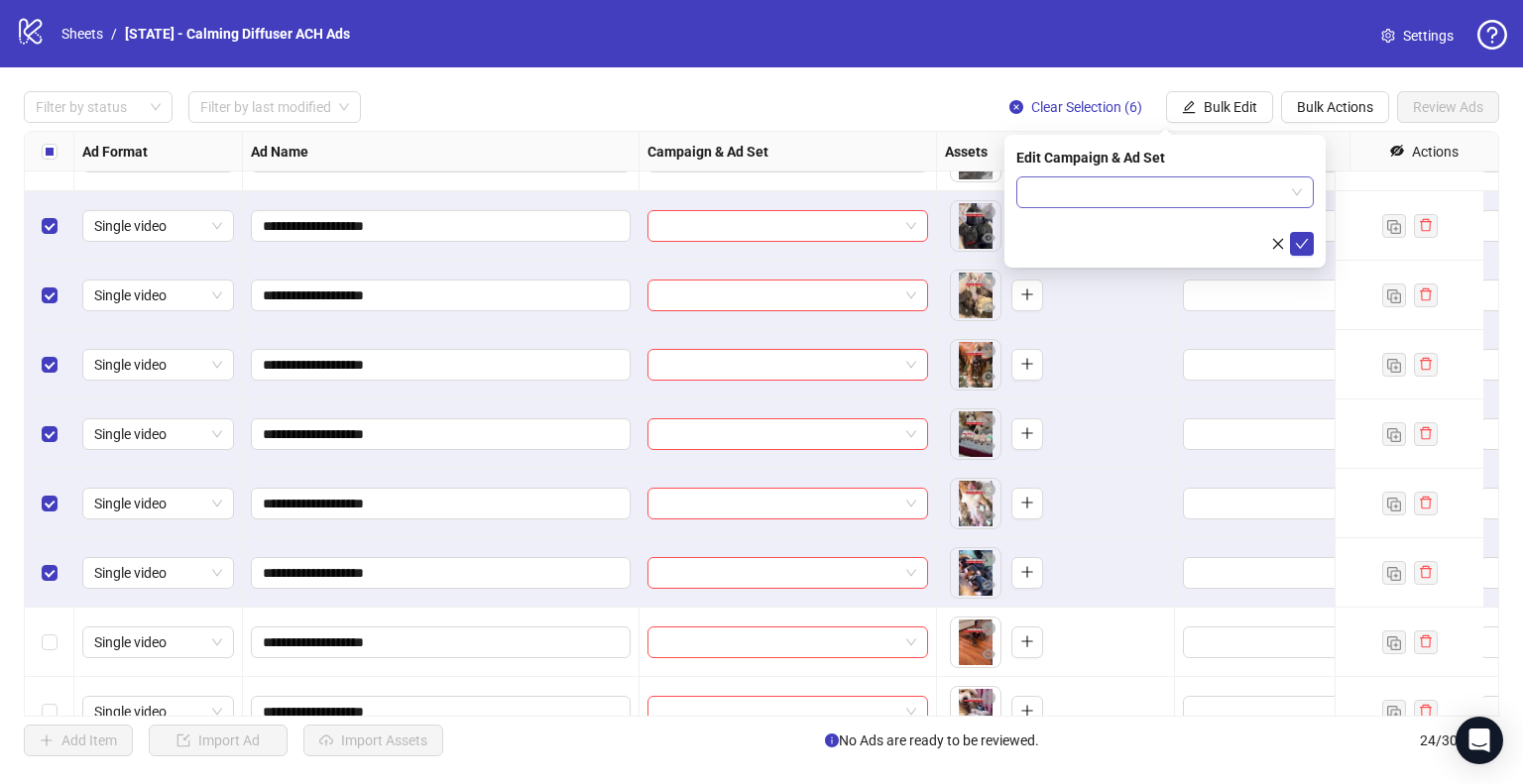 click at bounding box center [1165, 192] 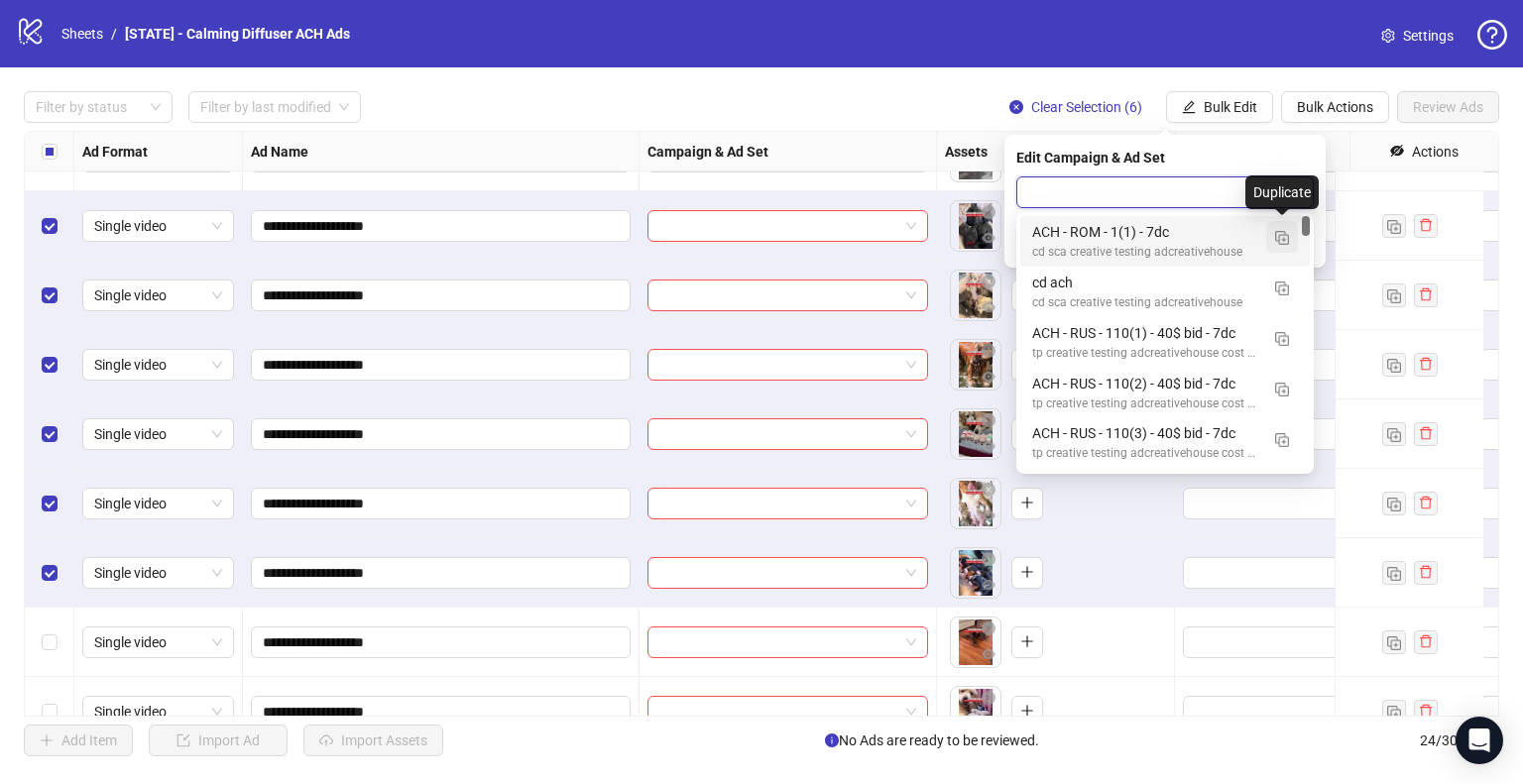 click at bounding box center [1282, 238] 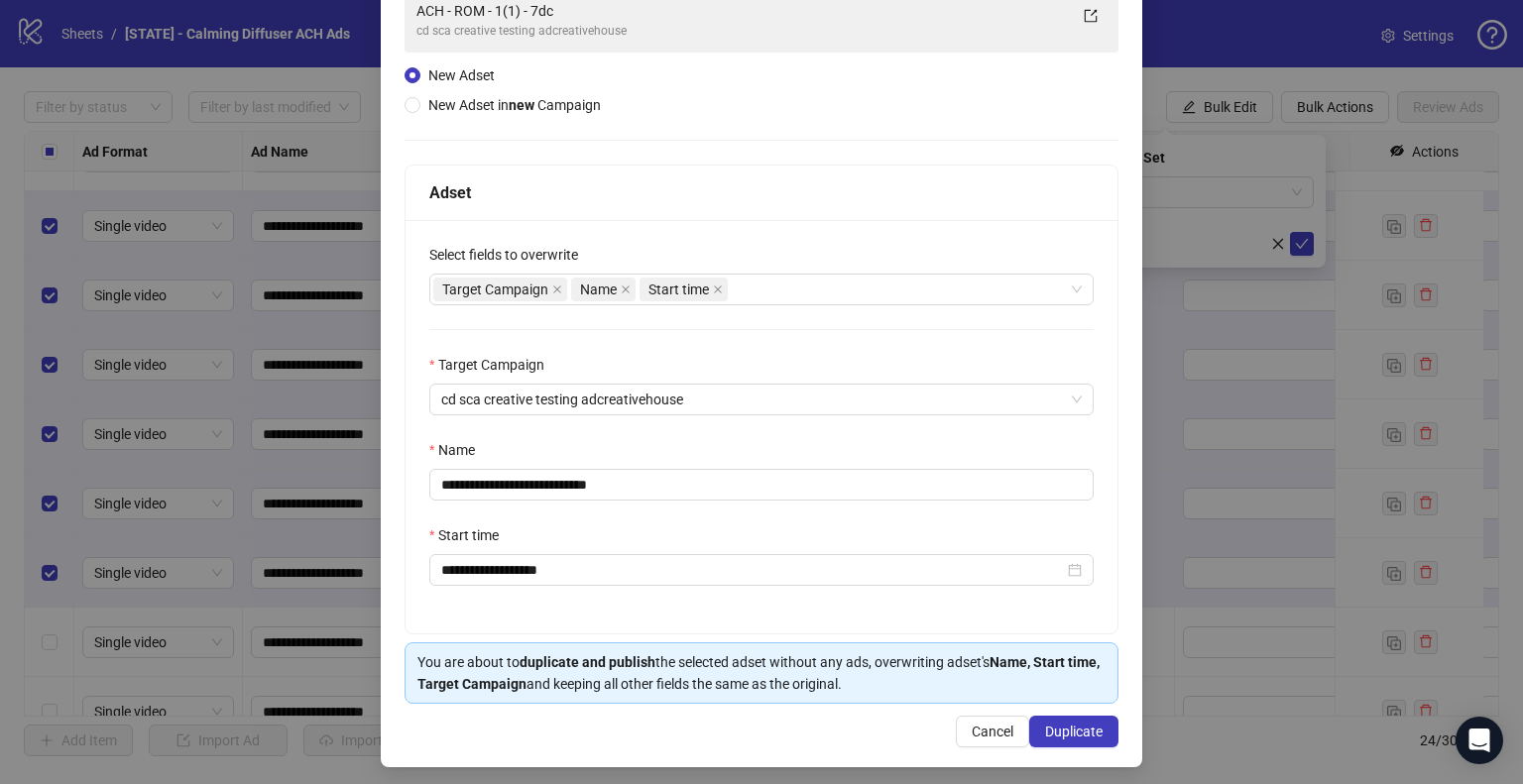 scroll, scrollTop: 168, scrollLeft: 0, axis: vertical 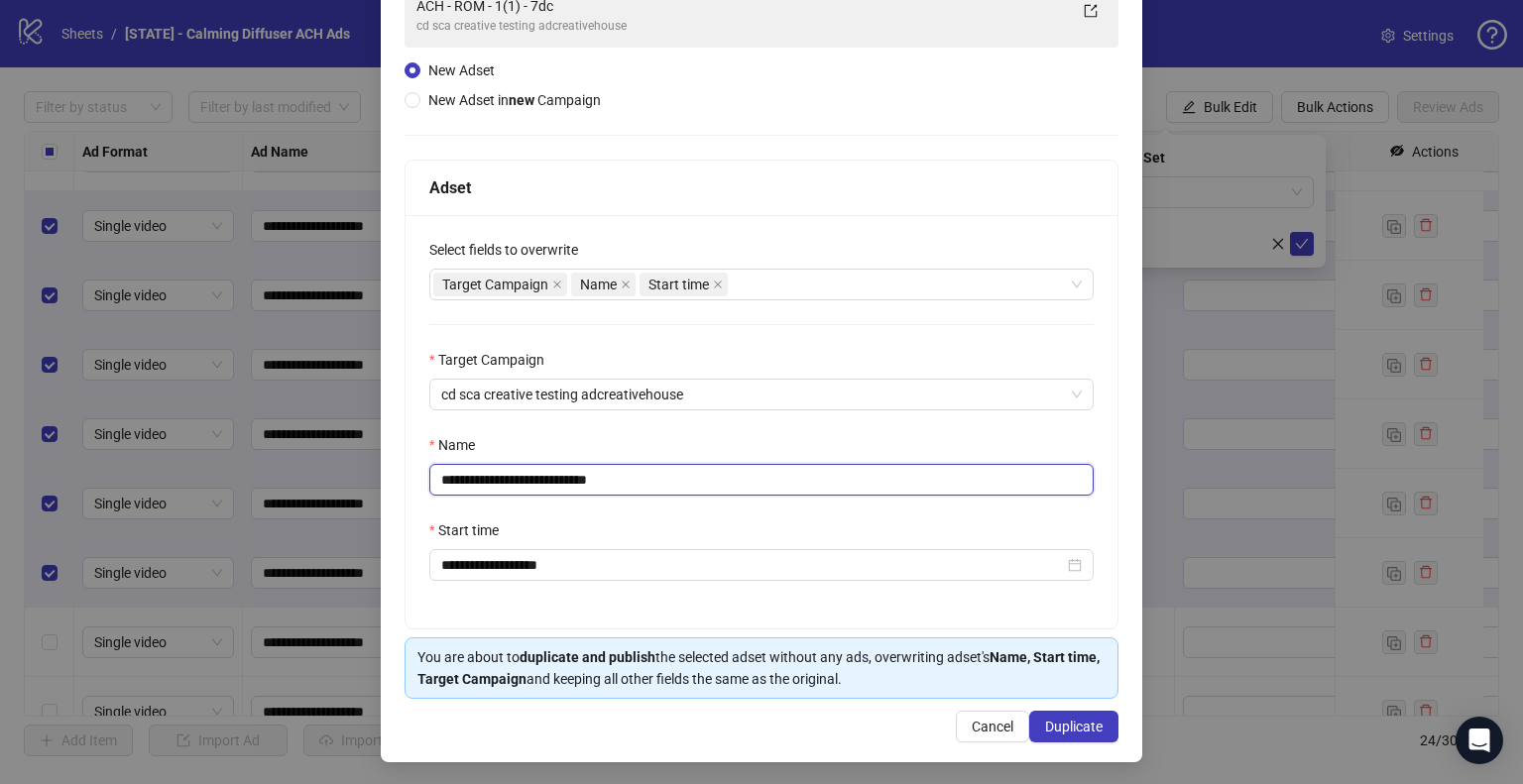 click on "**********" at bounding box center [762, 480] 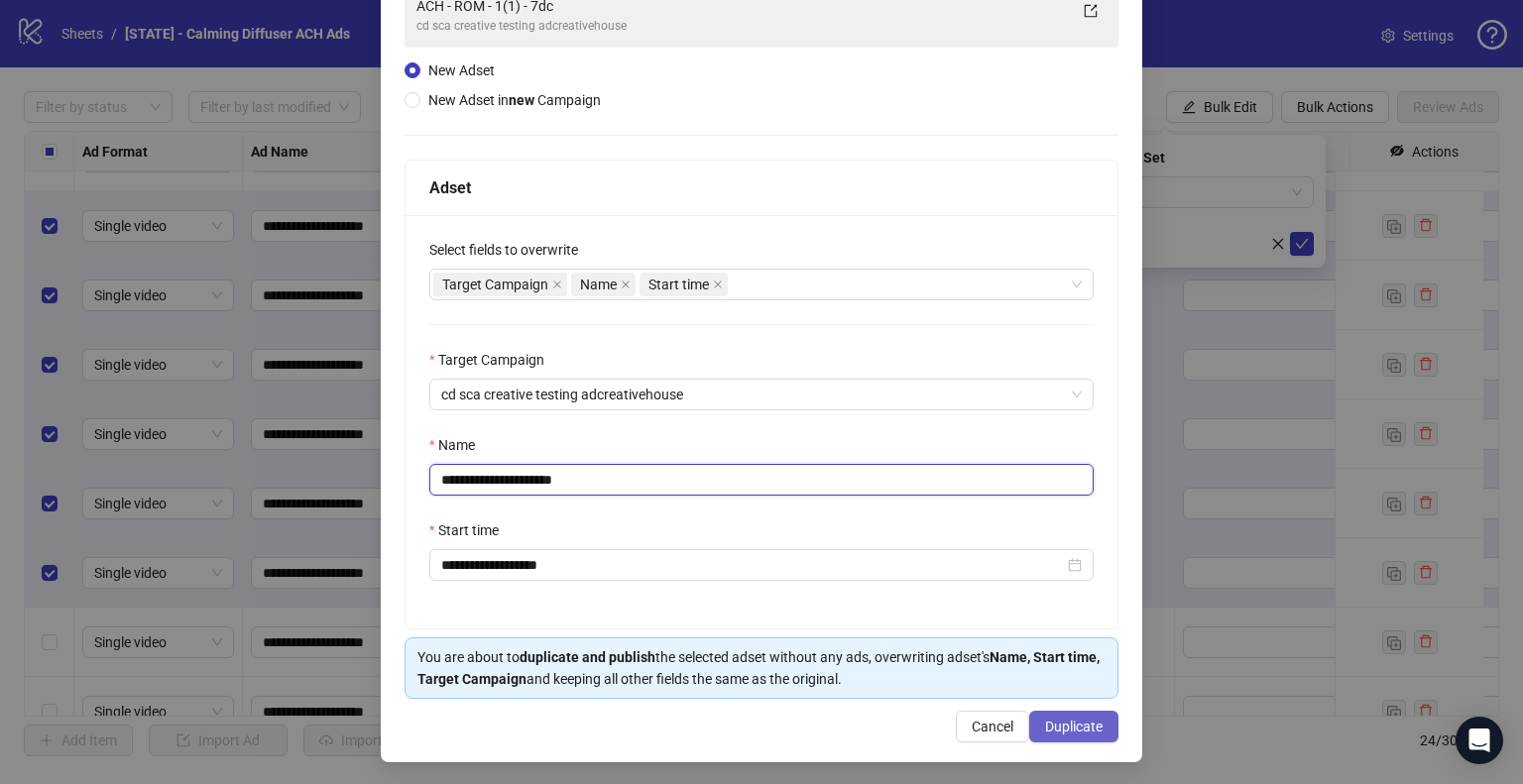type on "**********" 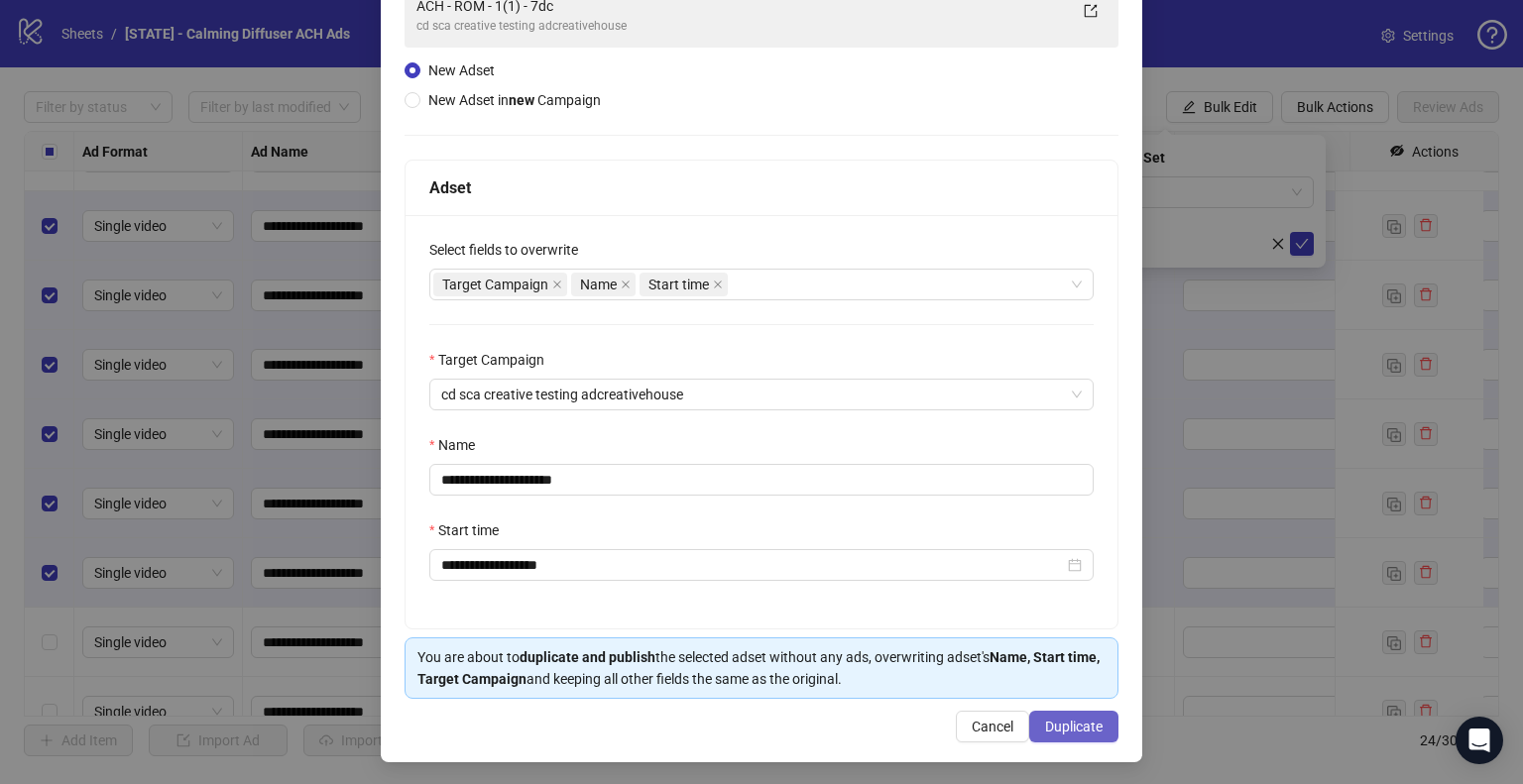 click on "Duplicate" at bounding box center (1074, 727) 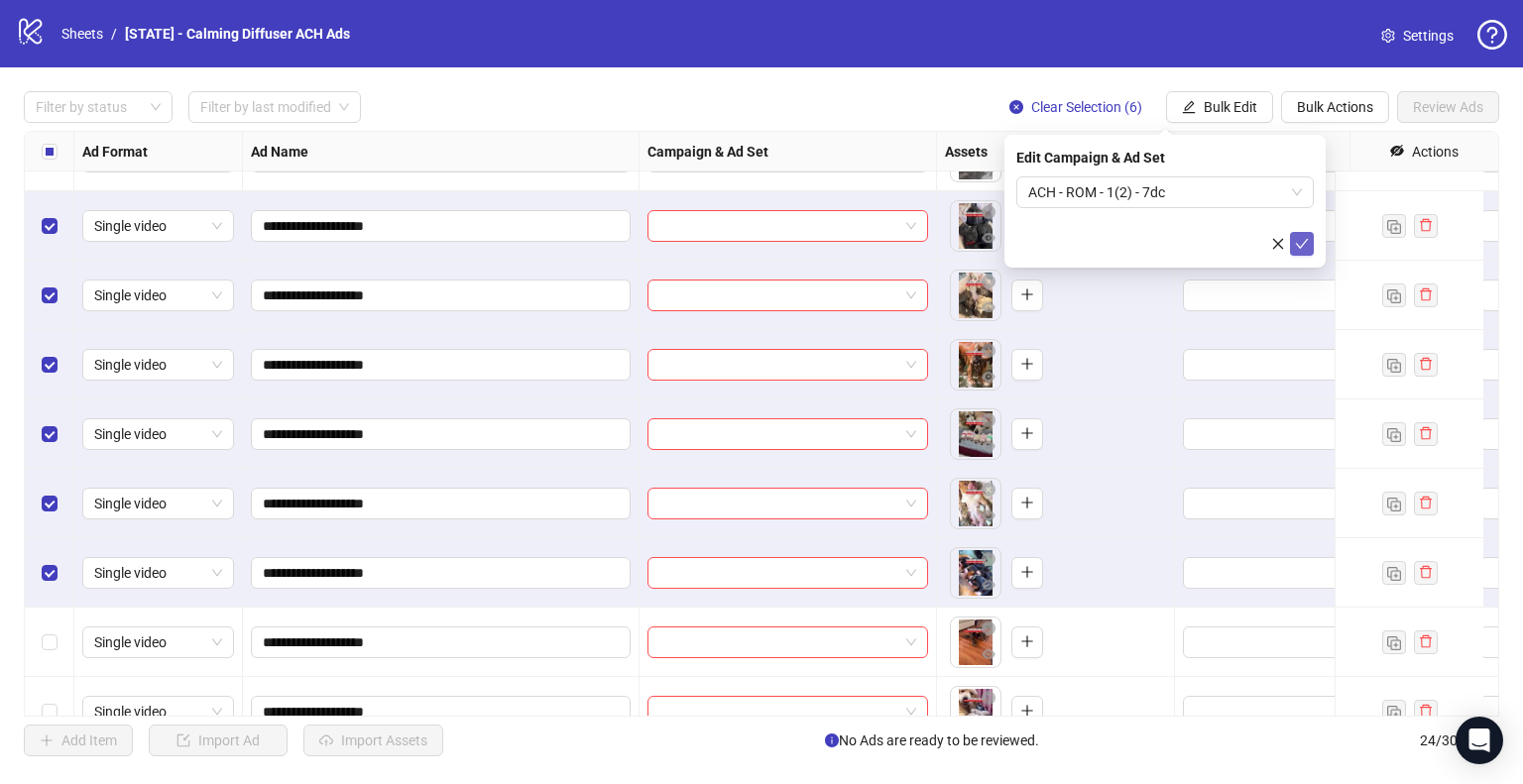click 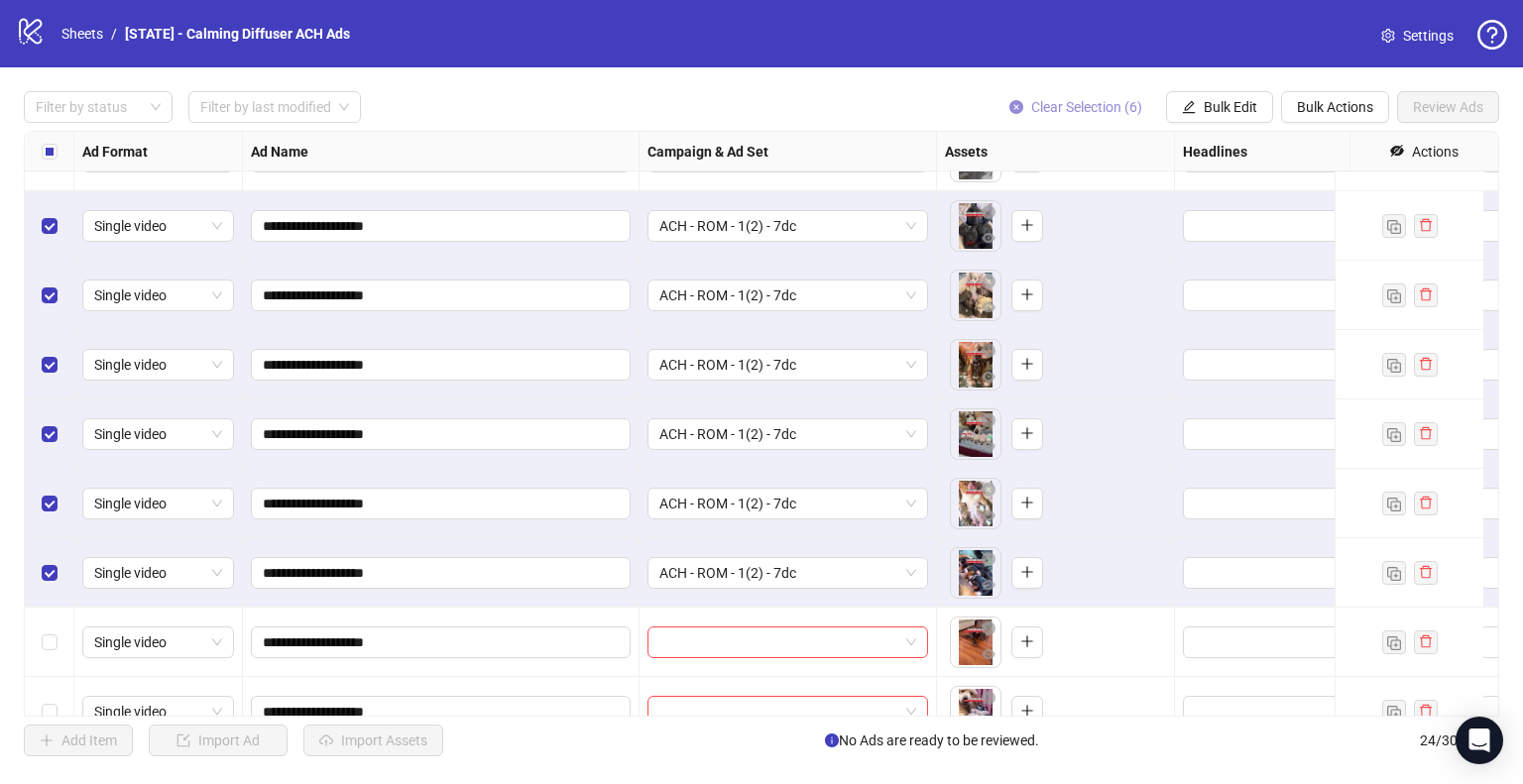 click on "Clear Selection (6)" at bounding box center [1087, 107] 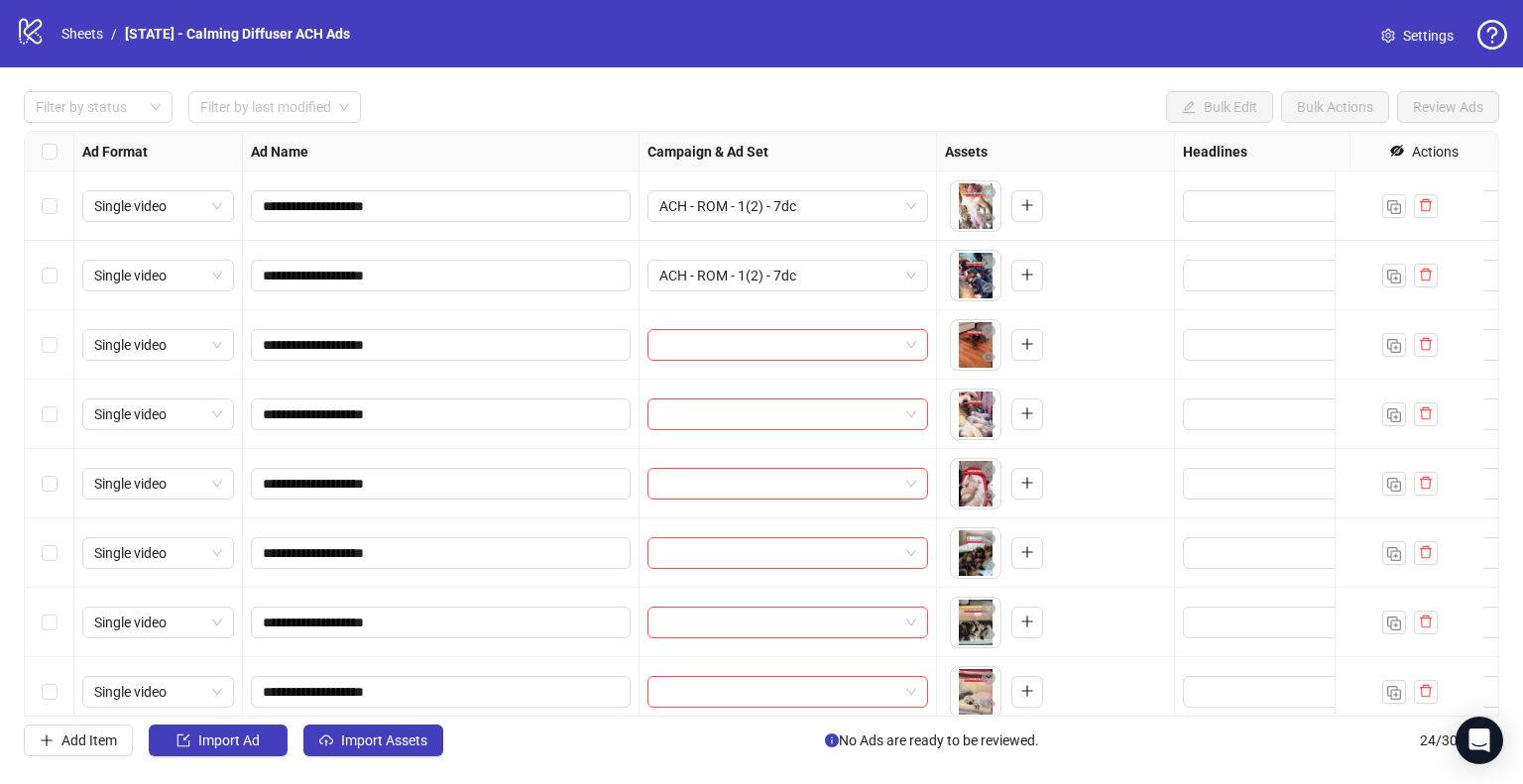 scroll, scrollTop: 793, scrollLeft: 0, axis: vertical 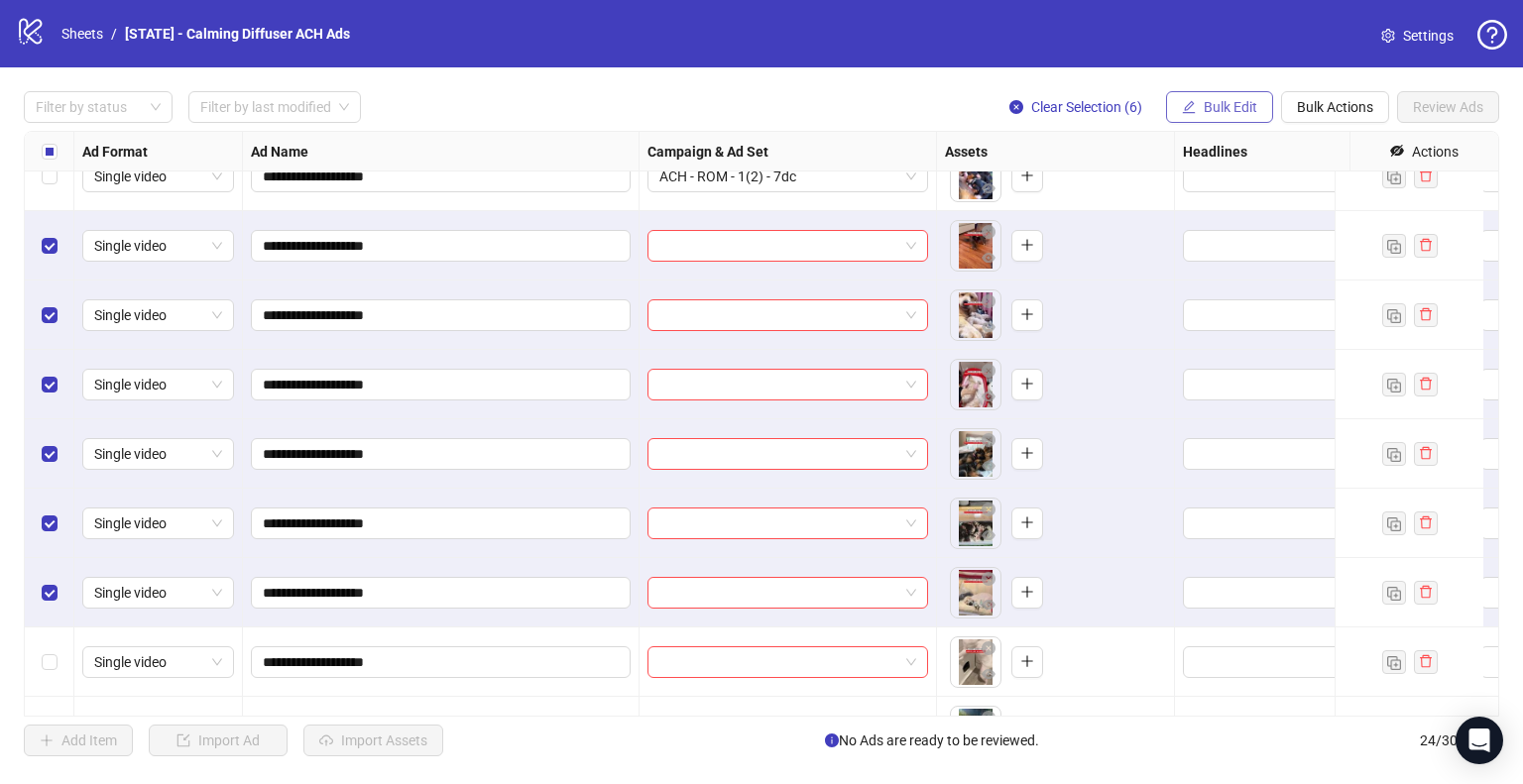 click on "Bulk Edit" at bounding box center (1220, 107) 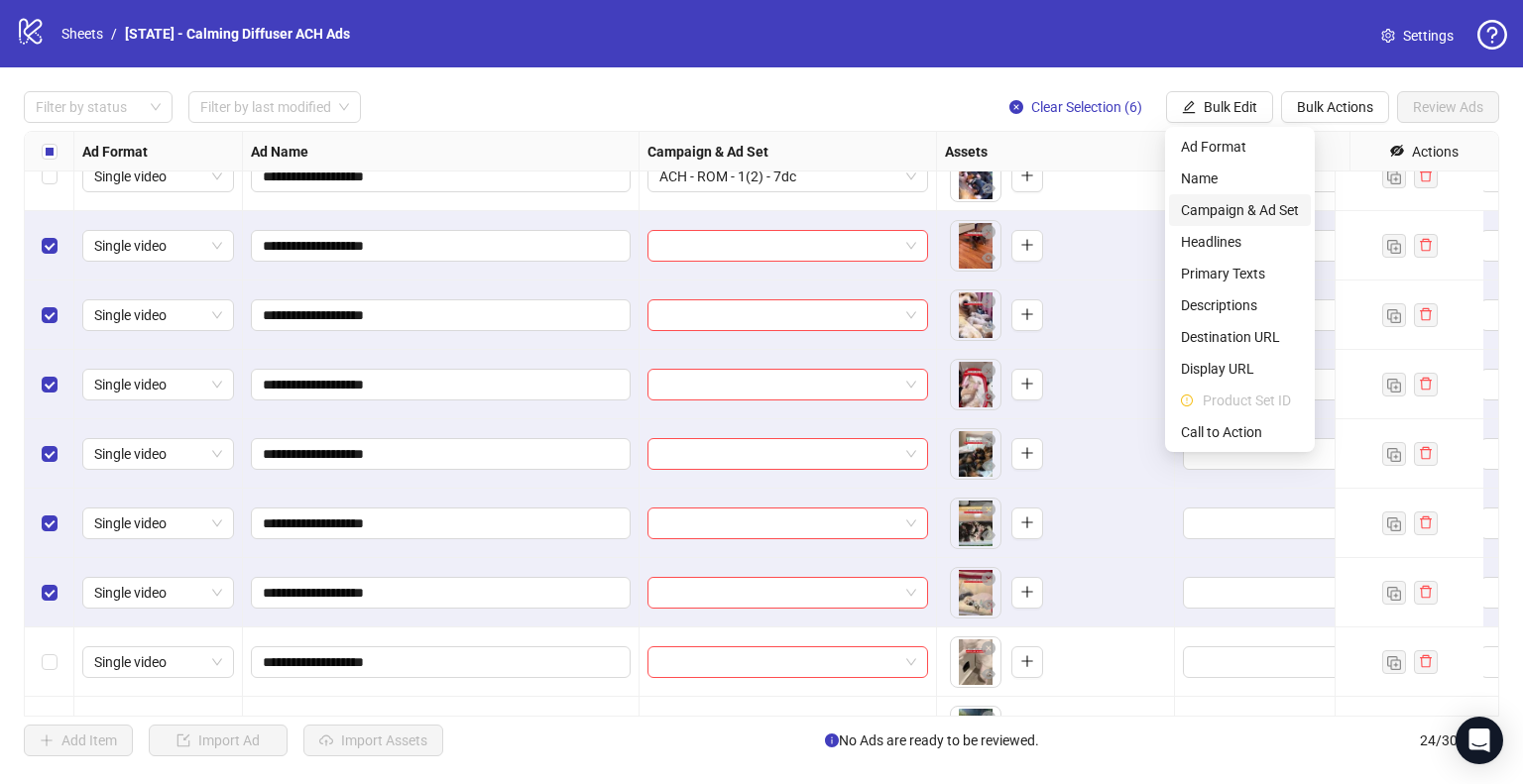 click on "Campaign & Ad Set" at bounding box center (1239, 210) 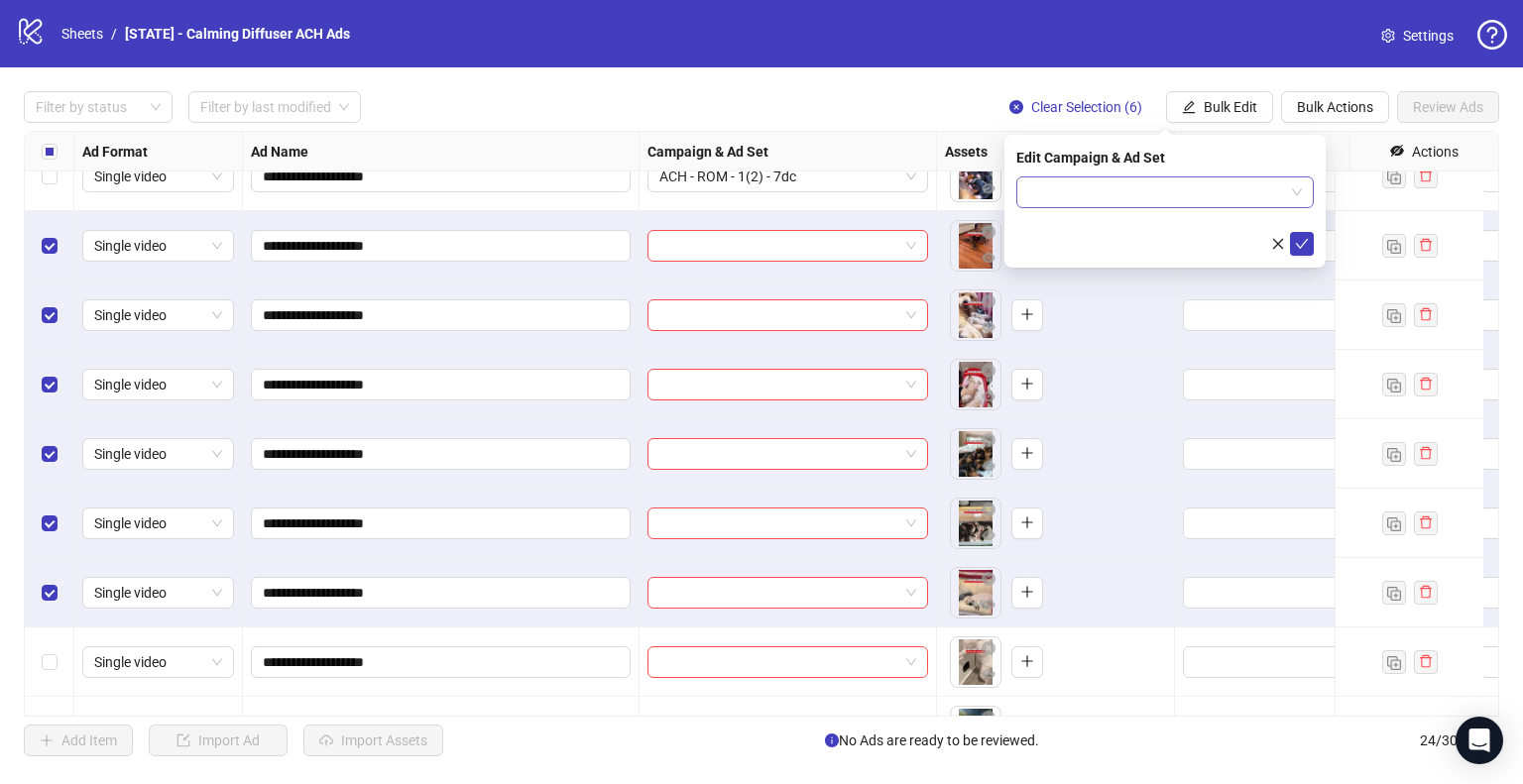 click at bounding box center (1165, 192) 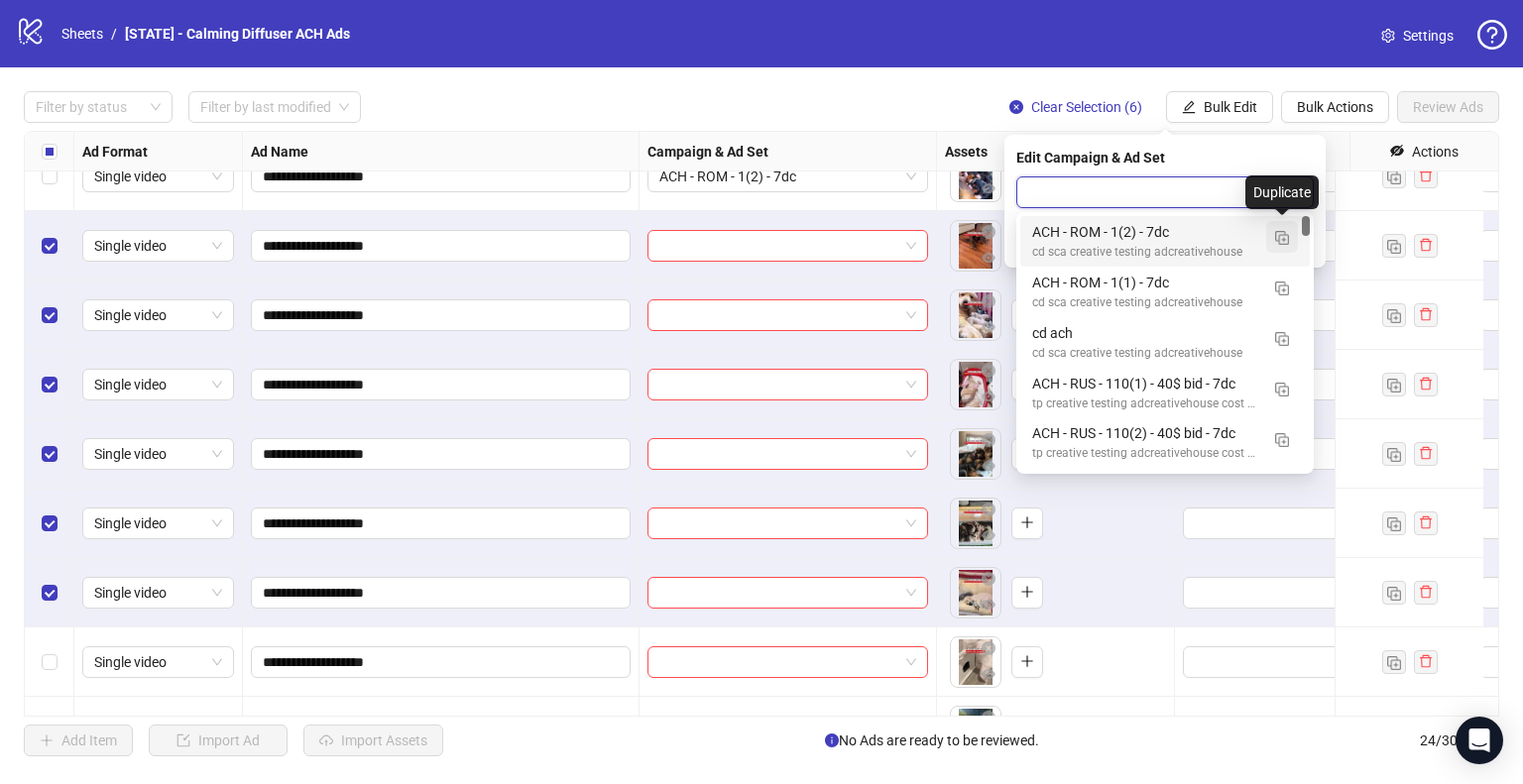 click at bounding box center (1282, 238) 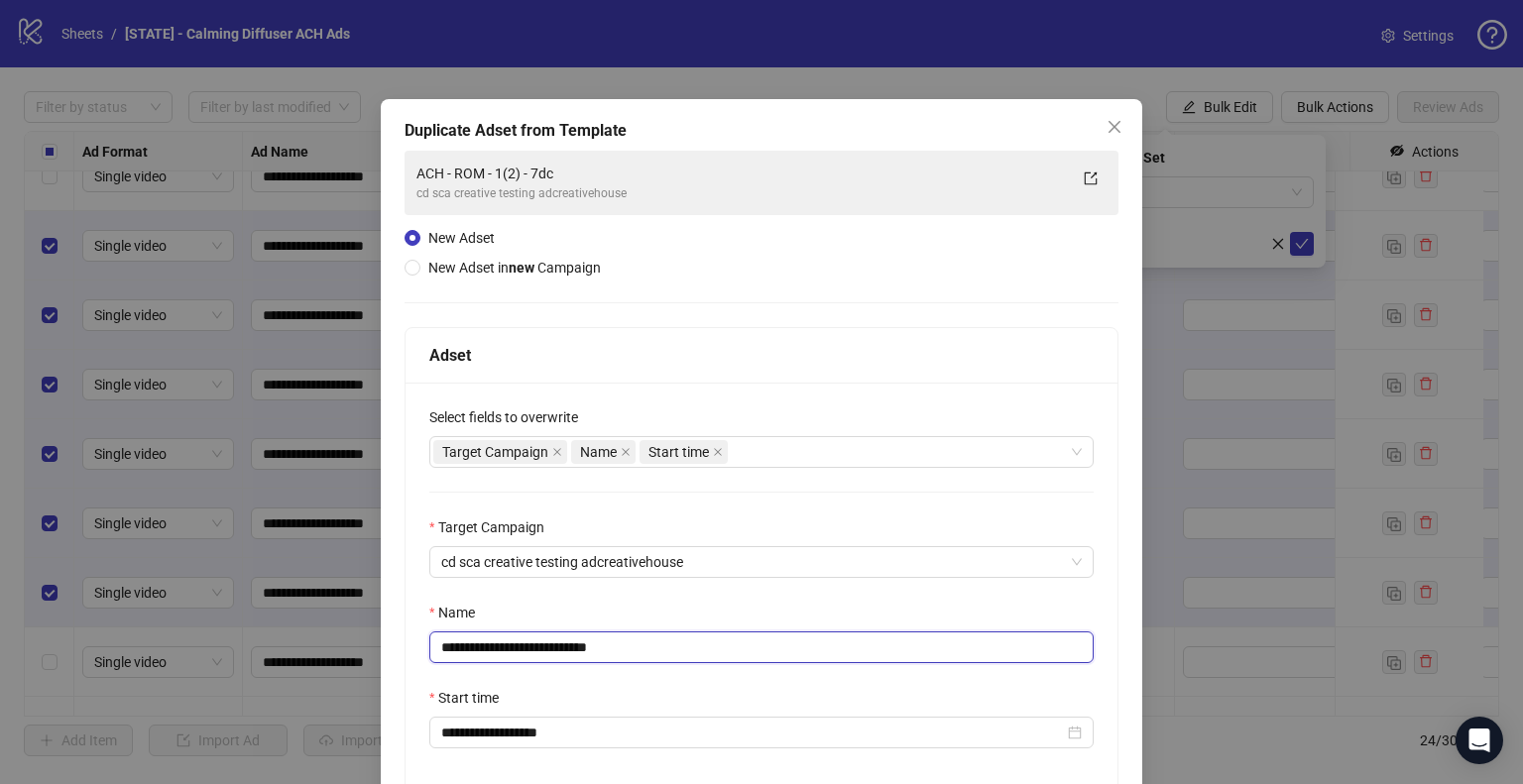 click on "**********" at bounding box center [762, 647] 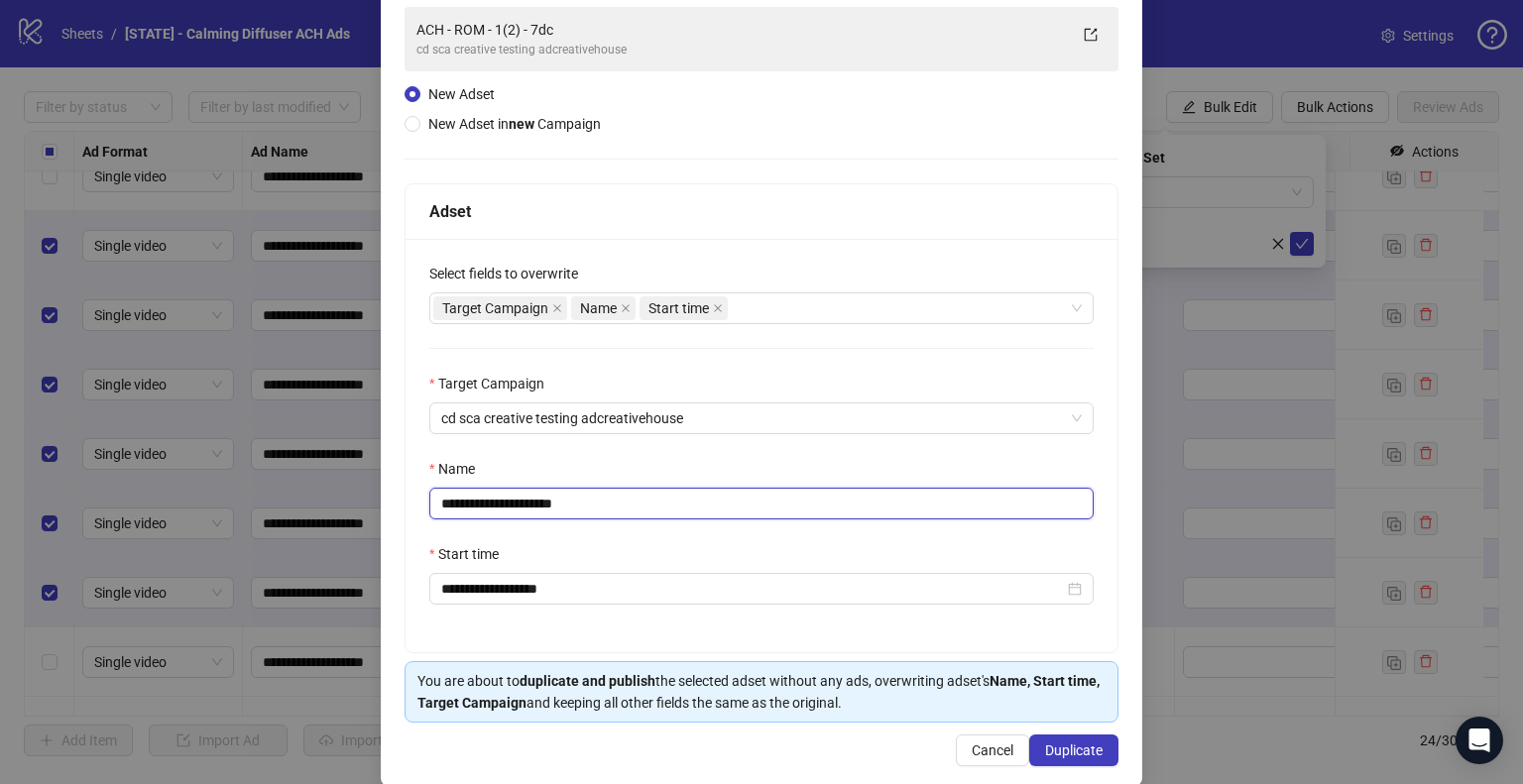 scroll, scrollTop: 168, scrollLeft: 0, axis: vertical 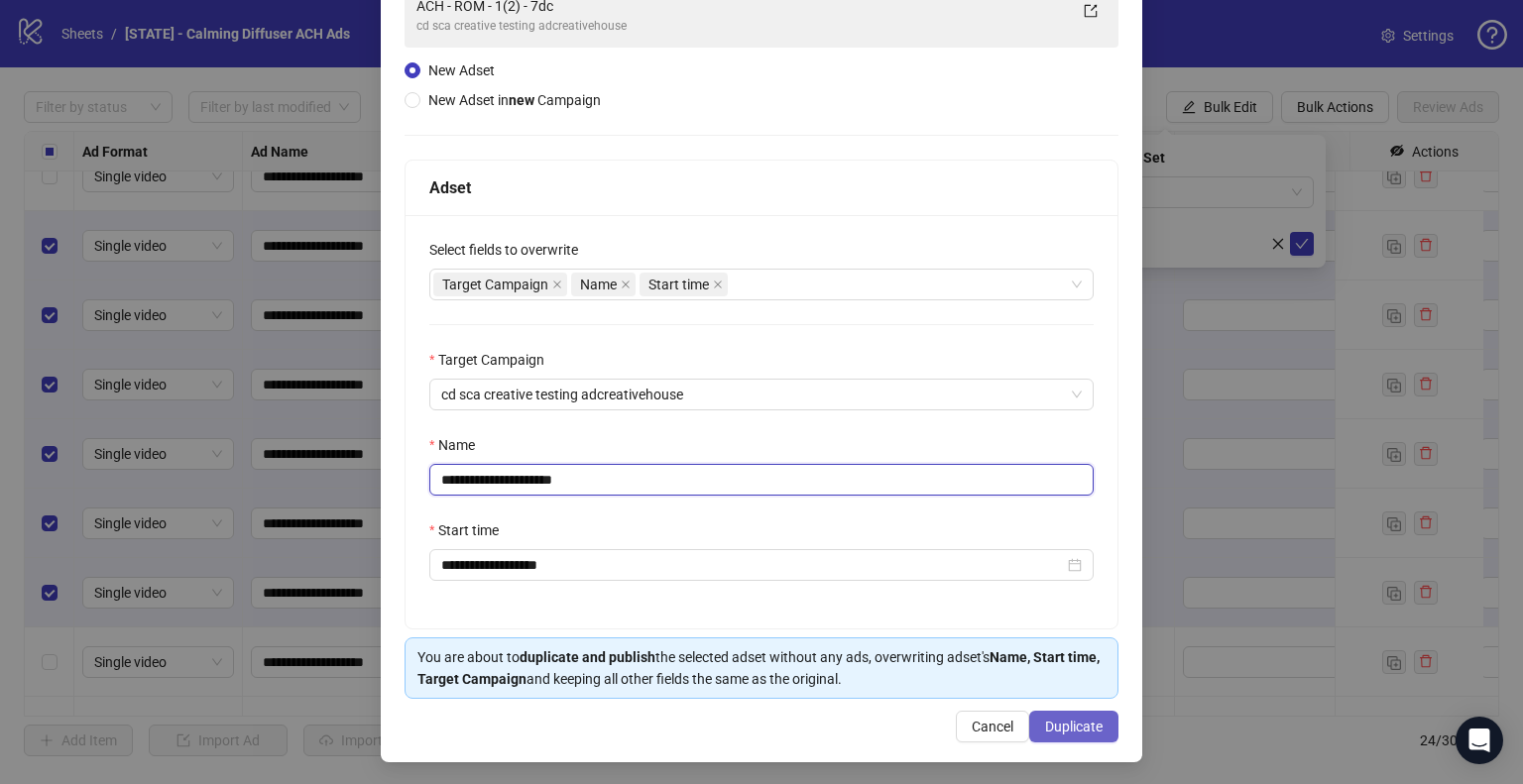 type on "**********" 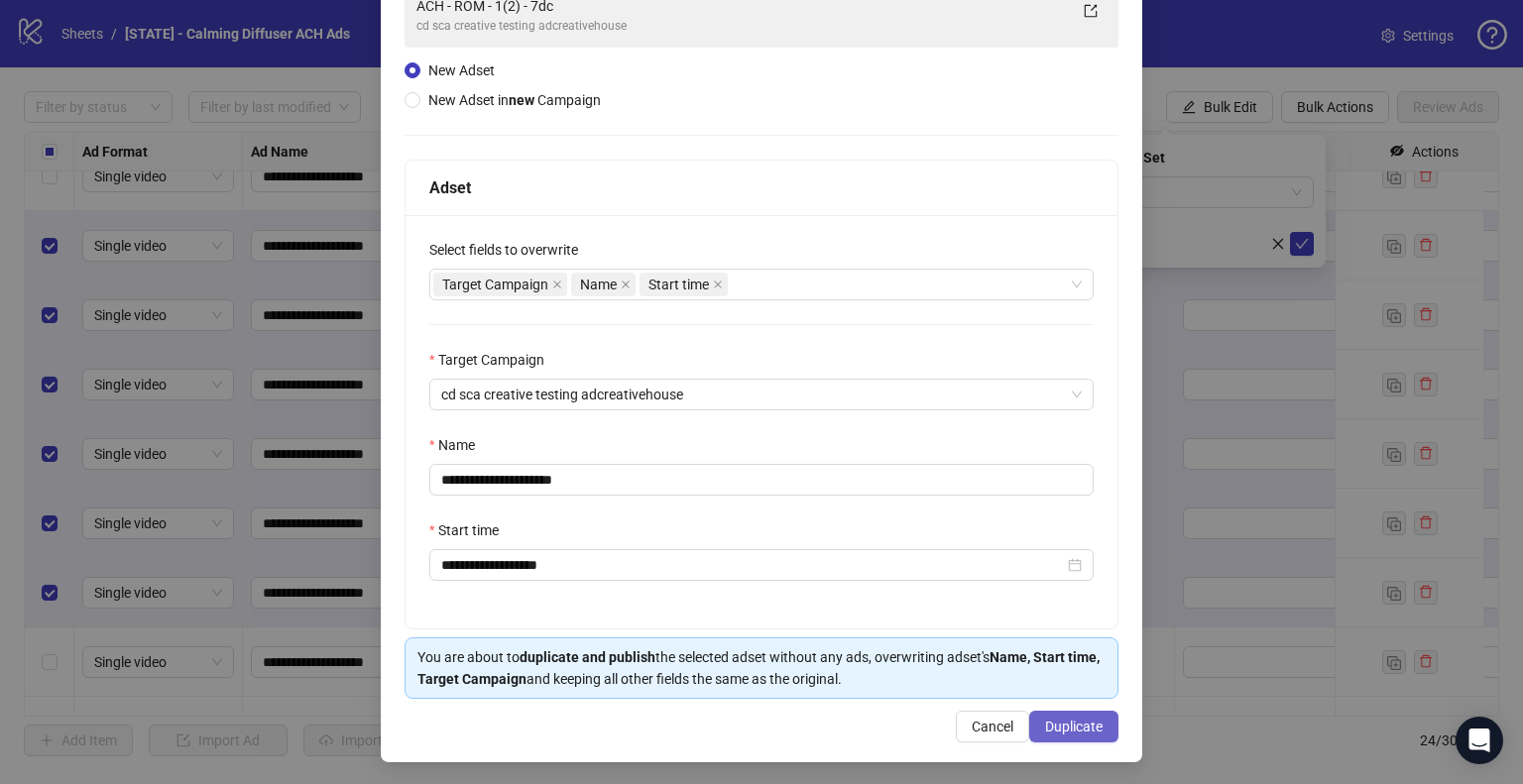 click on "Duplicate" at bounding box center [1074, 727] 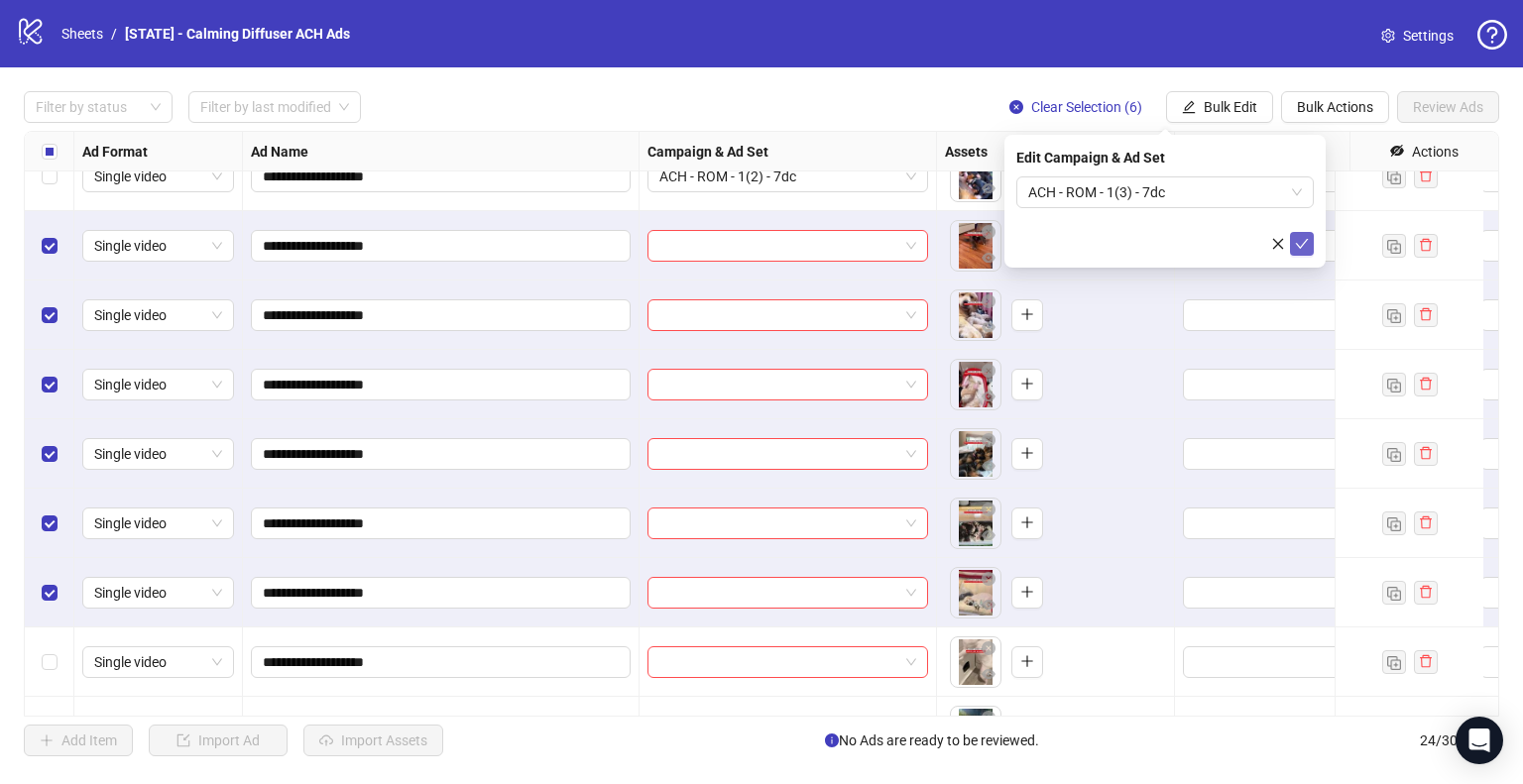 click 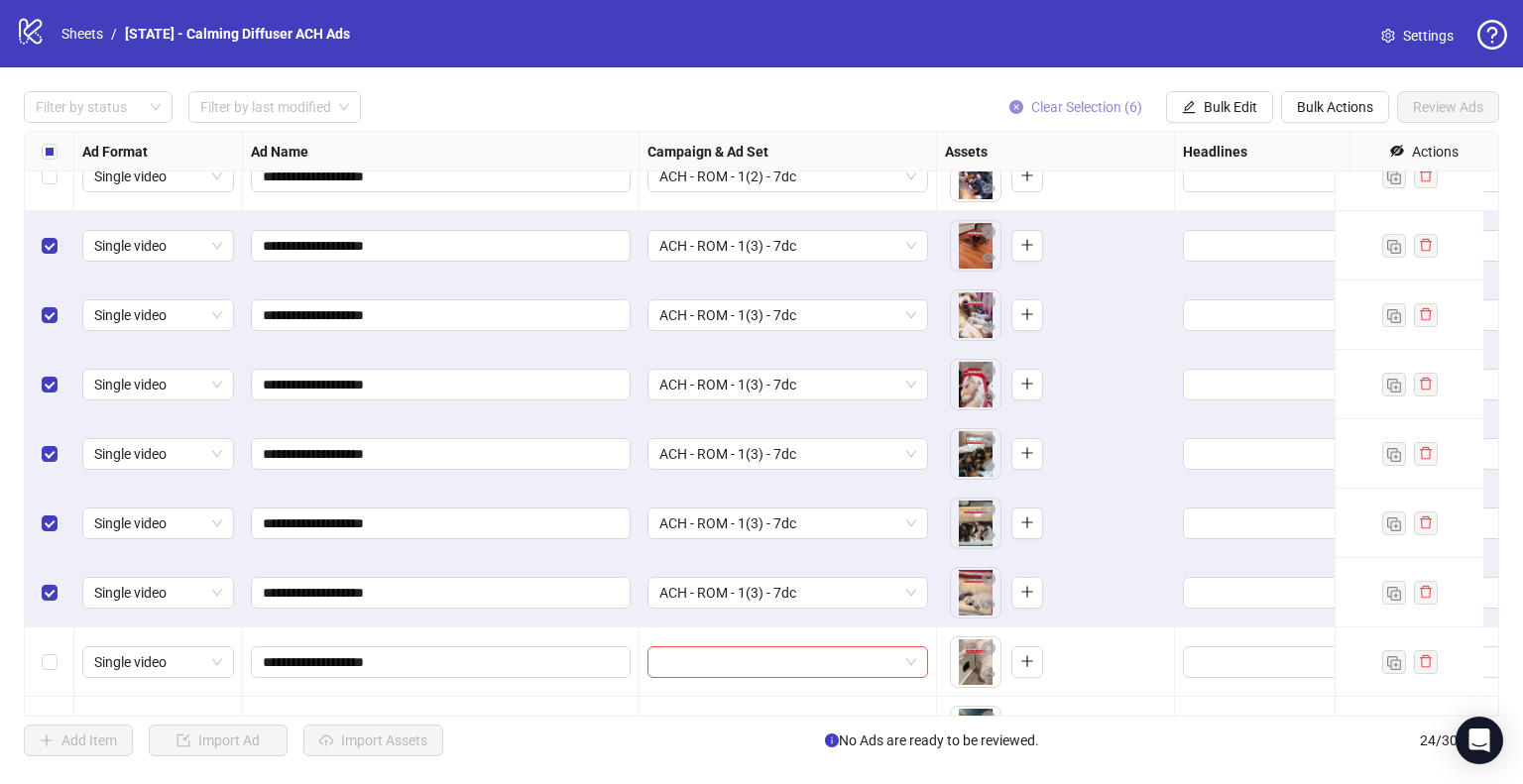 click on "Clear Selection (6)" at bounding box center [1087, 107] 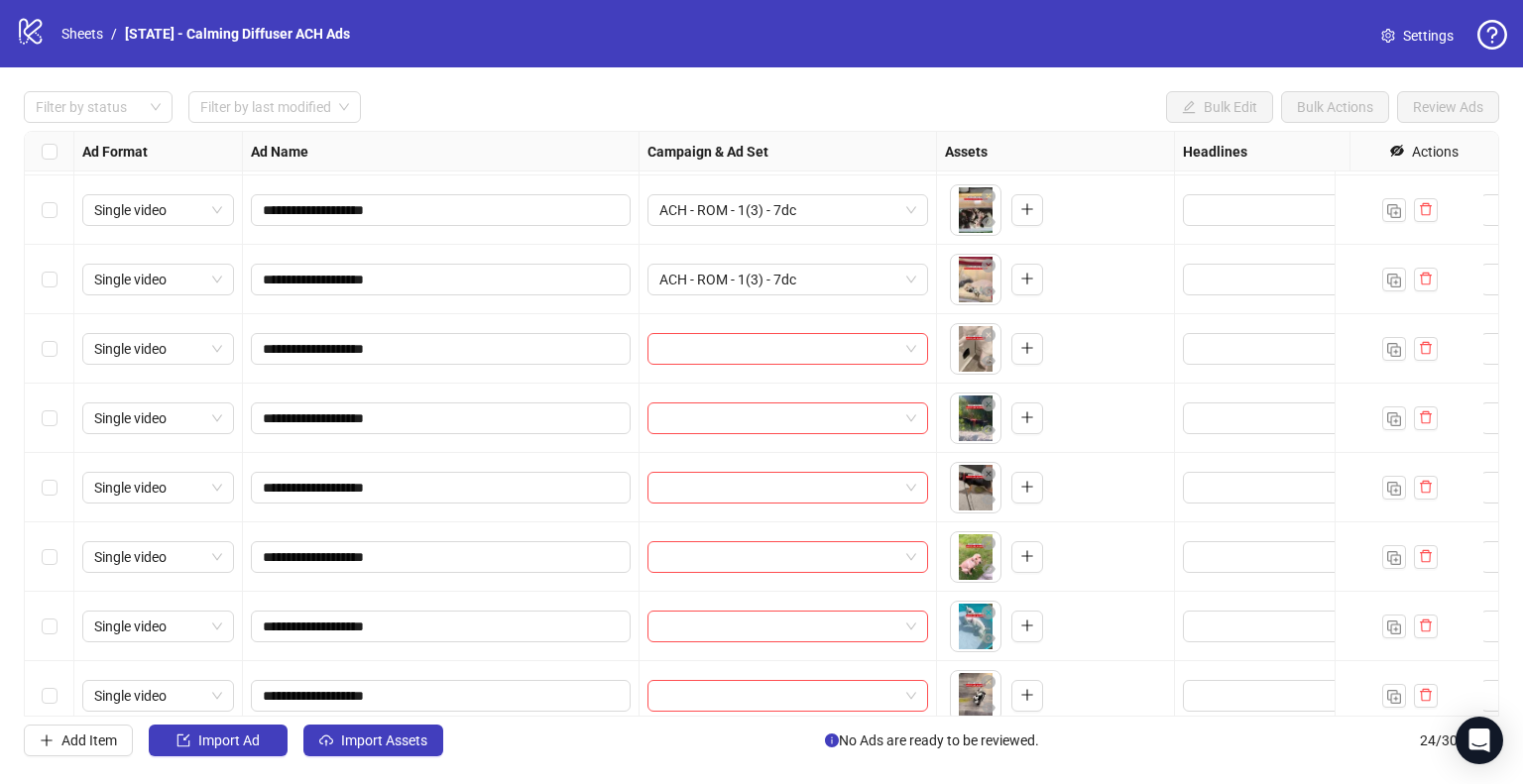 scroll, scrollTop: 1135, scrollLeft: 0, axis: vertical 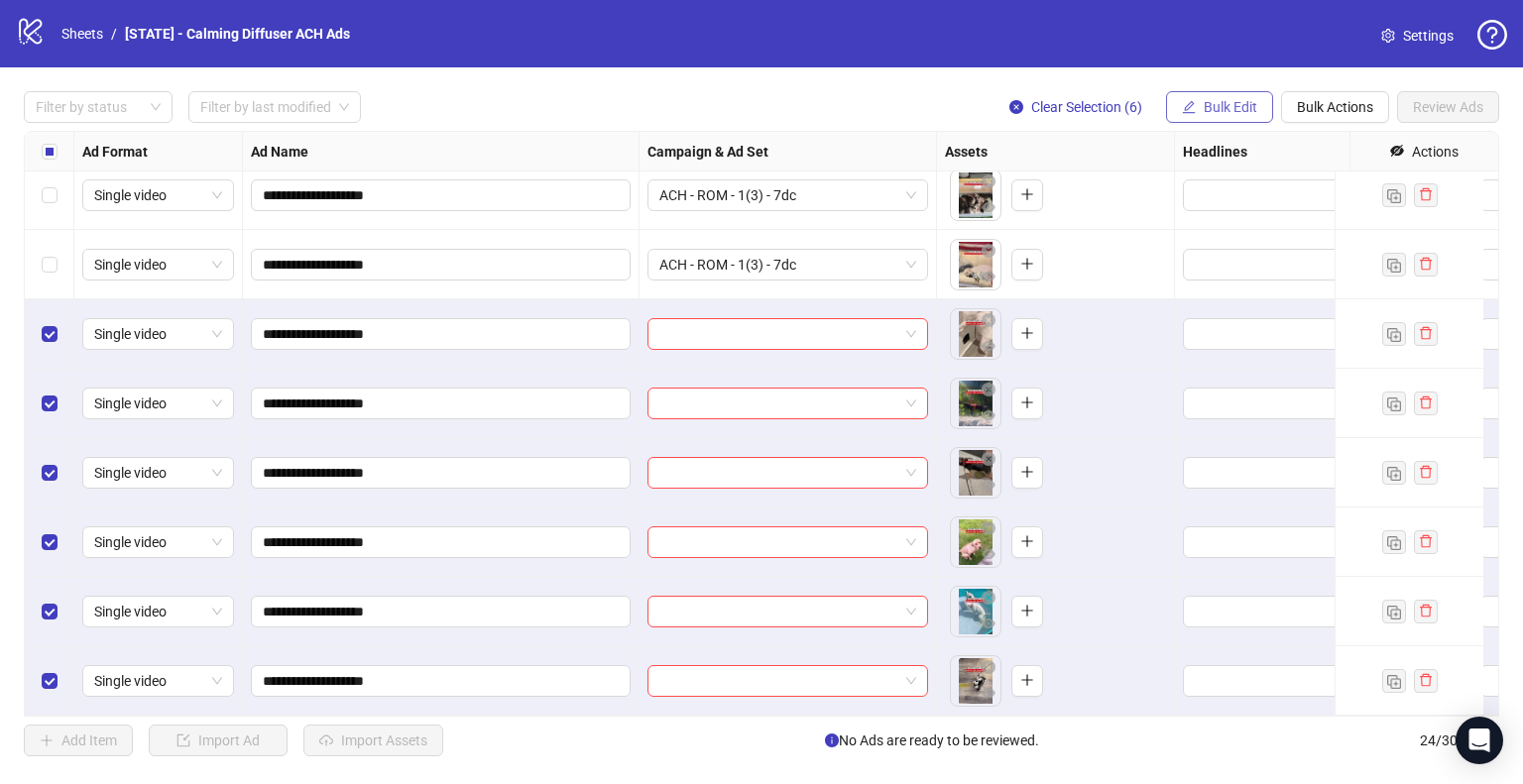 click on "Bulk Edit" at bounding box center [1220, 107] 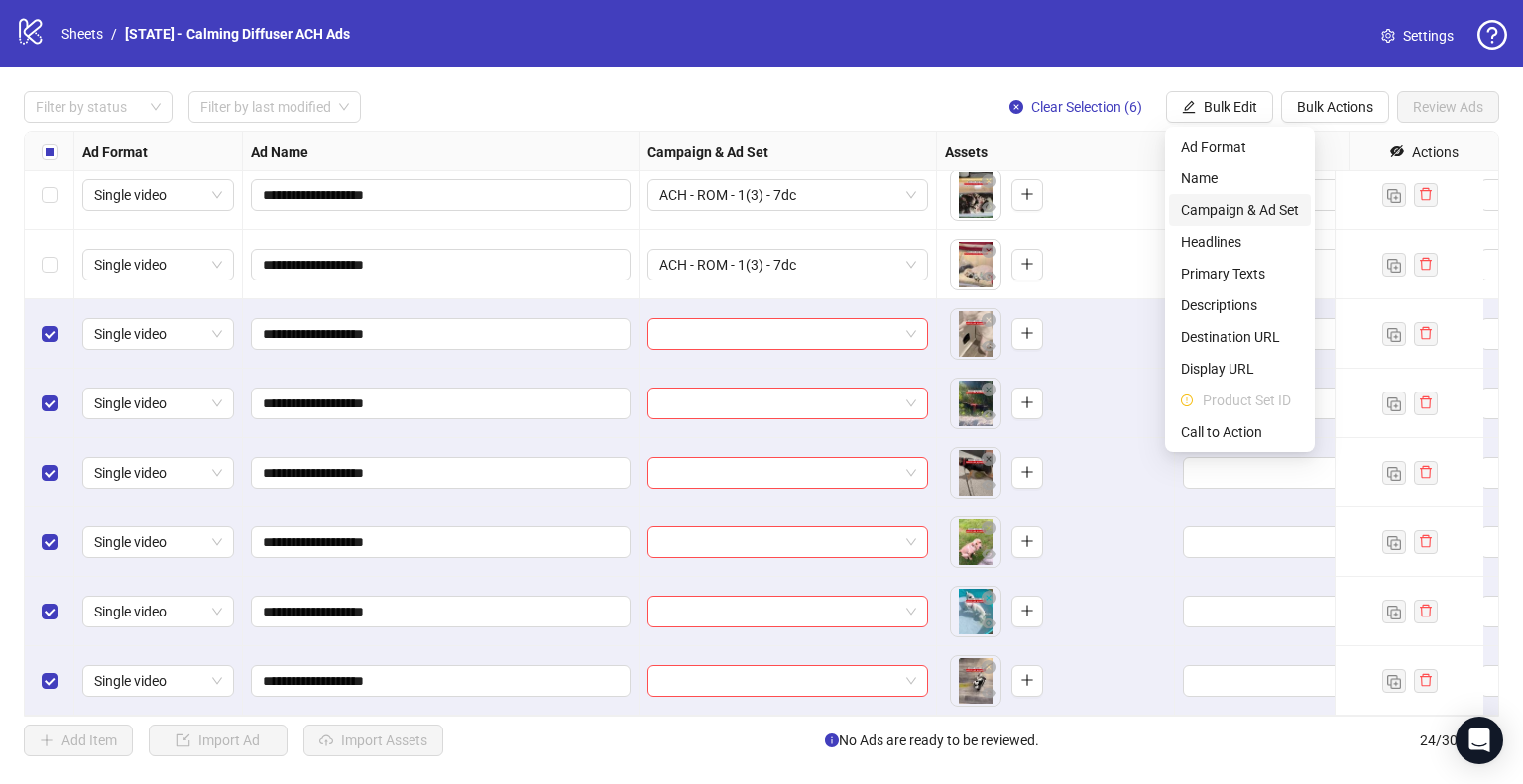 click on "Campaign & Ad Set" at bounding box center [1239, 210] 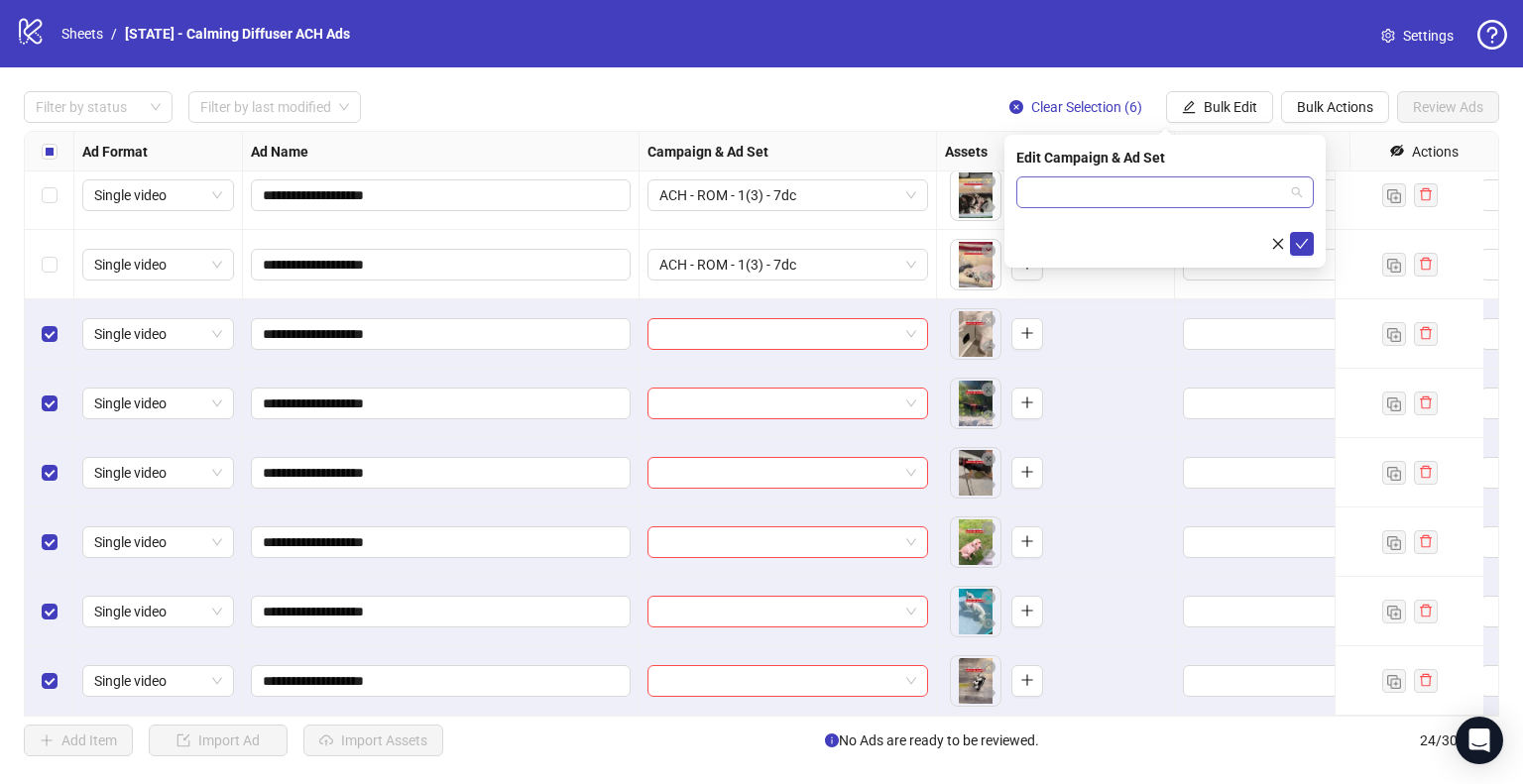 click at bounding box center (1156, 192) 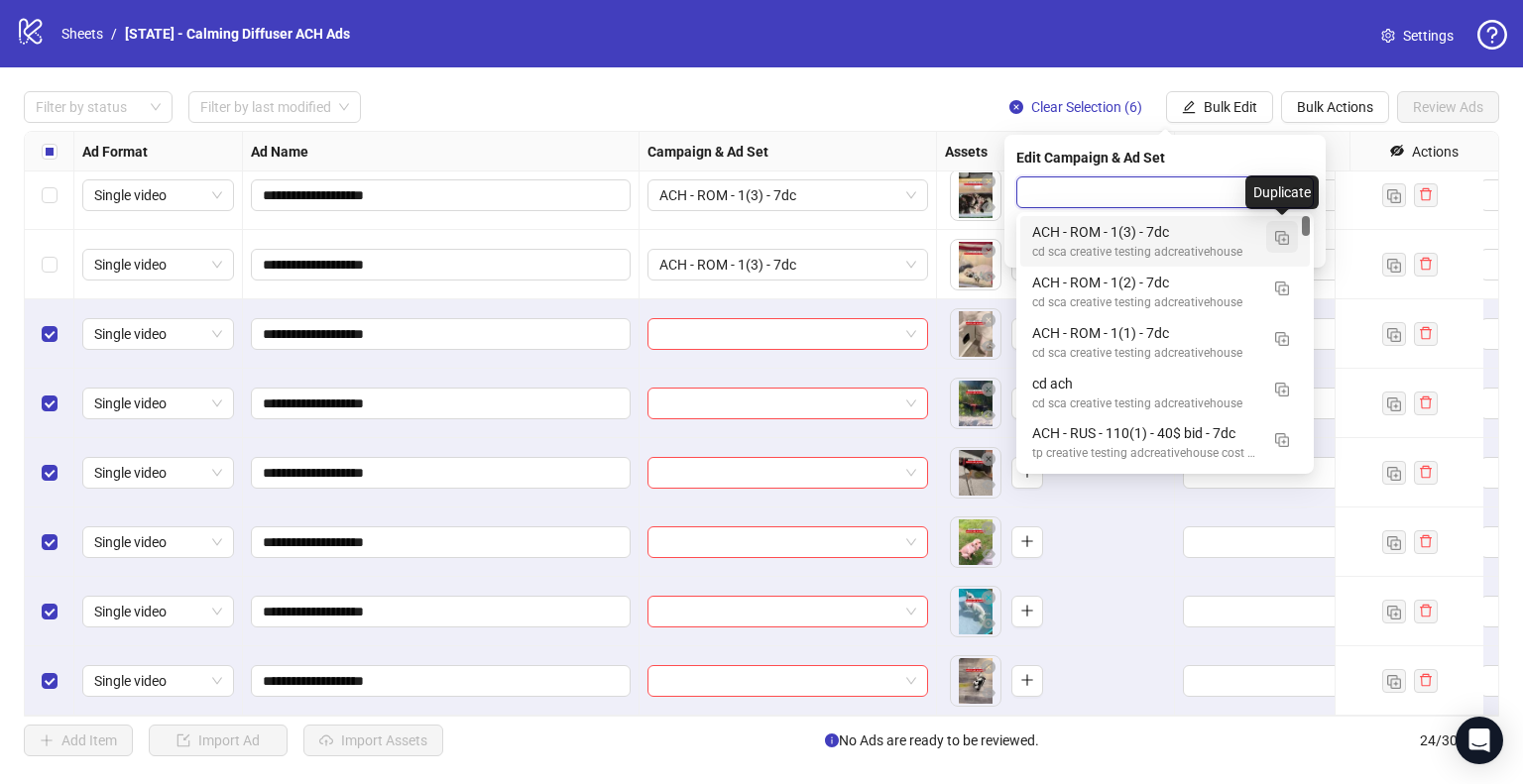 click at bounding box center [1282, 238] 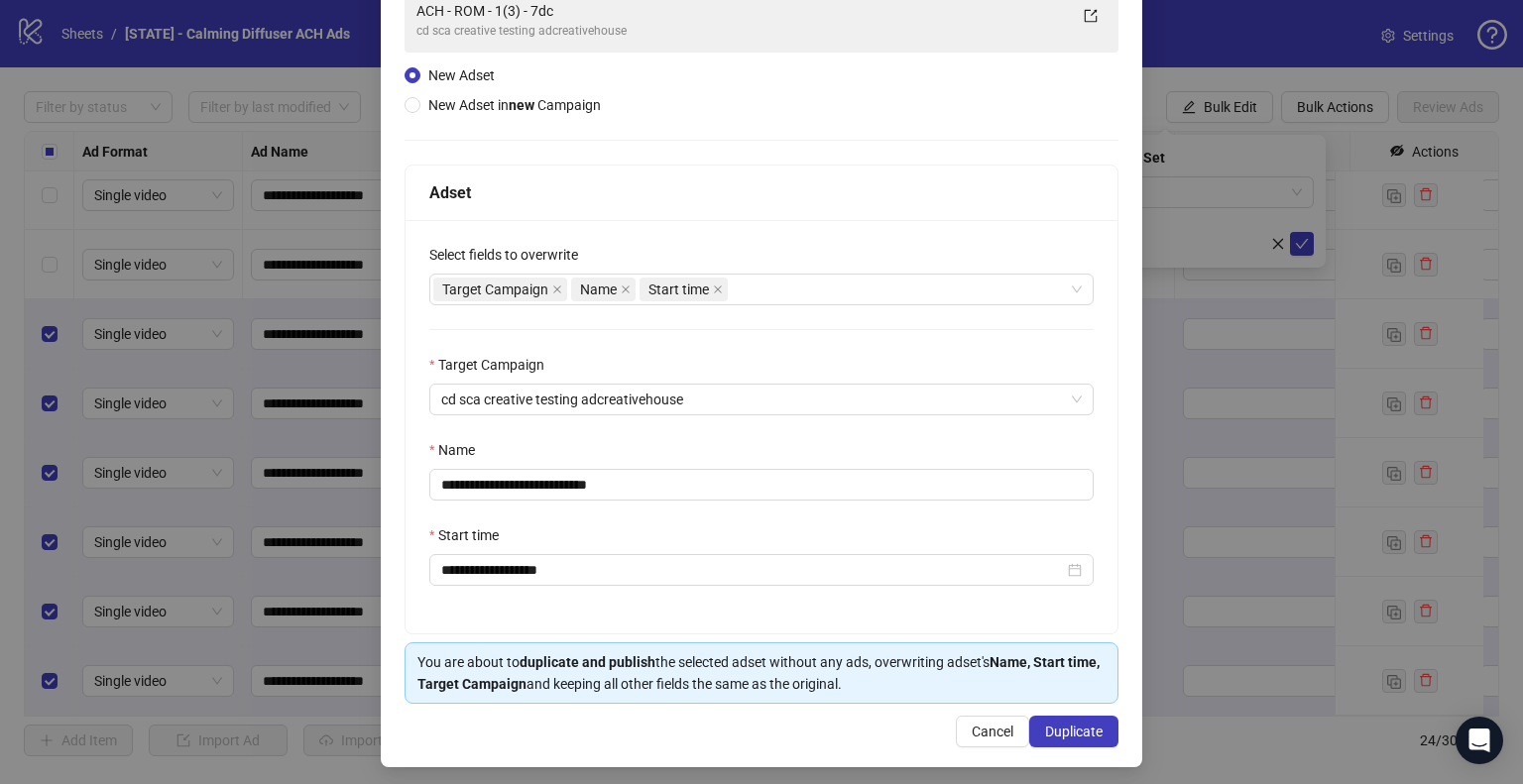 scroll, scrollTop: 168, scrollLeft: 0, axis: vertical 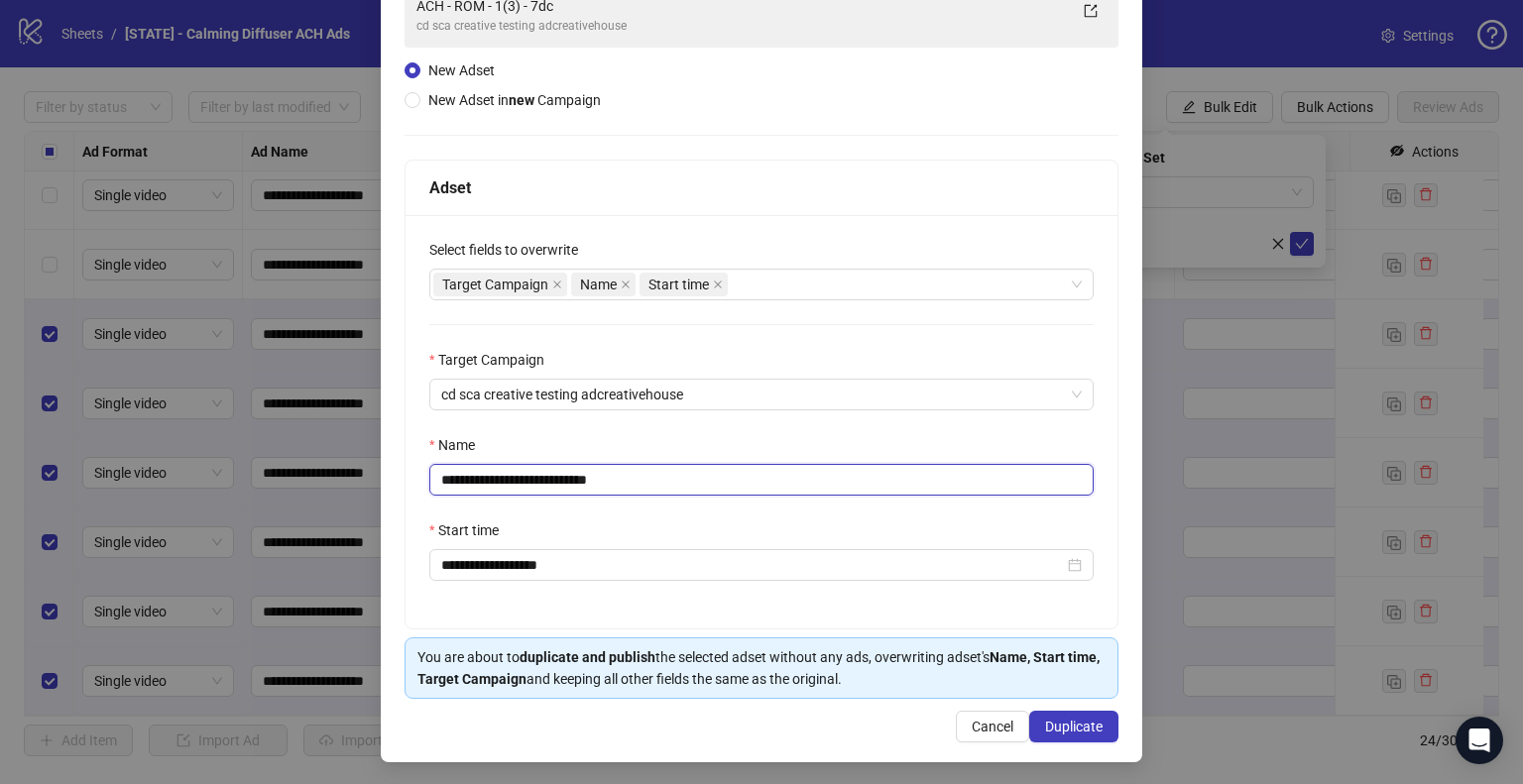 click on "**********" at bounding box center [762, 480] 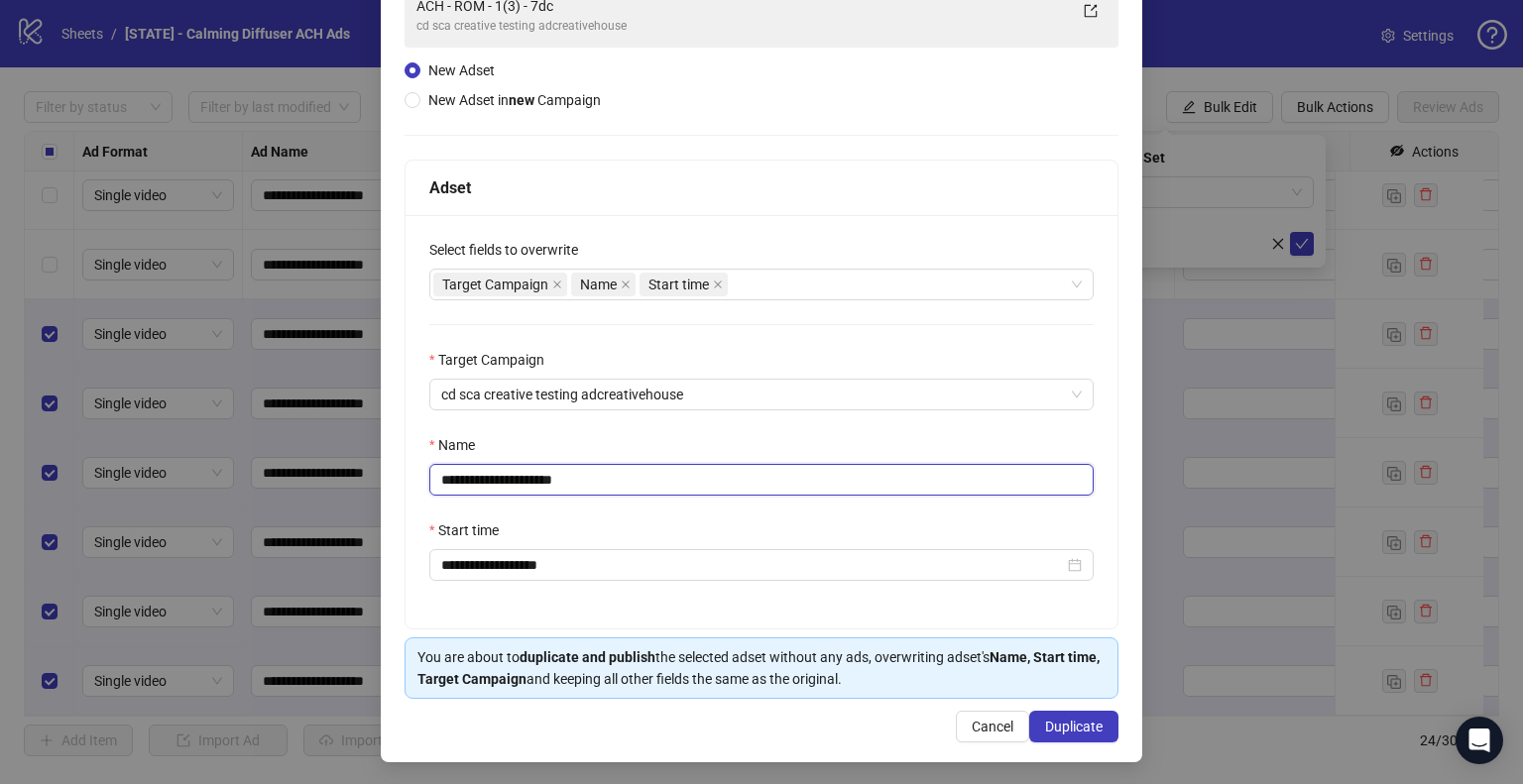 type on "**********" 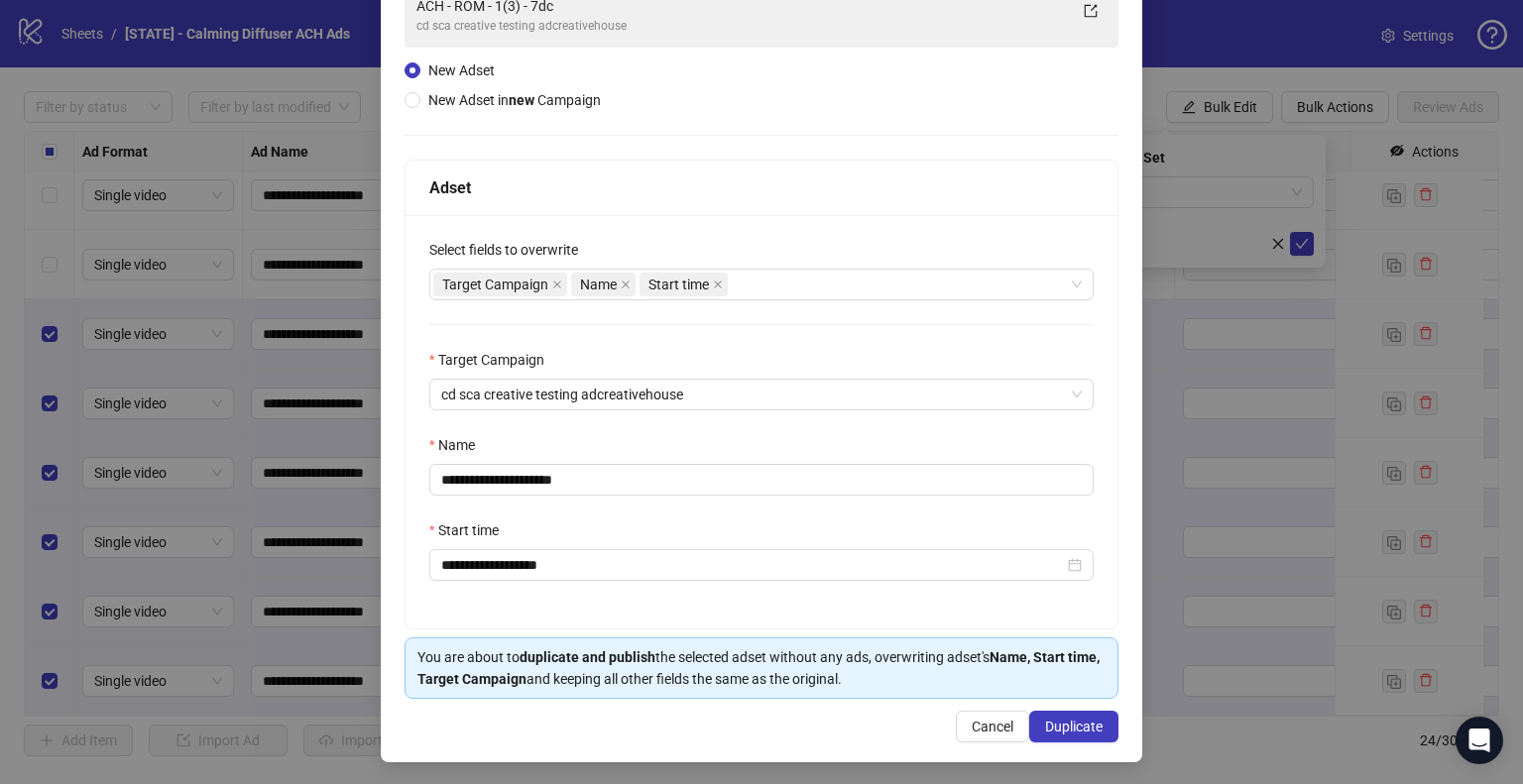 click on "Duplicate" at bounding box center [1074, 727] 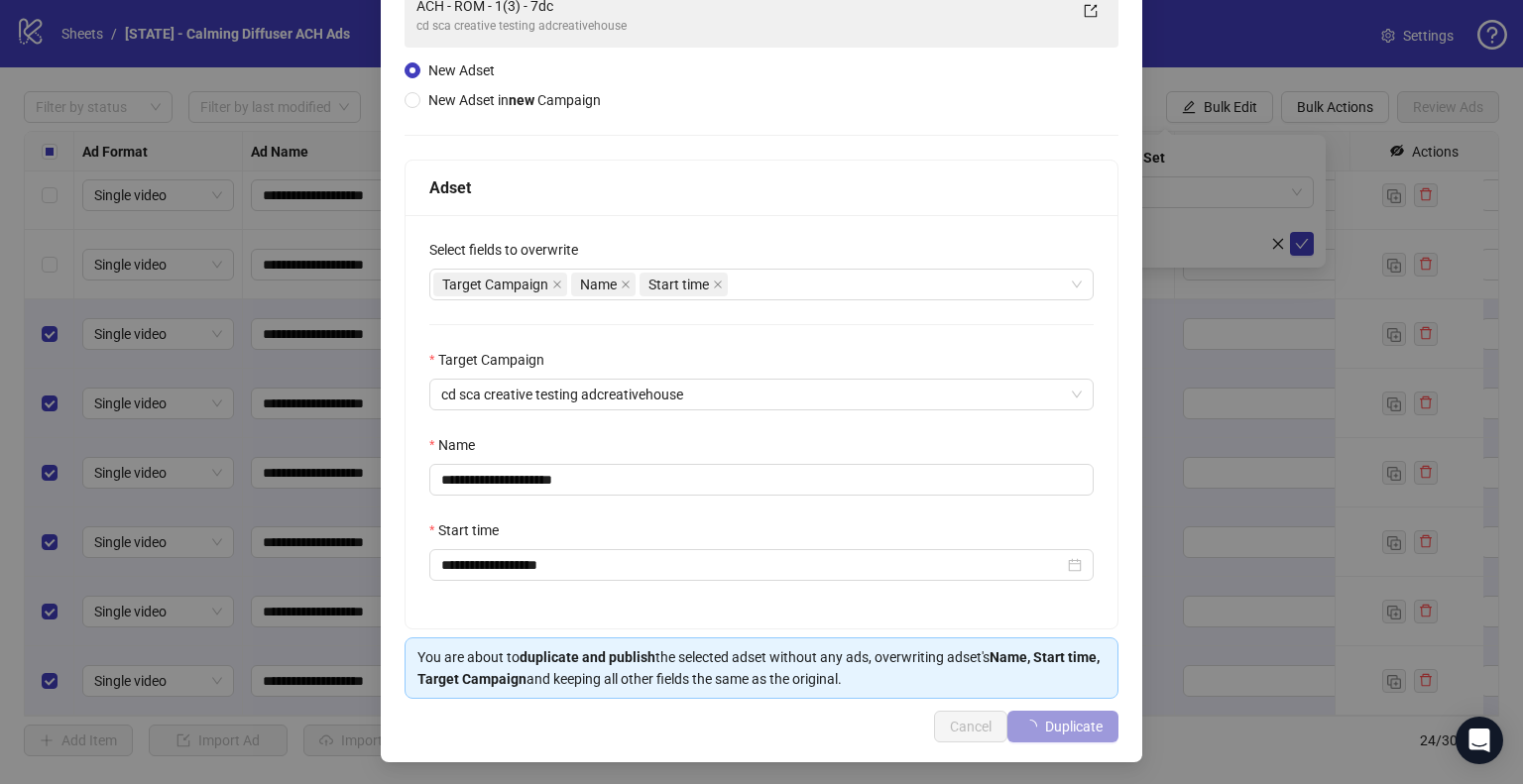 click on "Duplicate" at bounding box center (1074, 727) 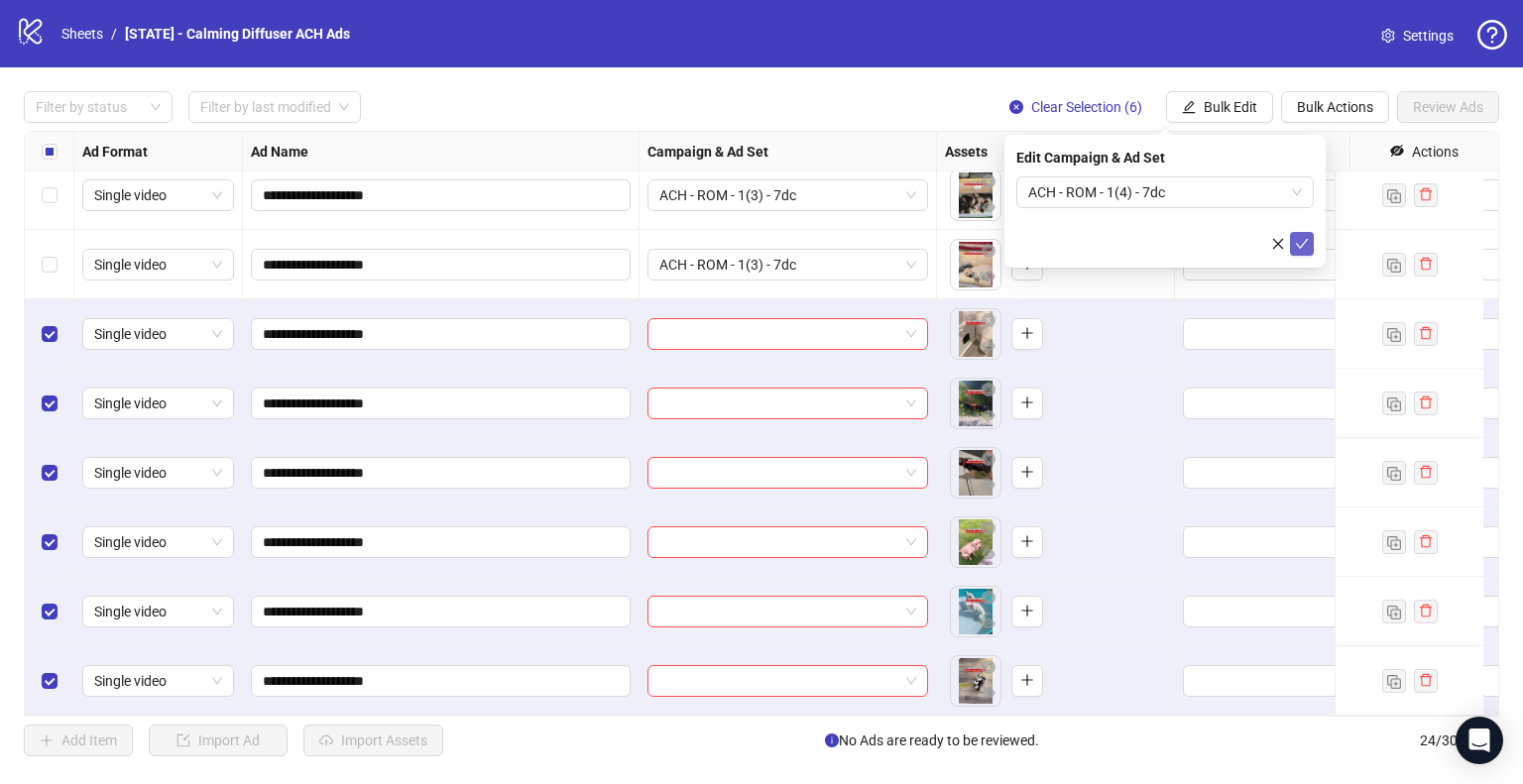 click 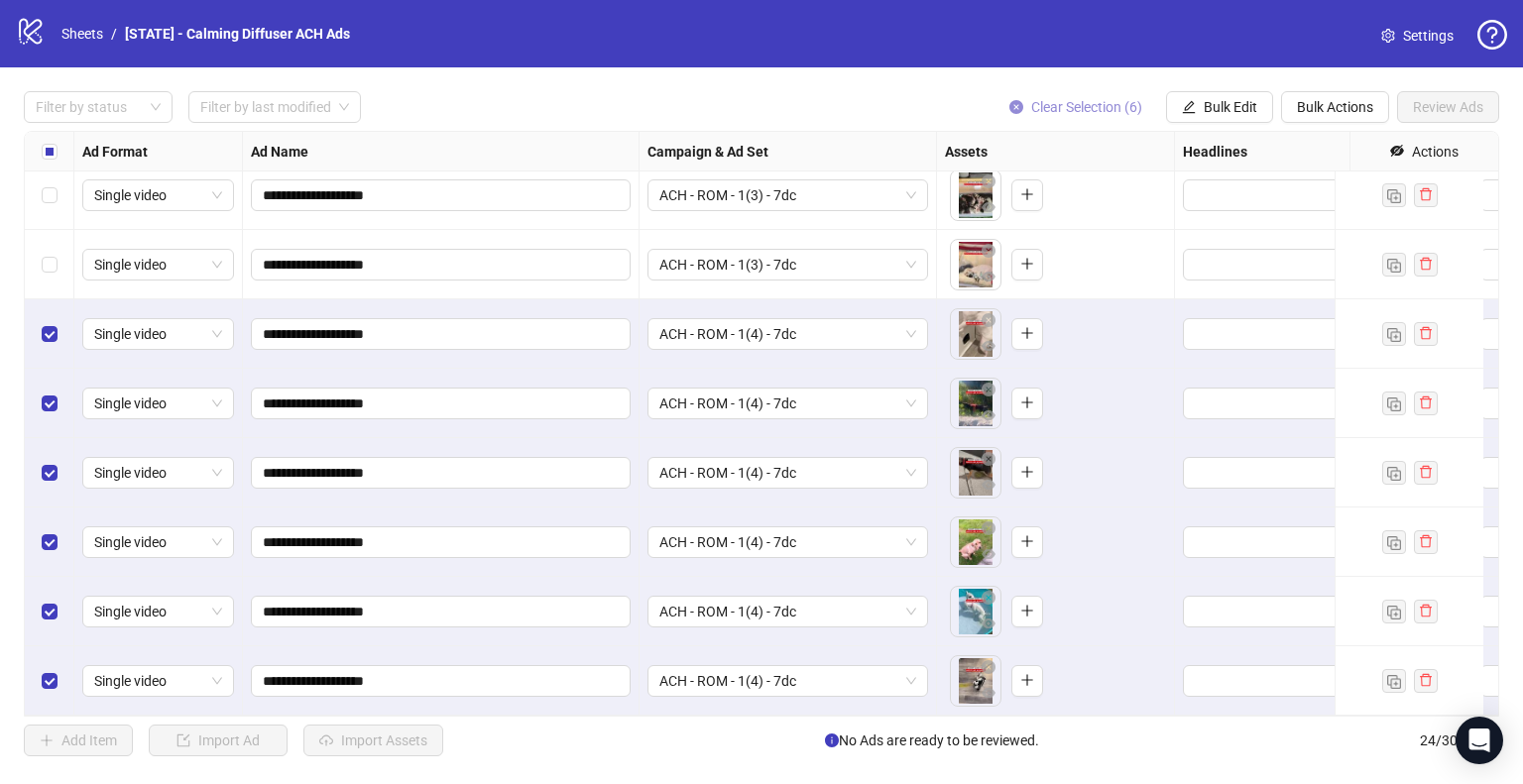 click on "Clear Selection (6)" at bounding box center [1087, 107] 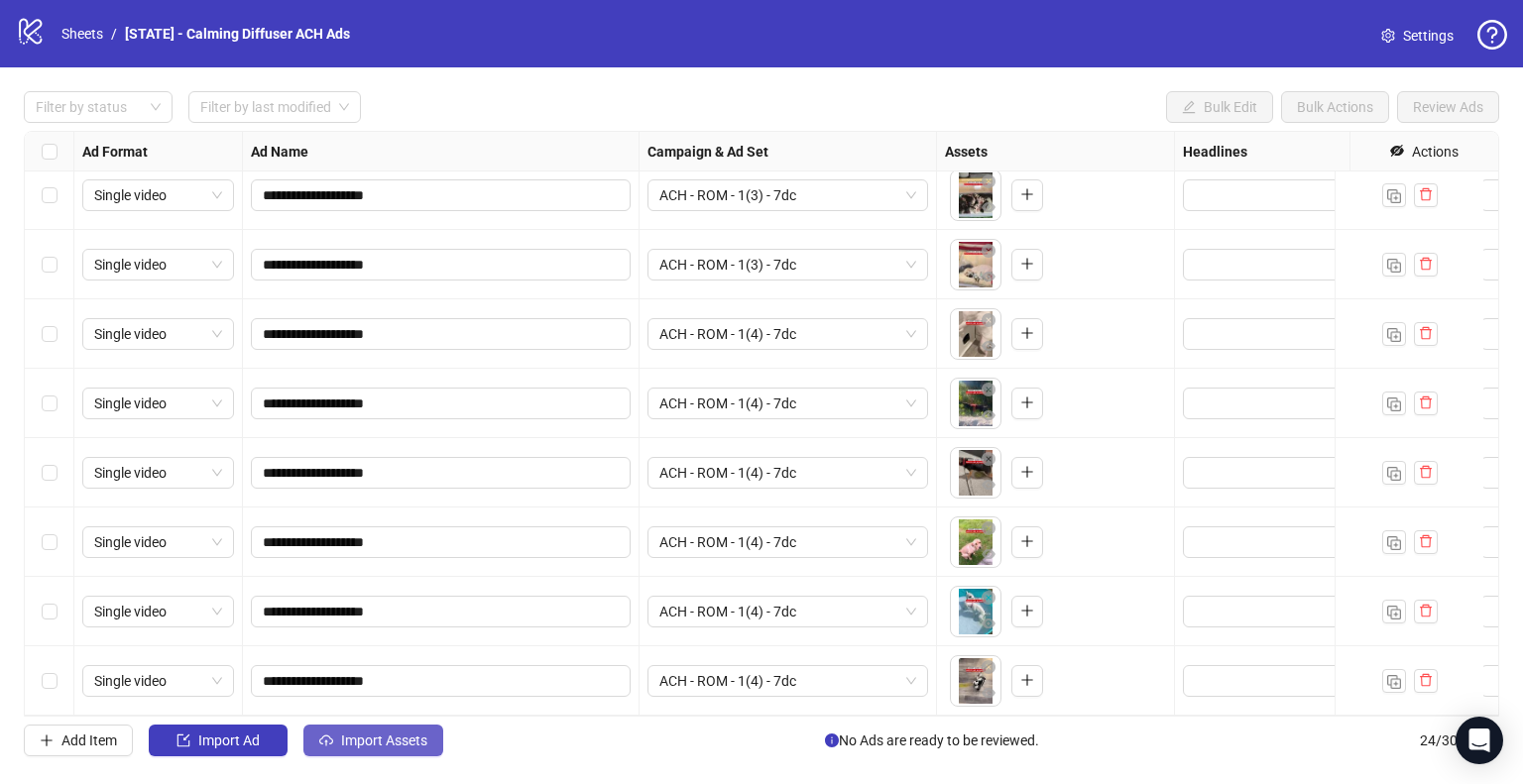 click on "Import Assets" at bounding box center [384, 740] 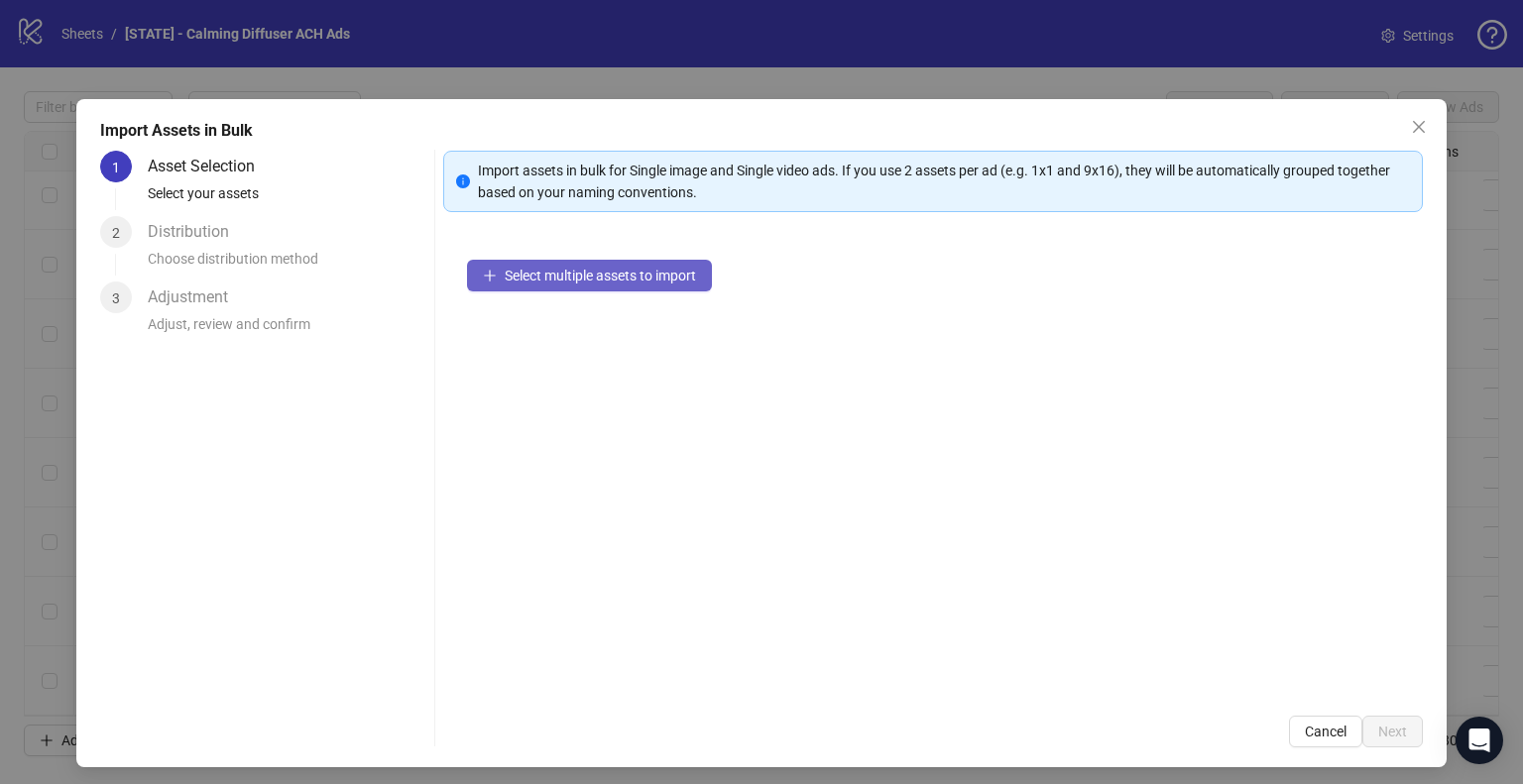 click on "Select multiple assets to import" at bounding box center (600, 276) 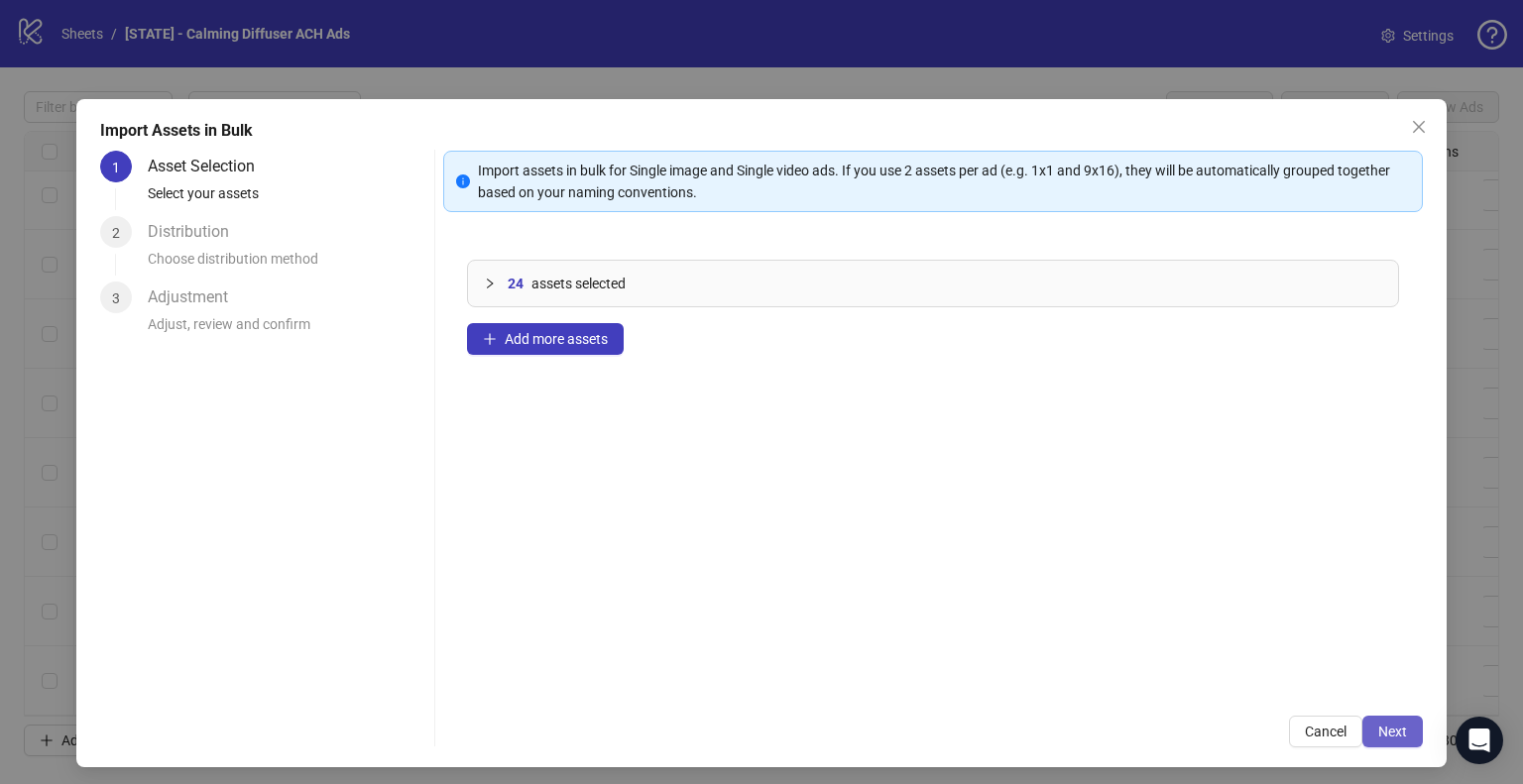 click on "Next" at bounding box center [1392, 731] 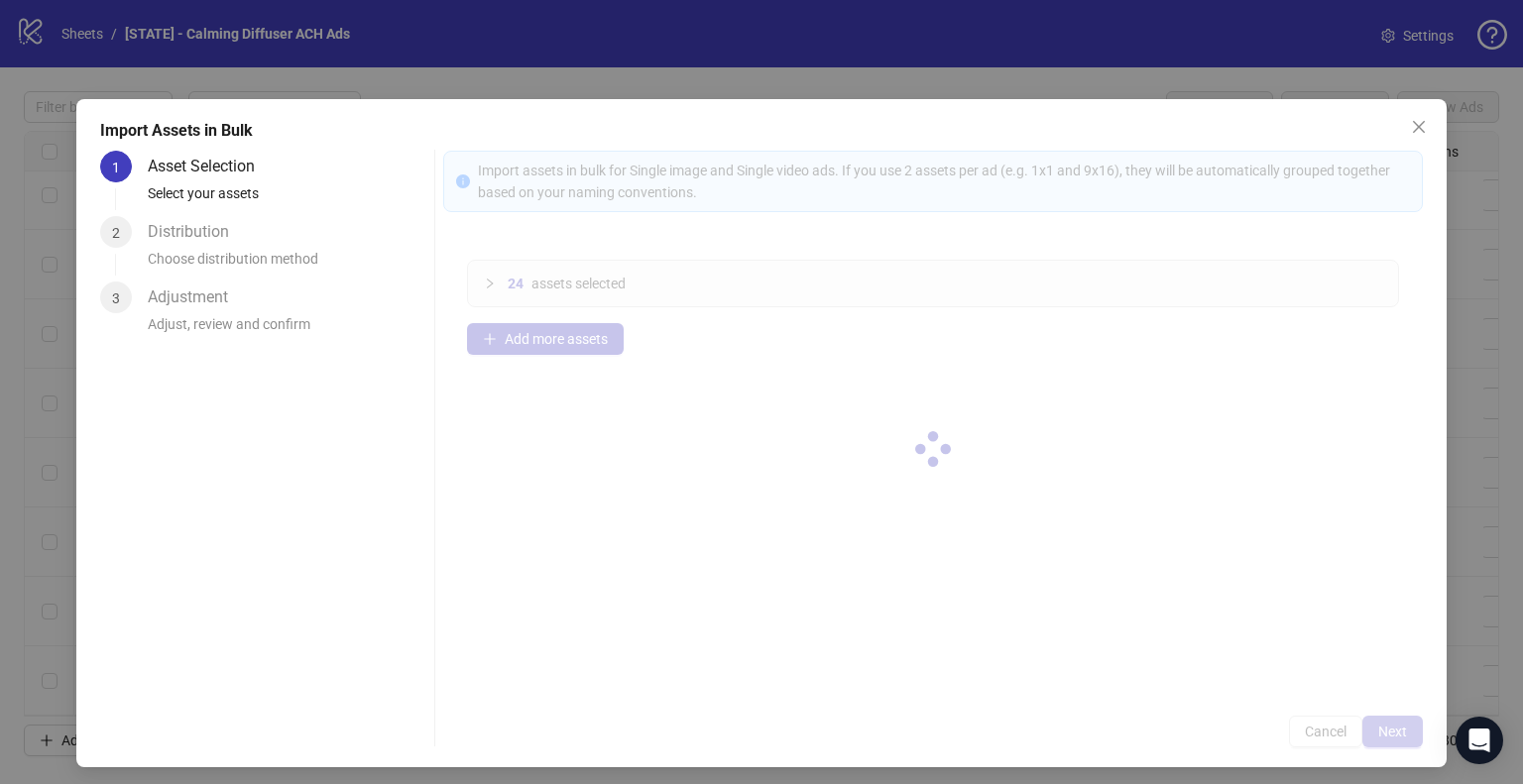 click at bounding box center (933, 449) 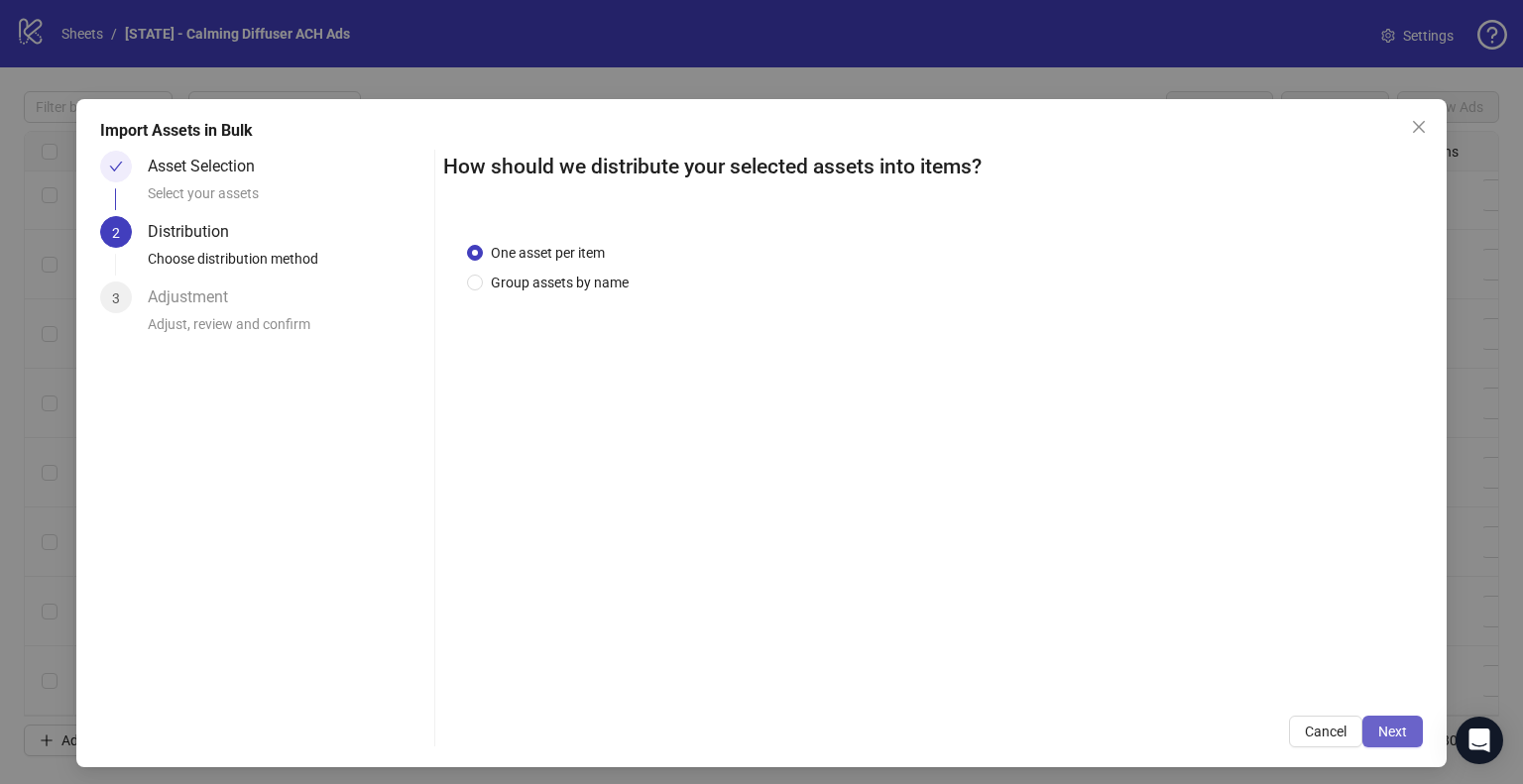 click on "Next" at bounding box center [1392, 731] 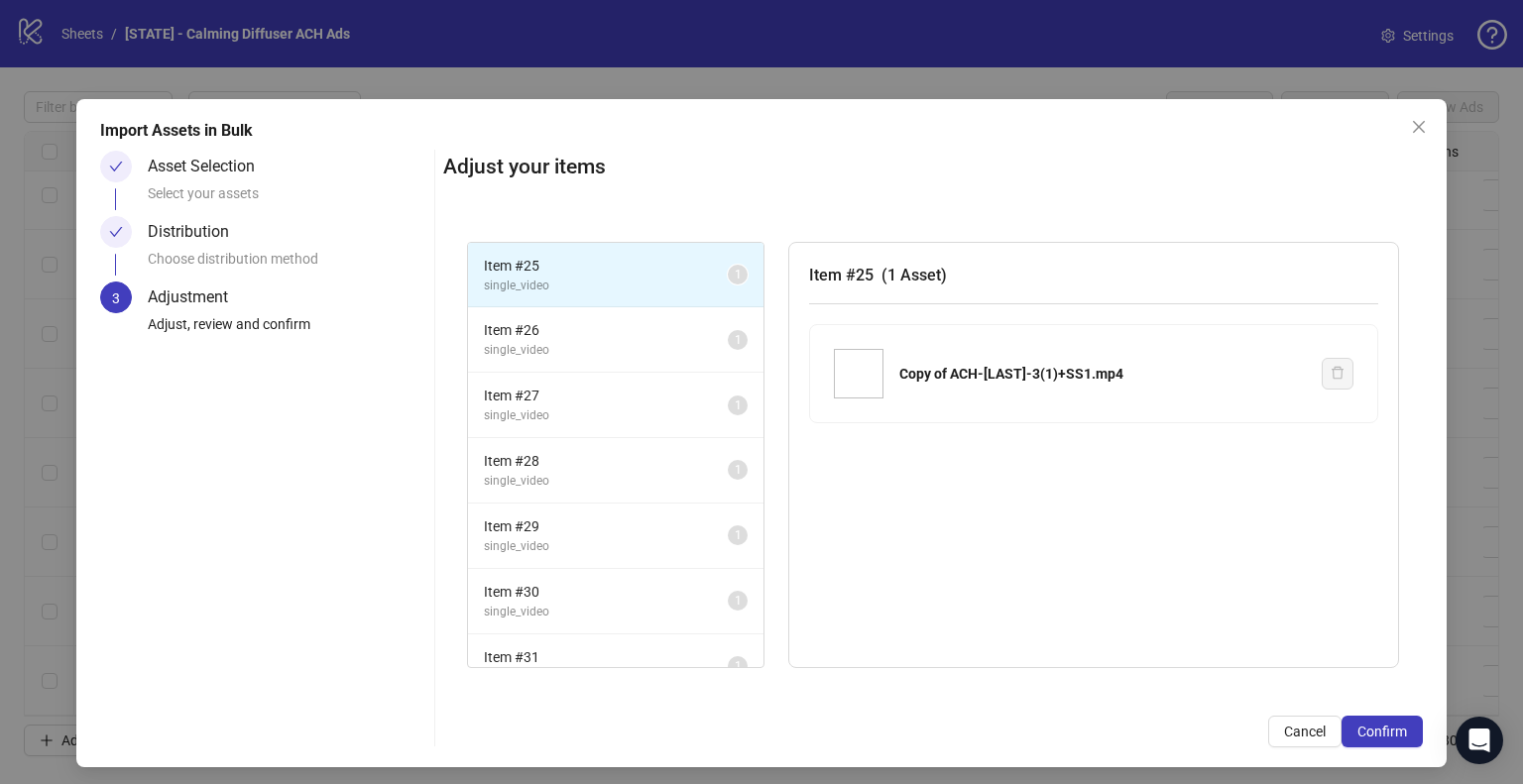 click on "Confirm" at bounding box center [1382, 731] 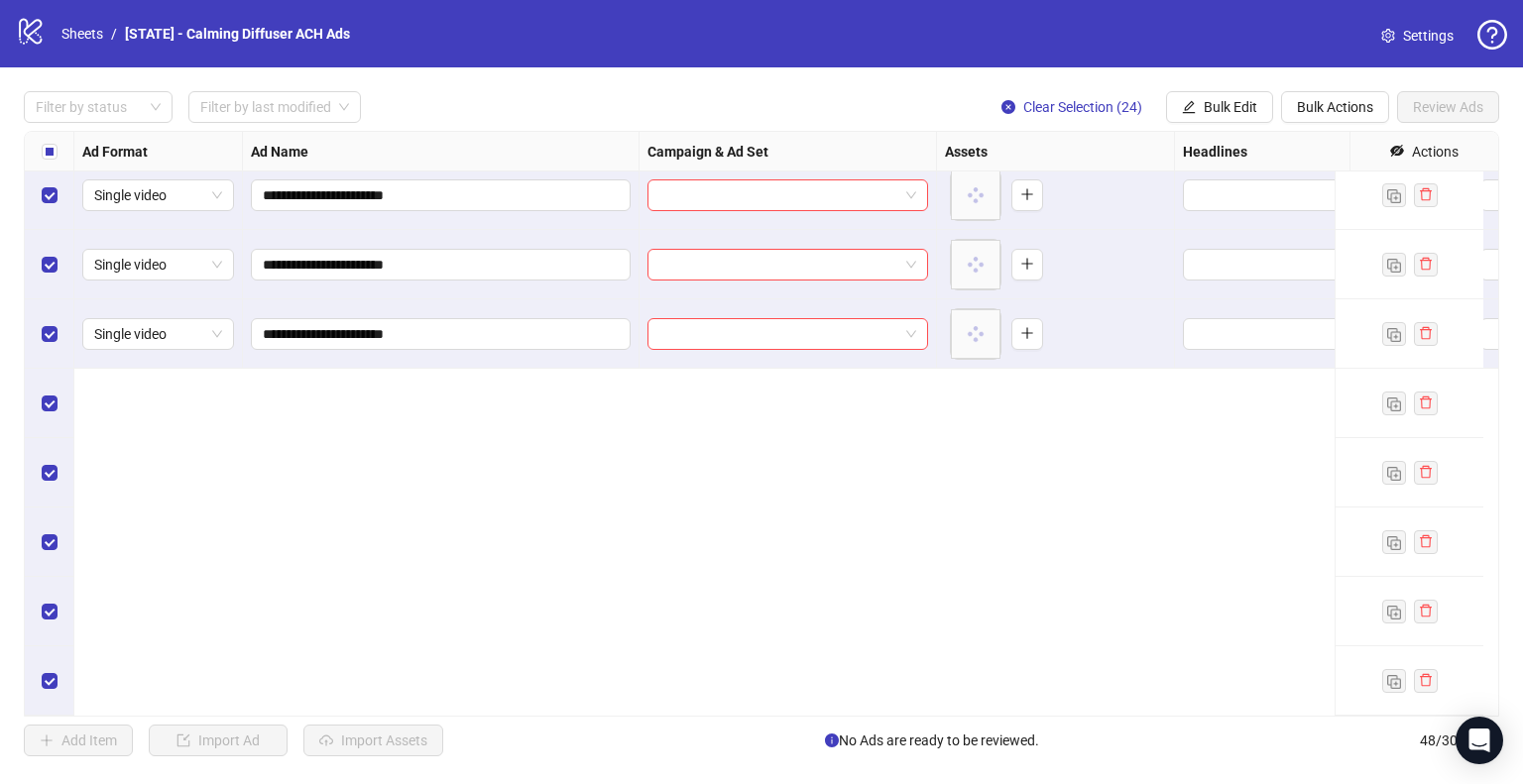 scroll, scrollTop: 2304, scrollLeft: 0, axis: vertical 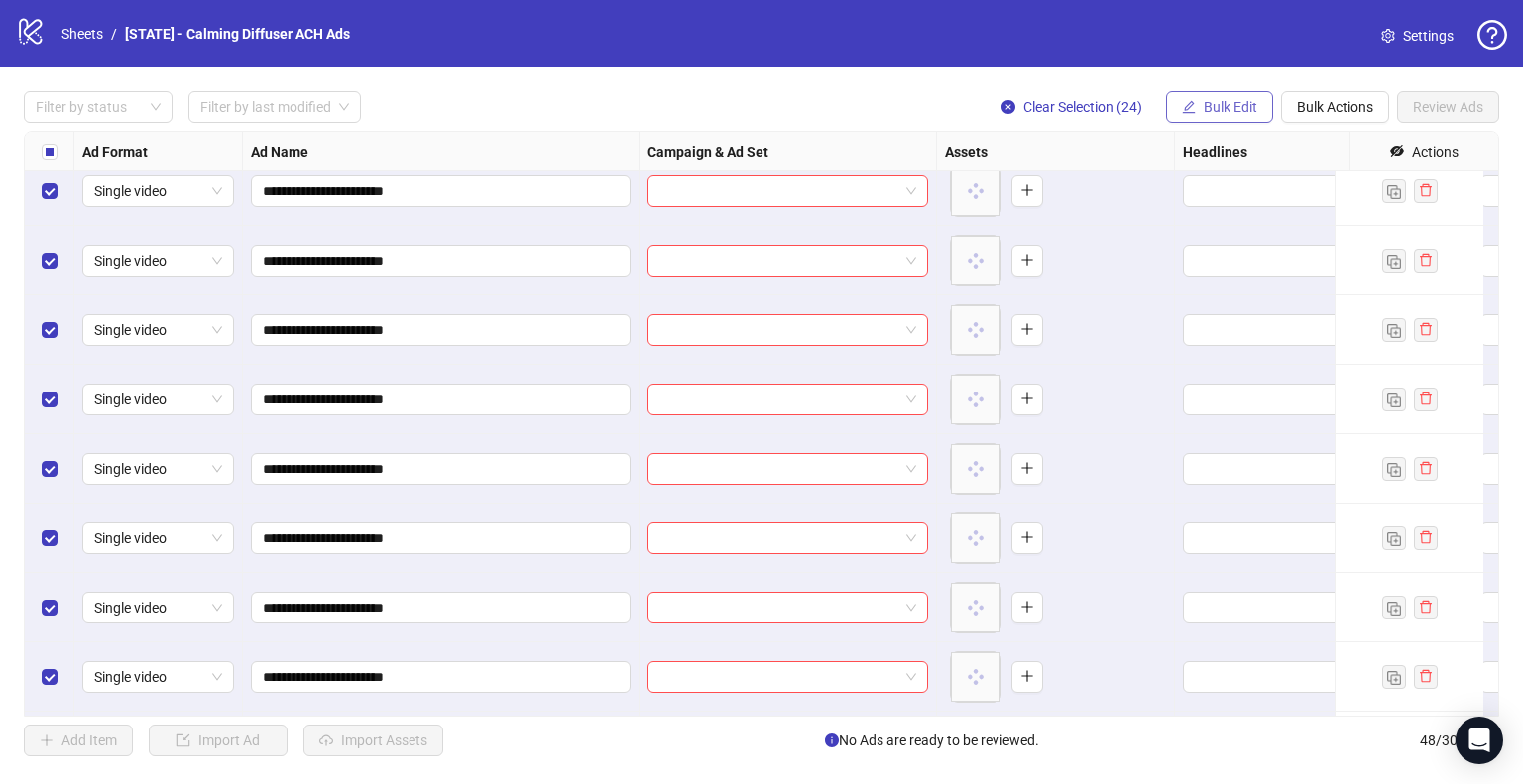 click on "Bulk Edit" at bounding box center [1230, 107] 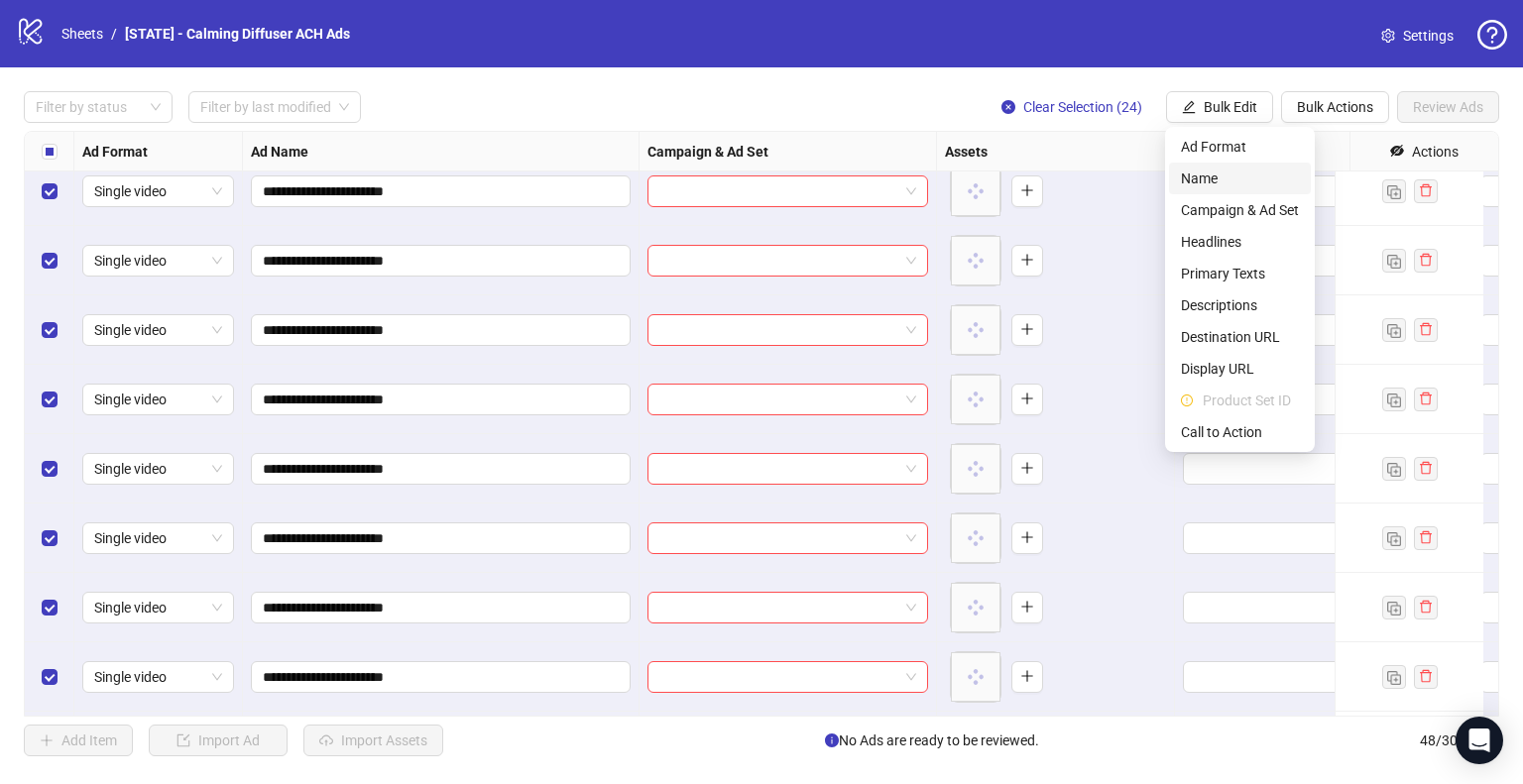 click on "Name" at bounding box center (1239, 178) 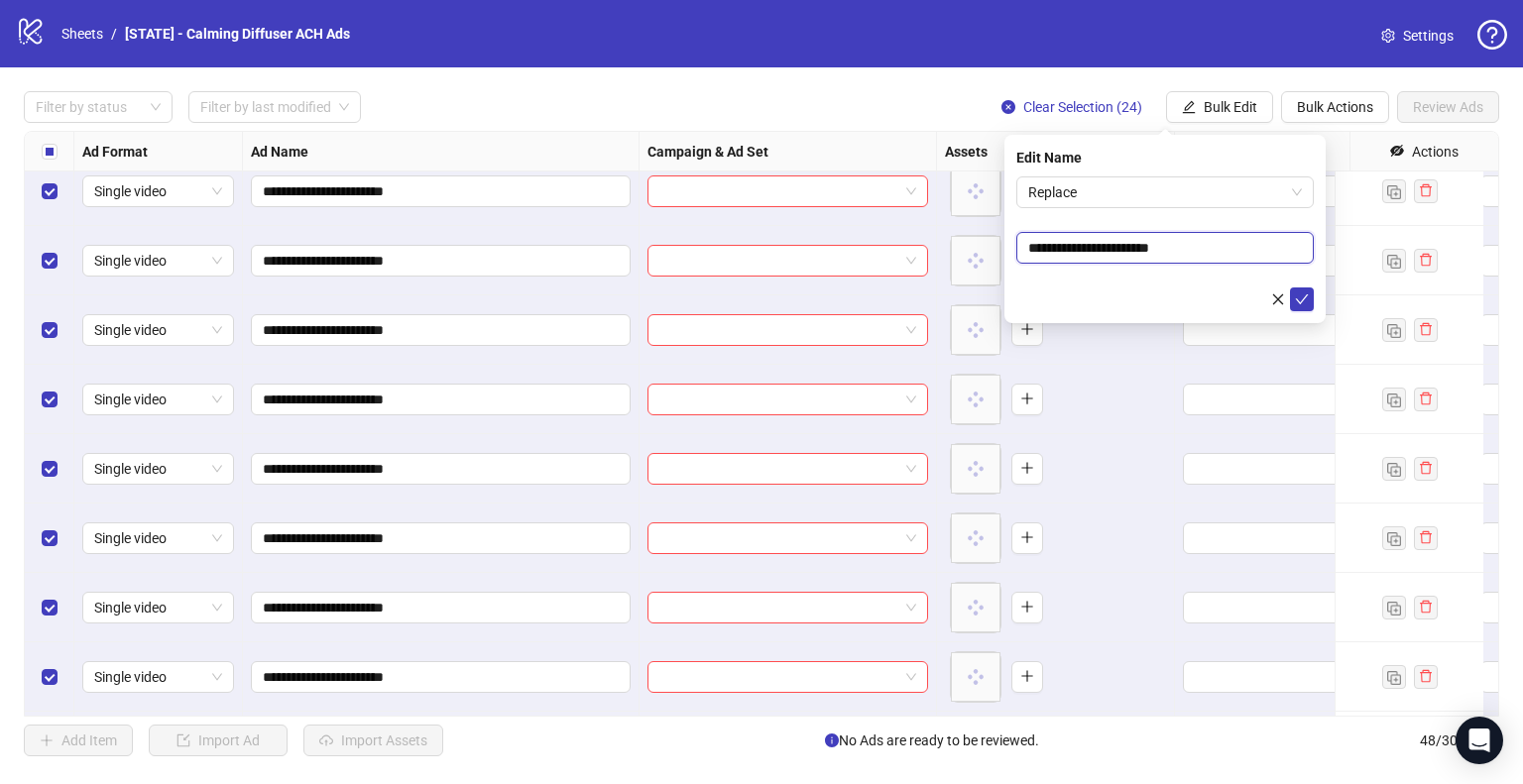 drag, startPoint x: 1143, startPoint y: 249, endPoint x: 991, endPoint y: 249, distance: 152 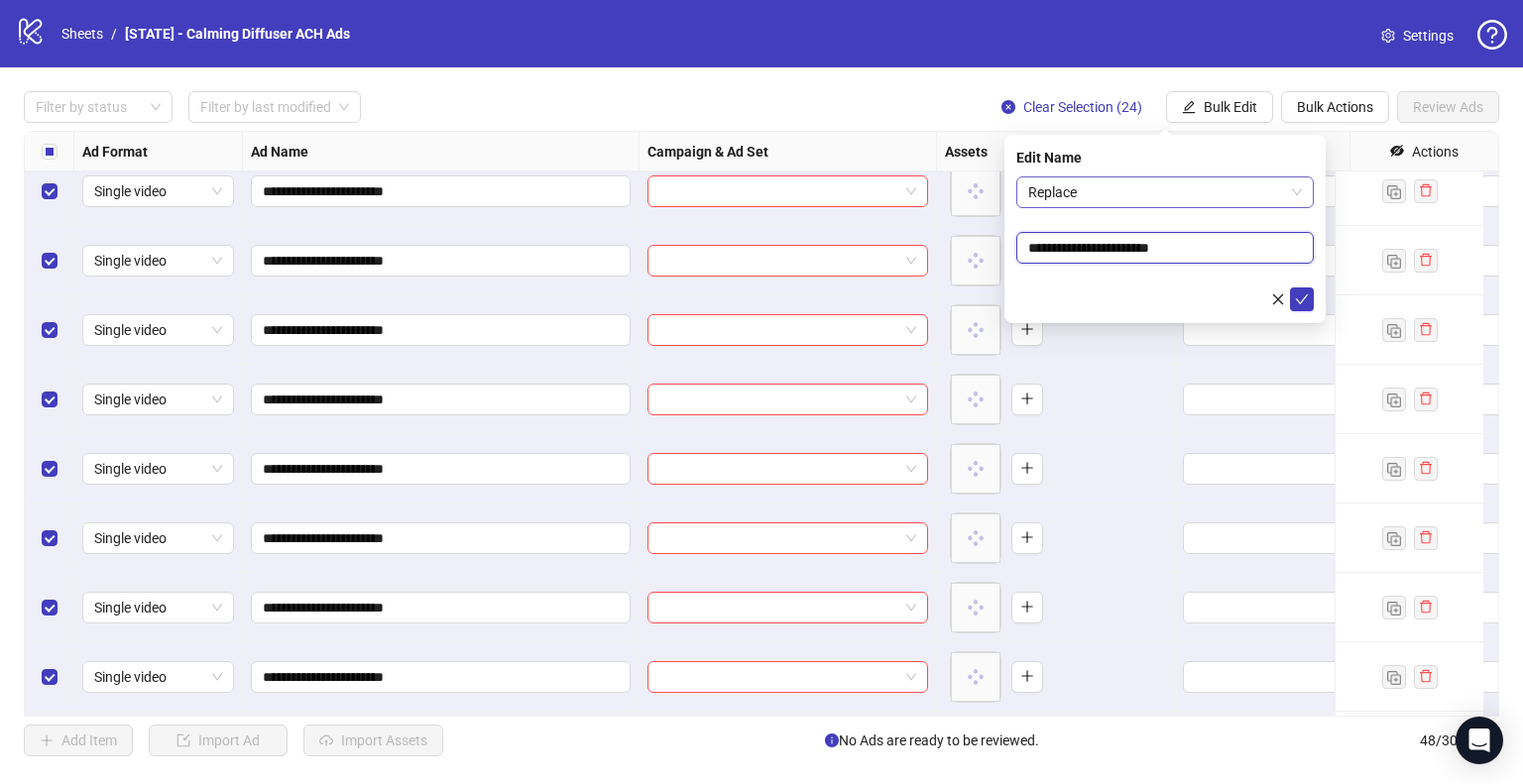 click on "Replace" at bounding box center (1165, 192) 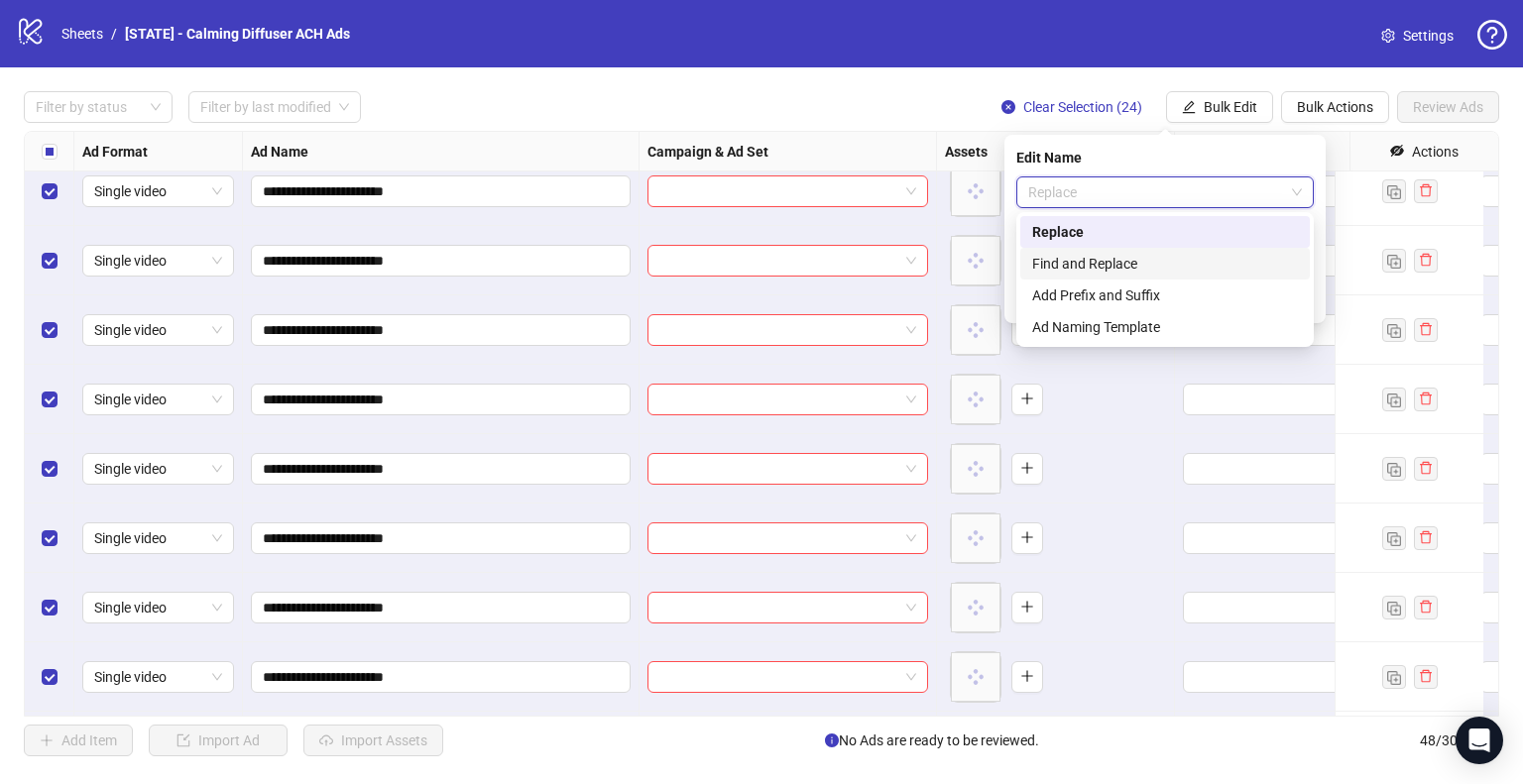 click on "Find and Replace" at bounding box center (1165, 264) 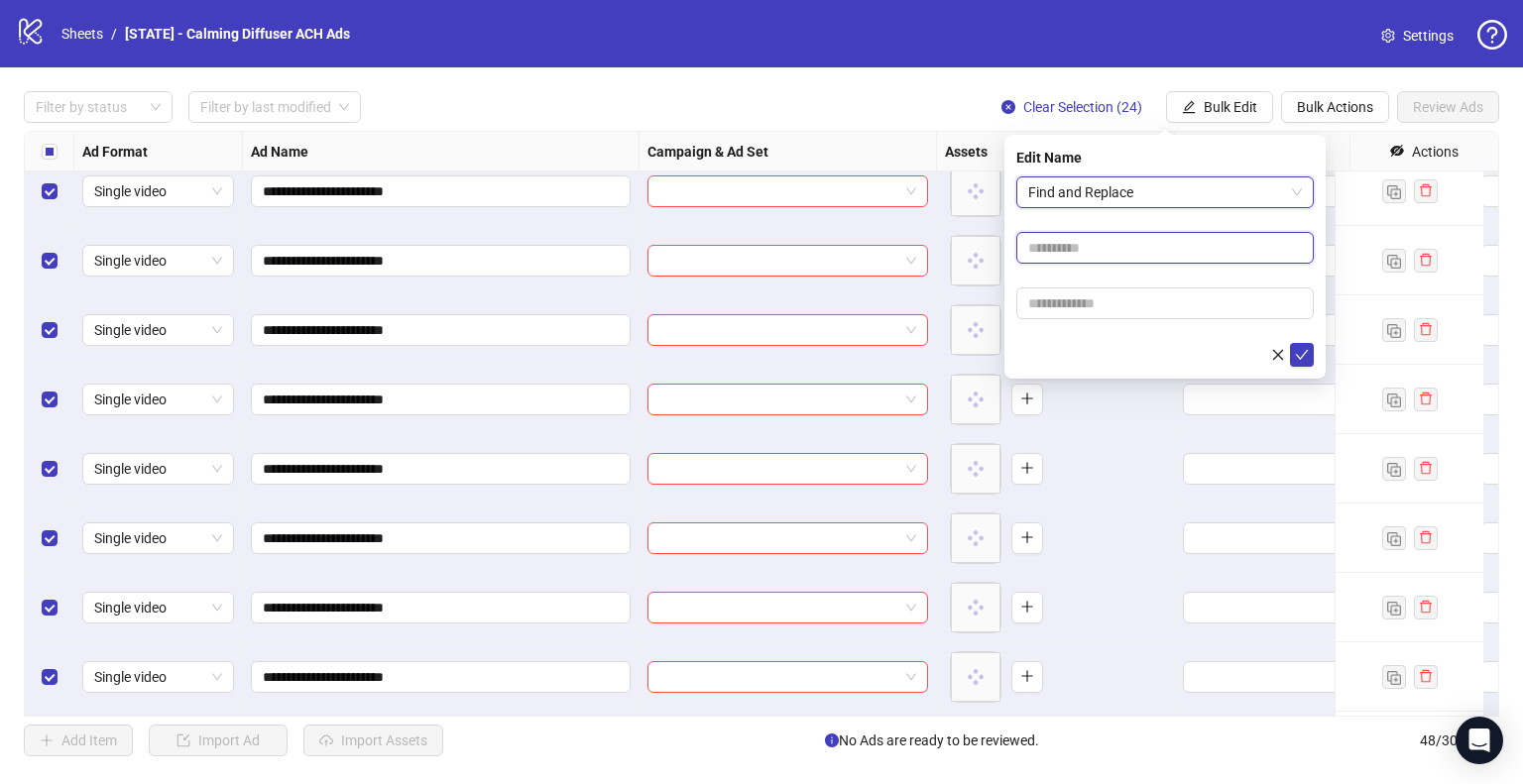 click at bounding box center (1165, 248) 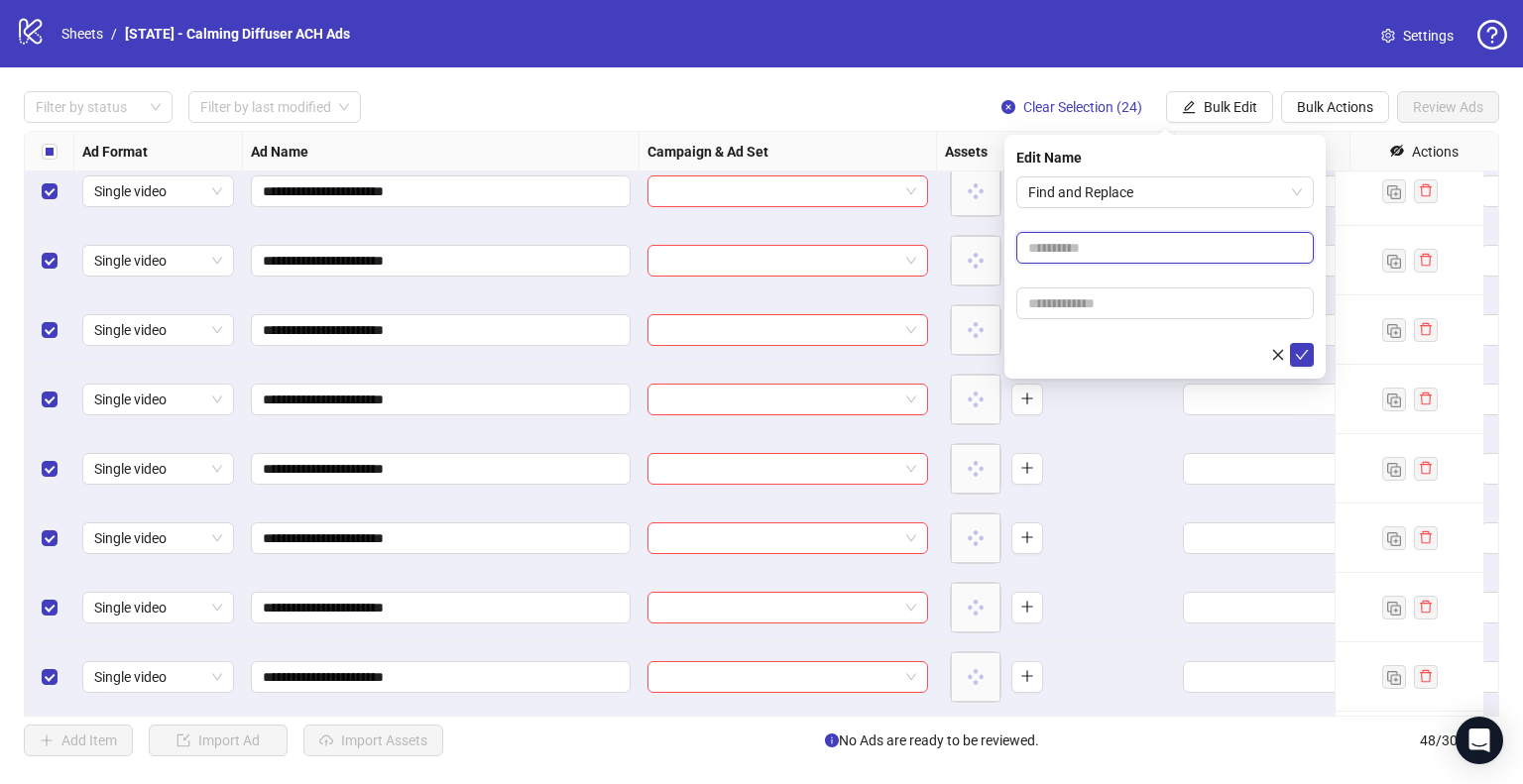 paste on "**********" 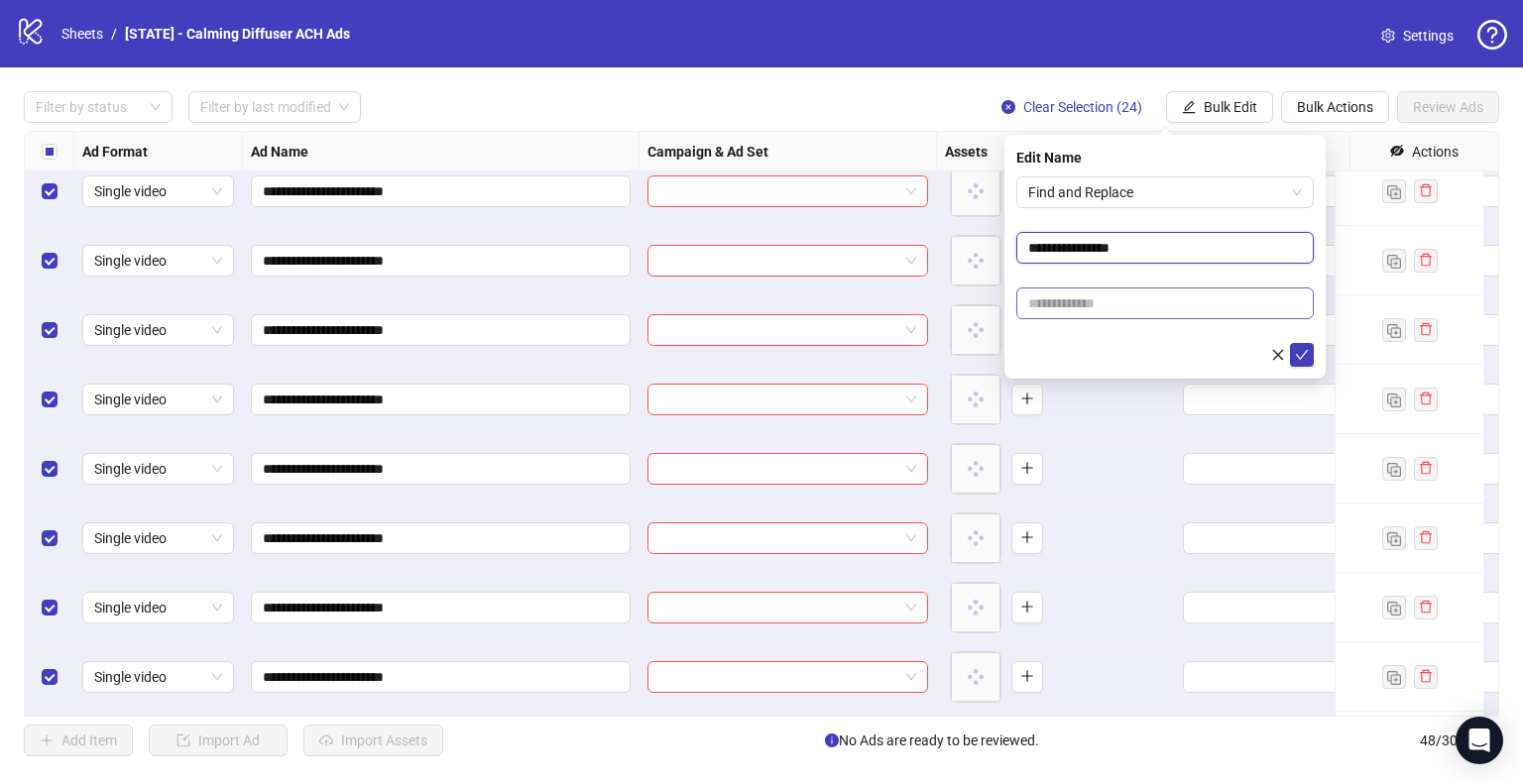 type on "**********" 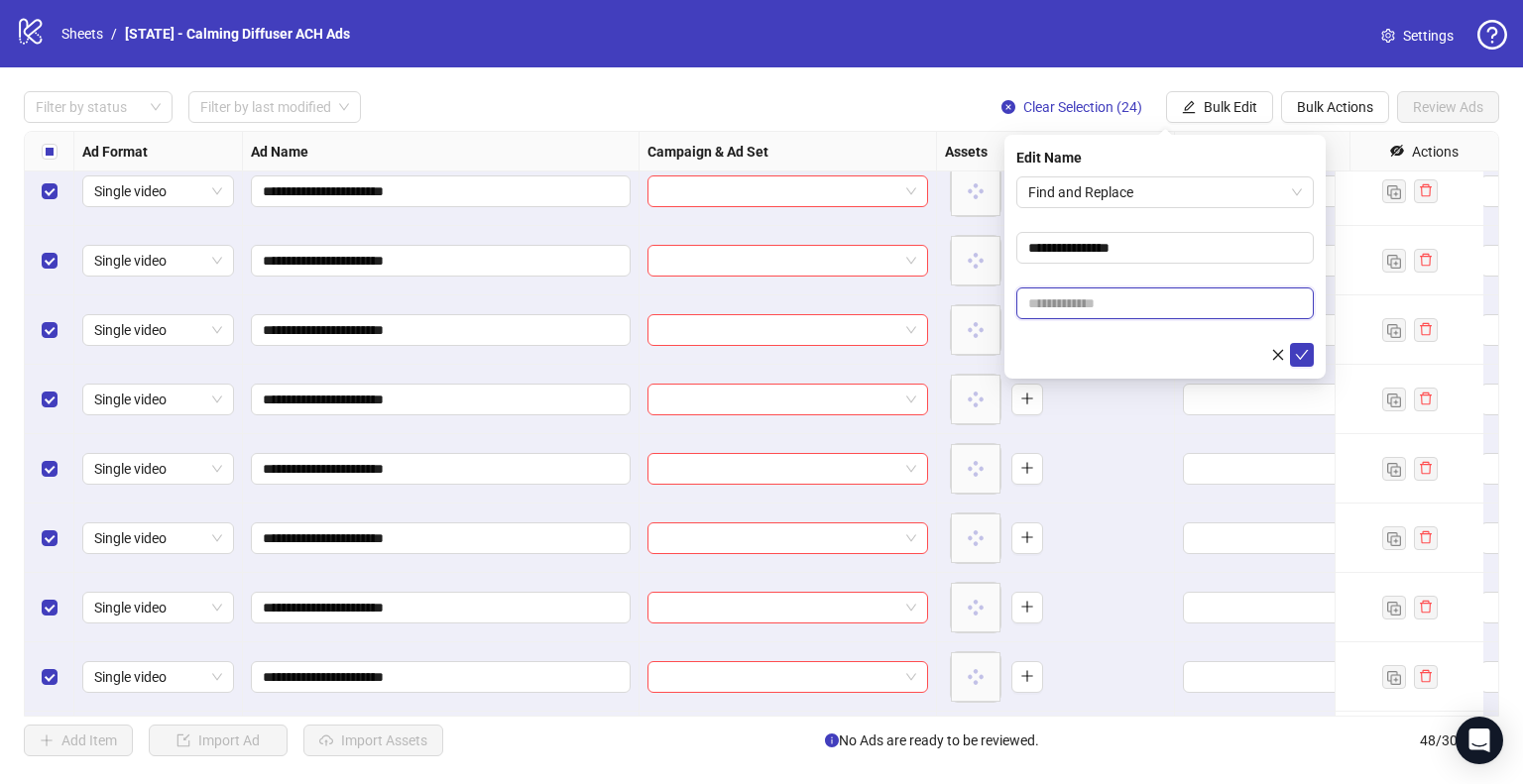 click at bounding box center (1165, 303) 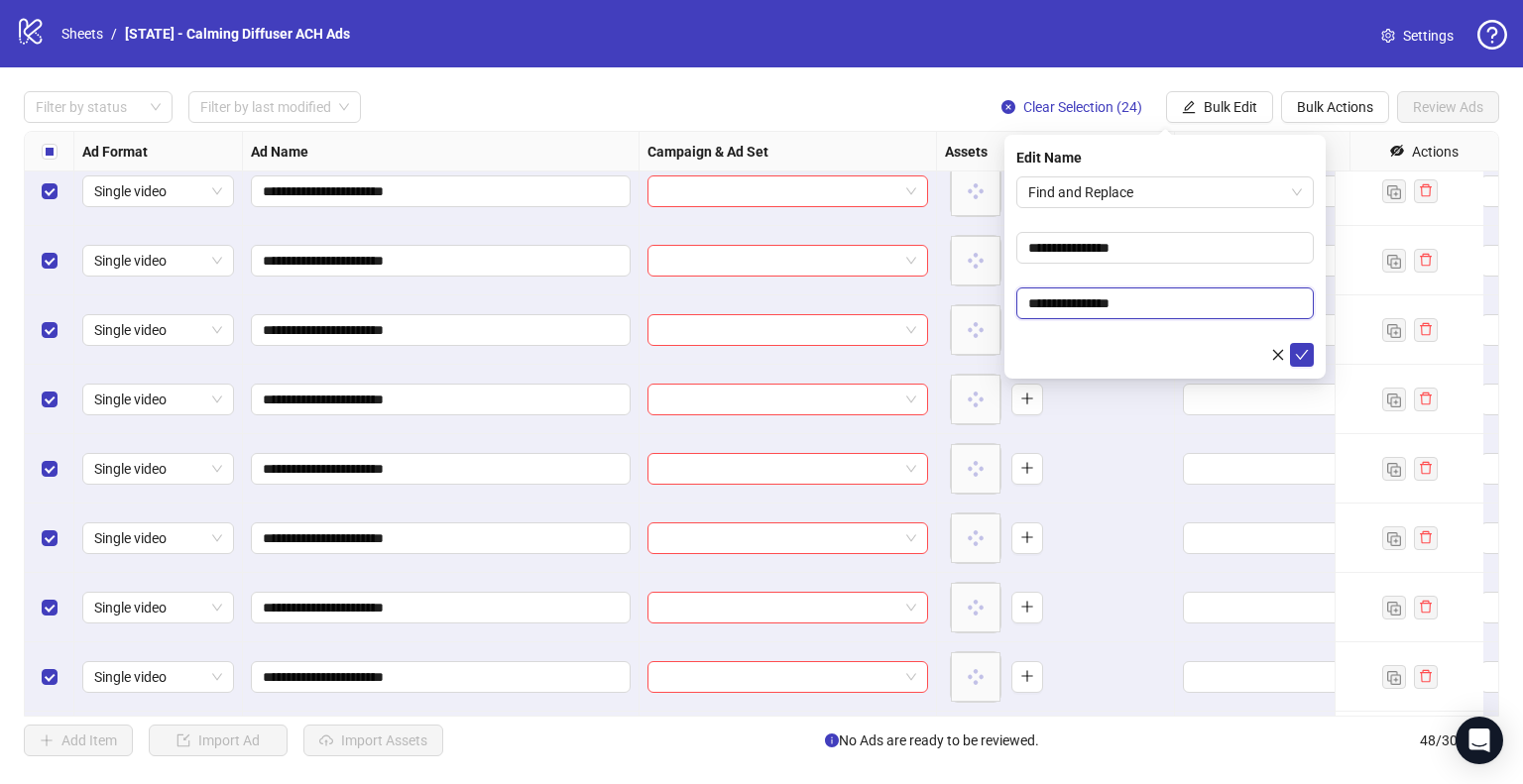 drag, startPoint x: 1080, startPoint y: 299, endPoint x: 978, endPoint y: 298, distance: 102.0049 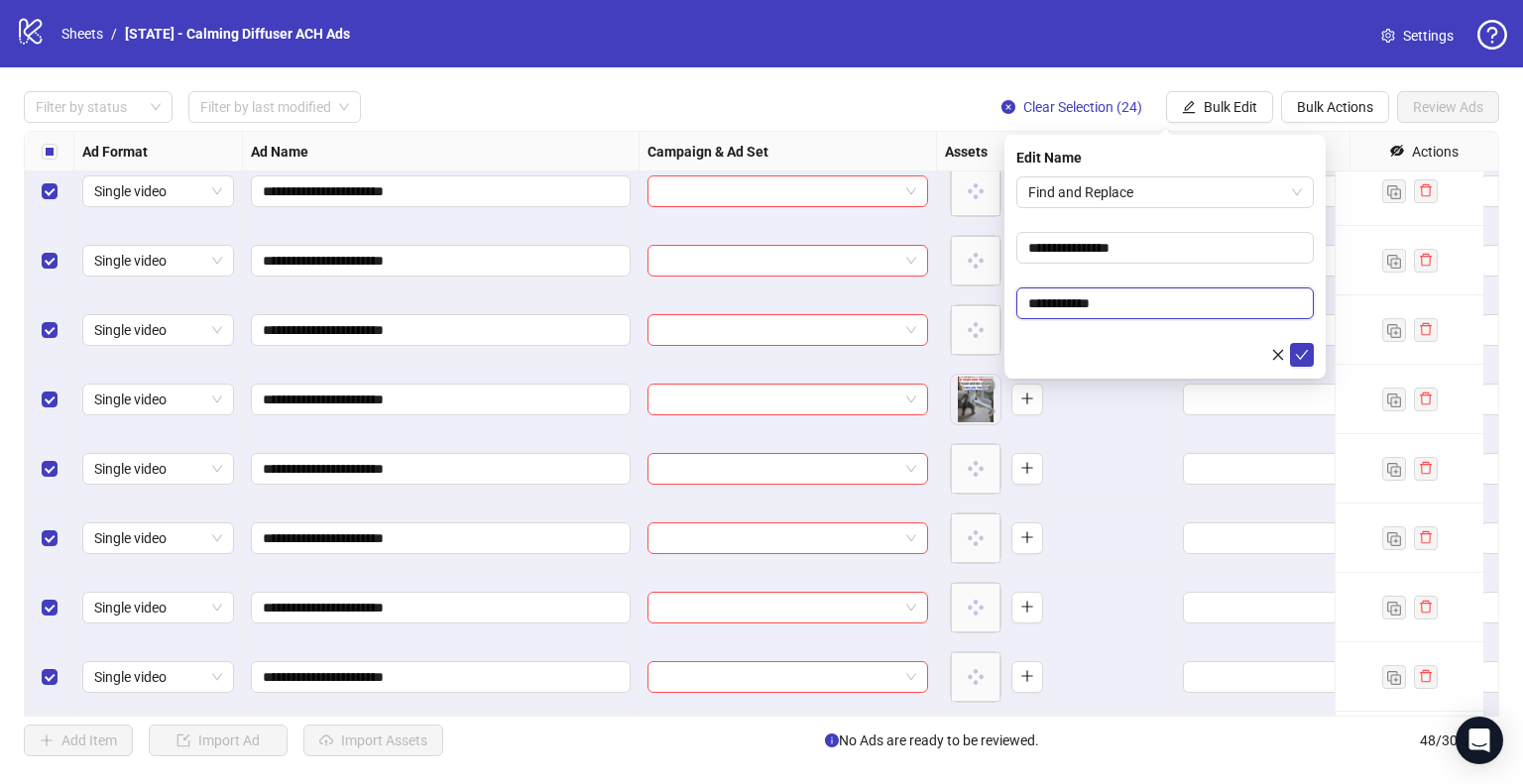 type on "**********" 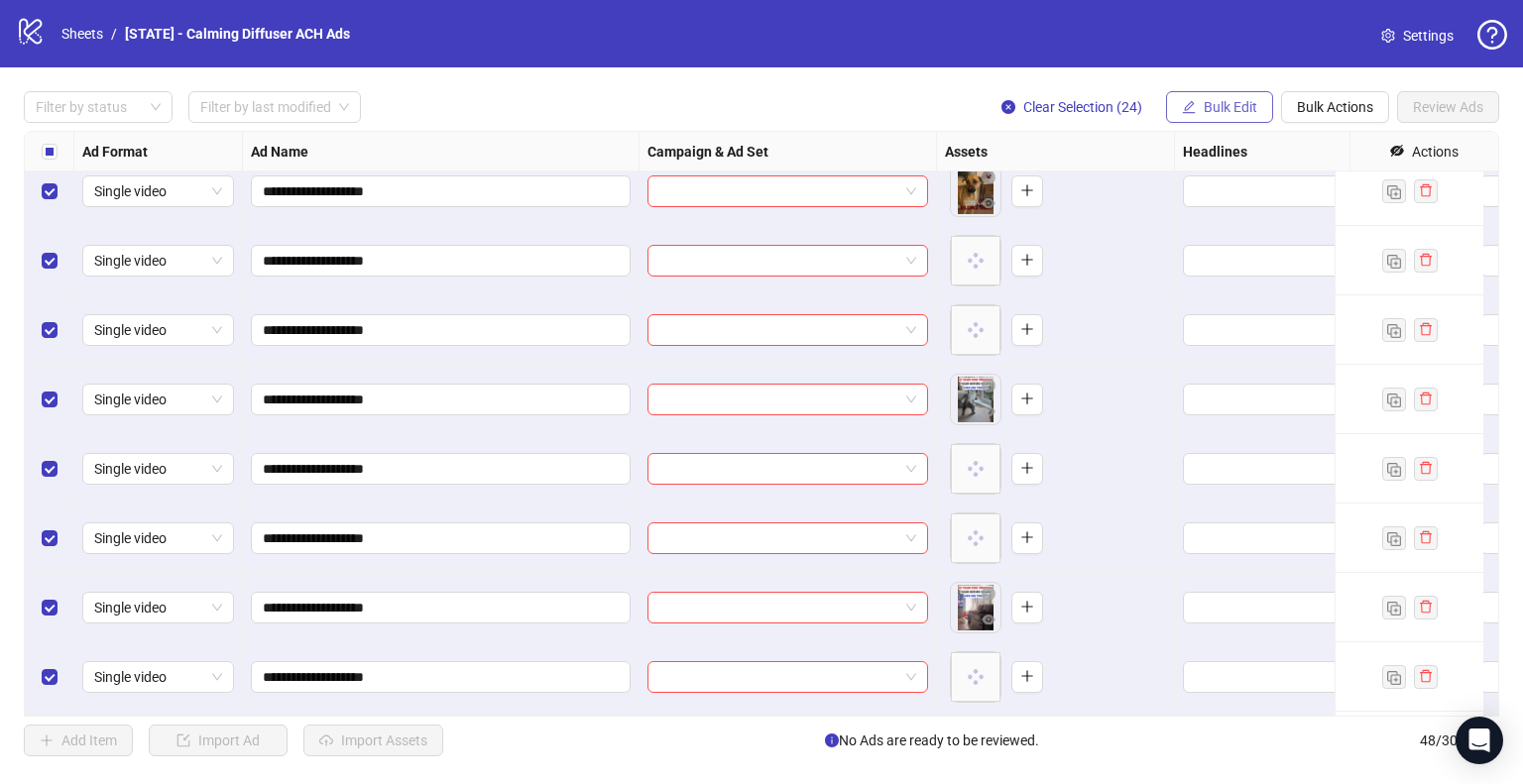 click on "Bulk Edit" at bounding box center (1230, 107) 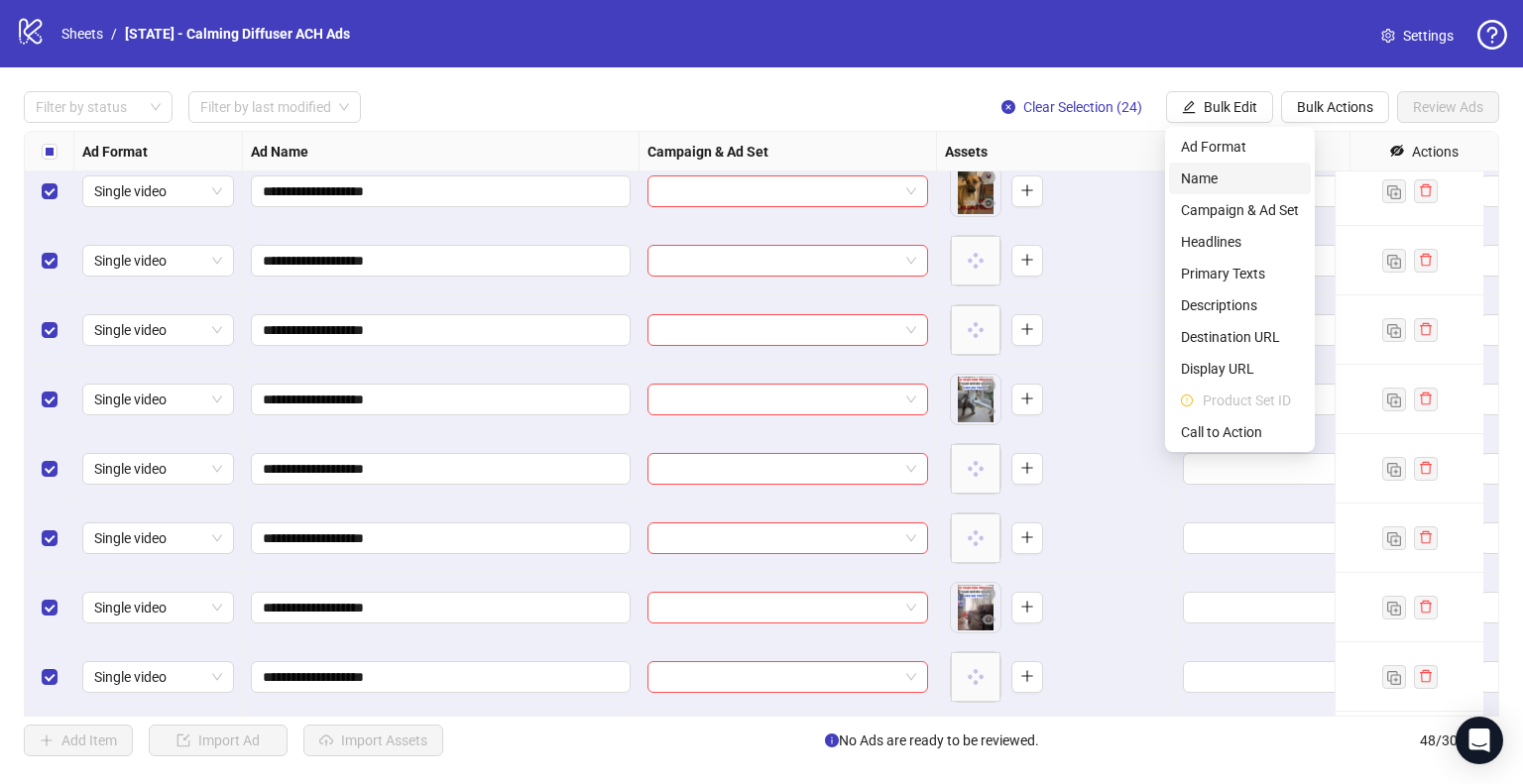 click on "Name" at bounding box center [1239, 178] 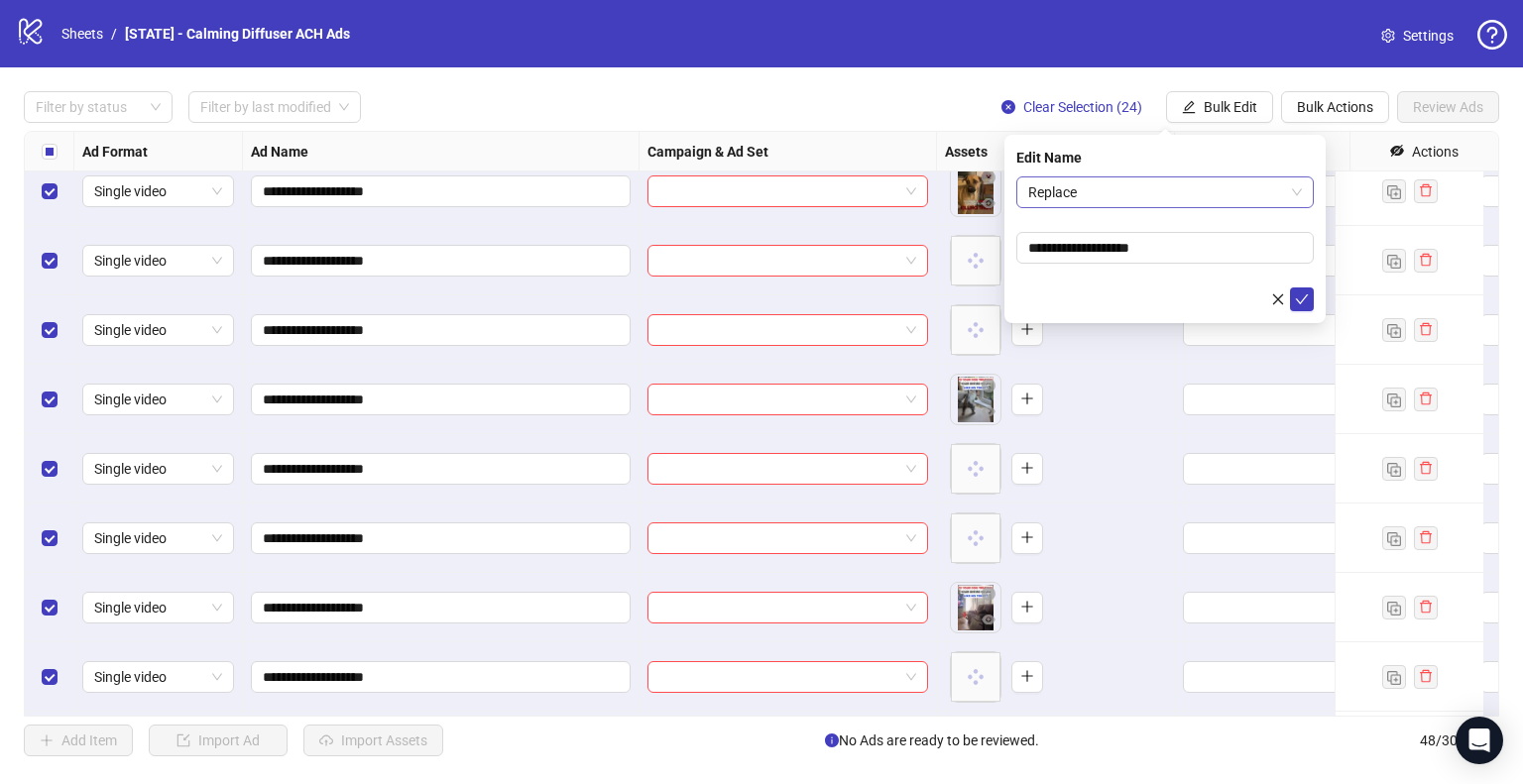 click on "Replace" at bounding box center (1165, 192) 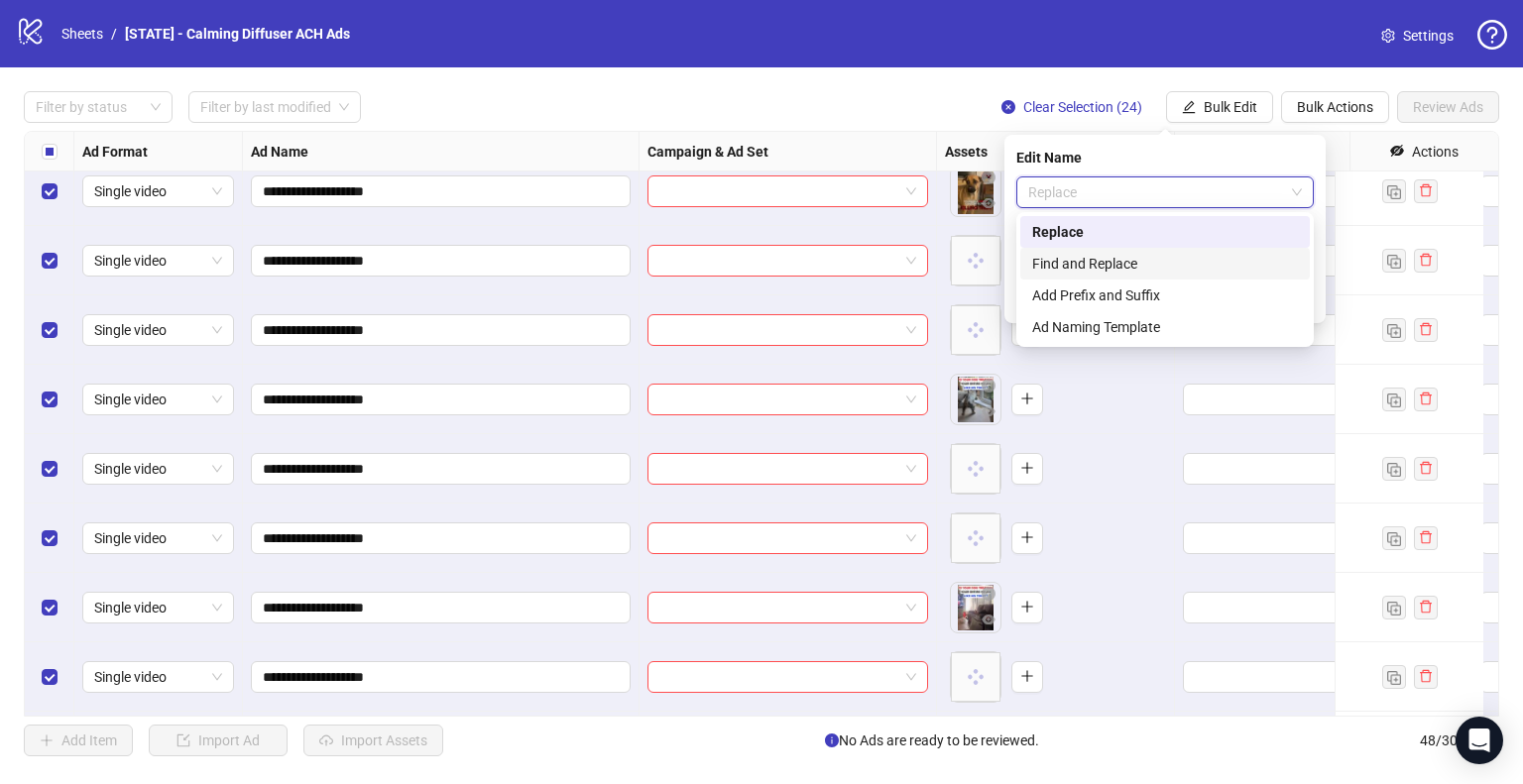 click on "Find and Replace" at bounding box center [1165, 264] 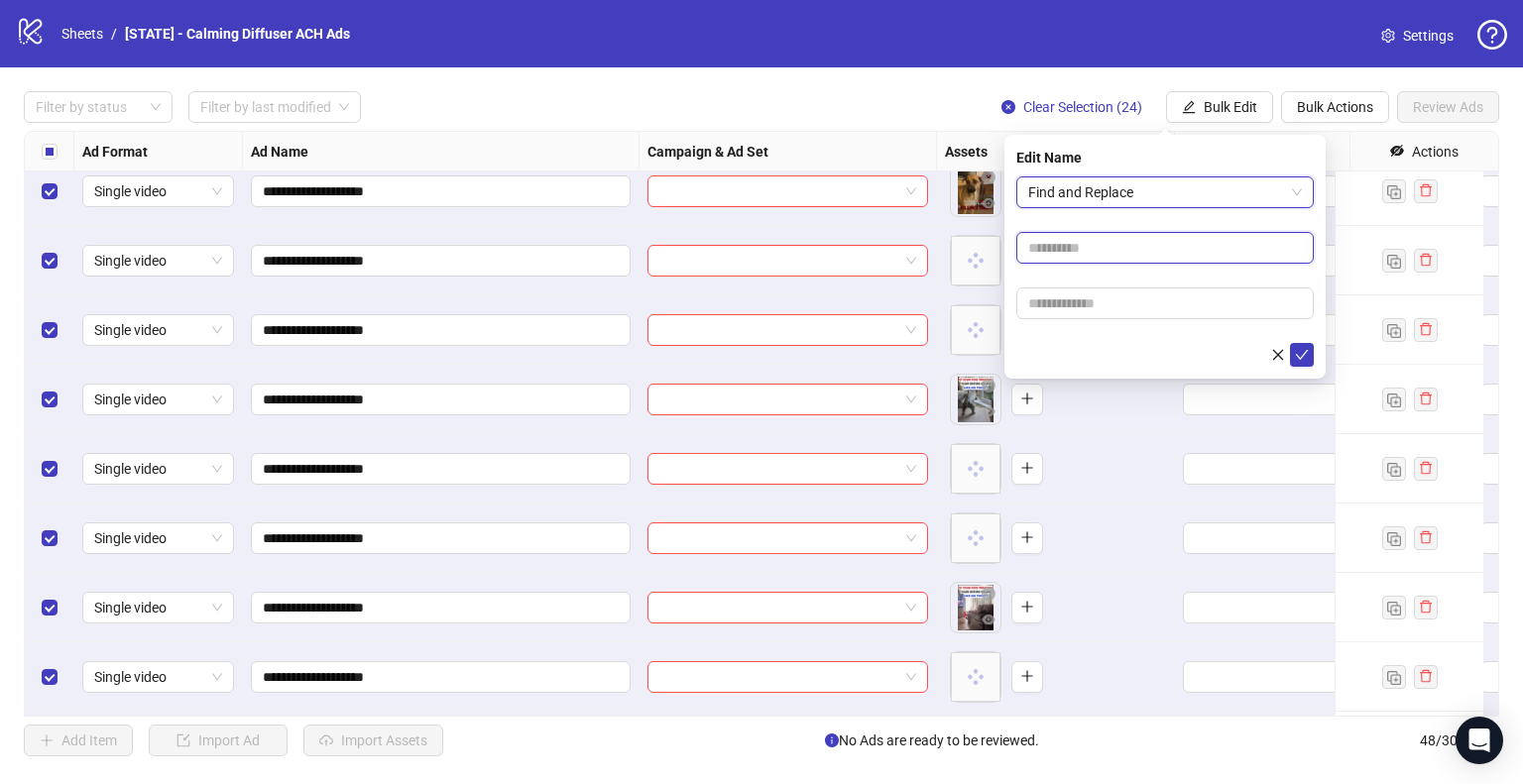 click at bounding box center [1165, 248] 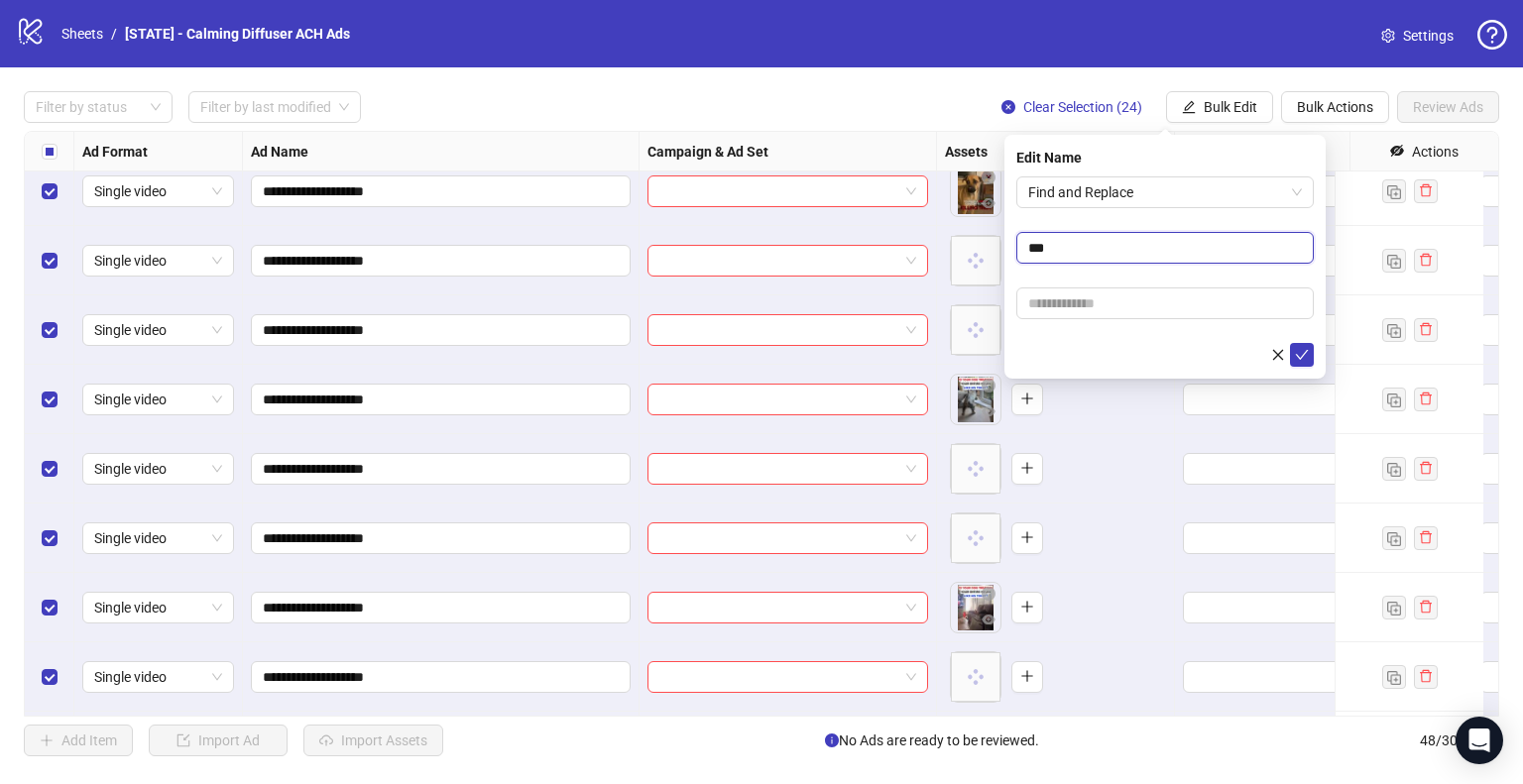 type on "***" 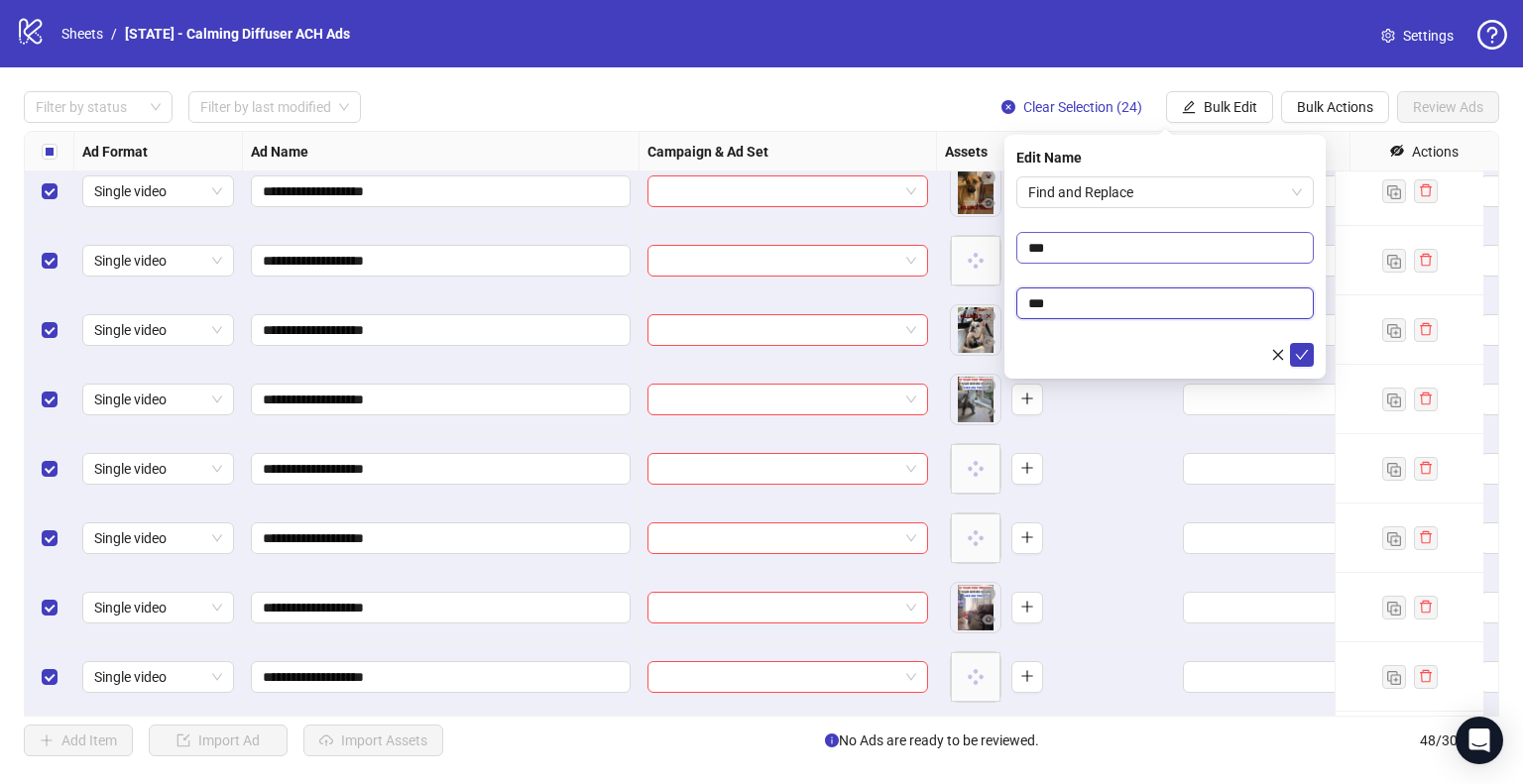 type on "**" 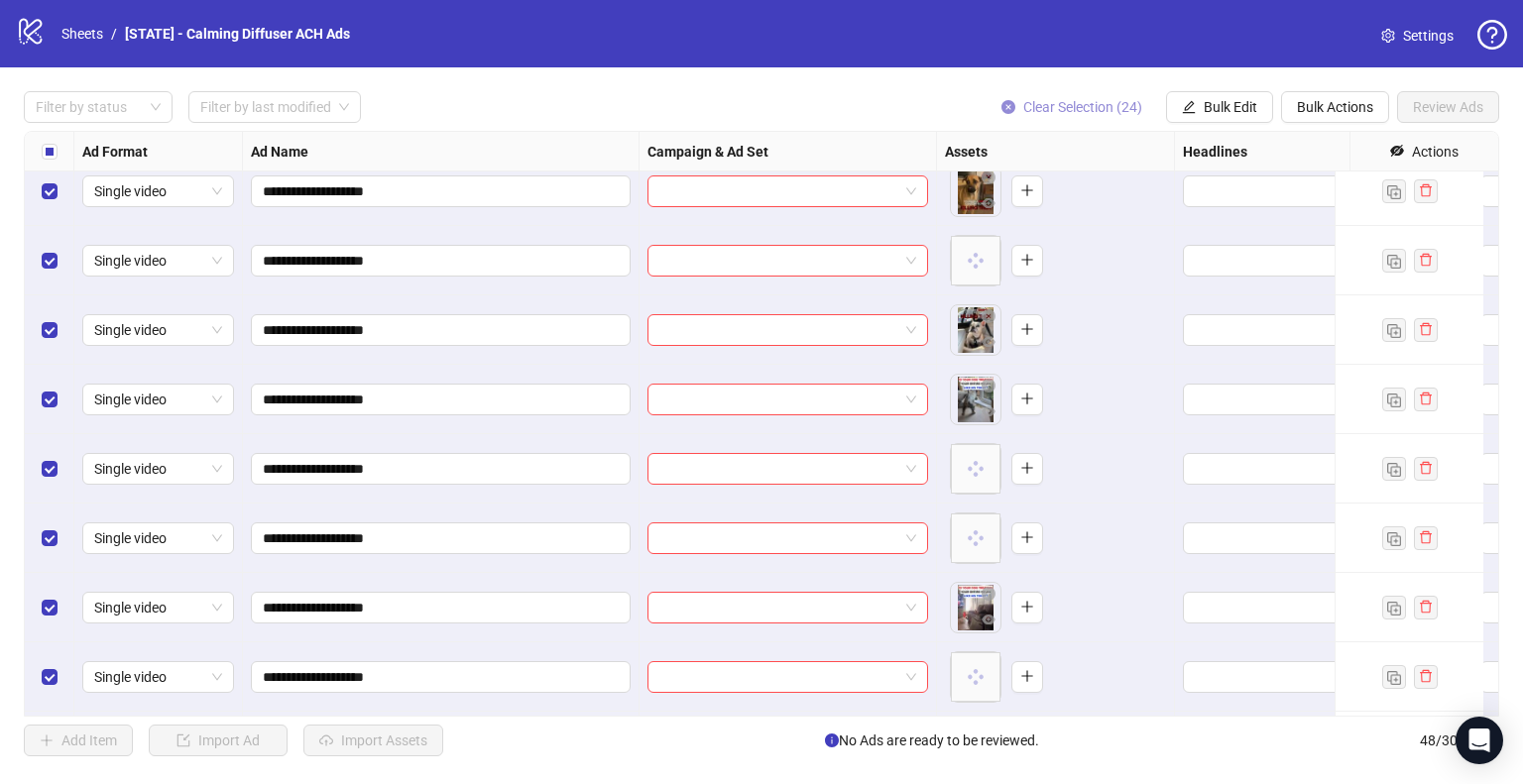 click on "Clear Selection (24)" at bounding box center [1083, 107] 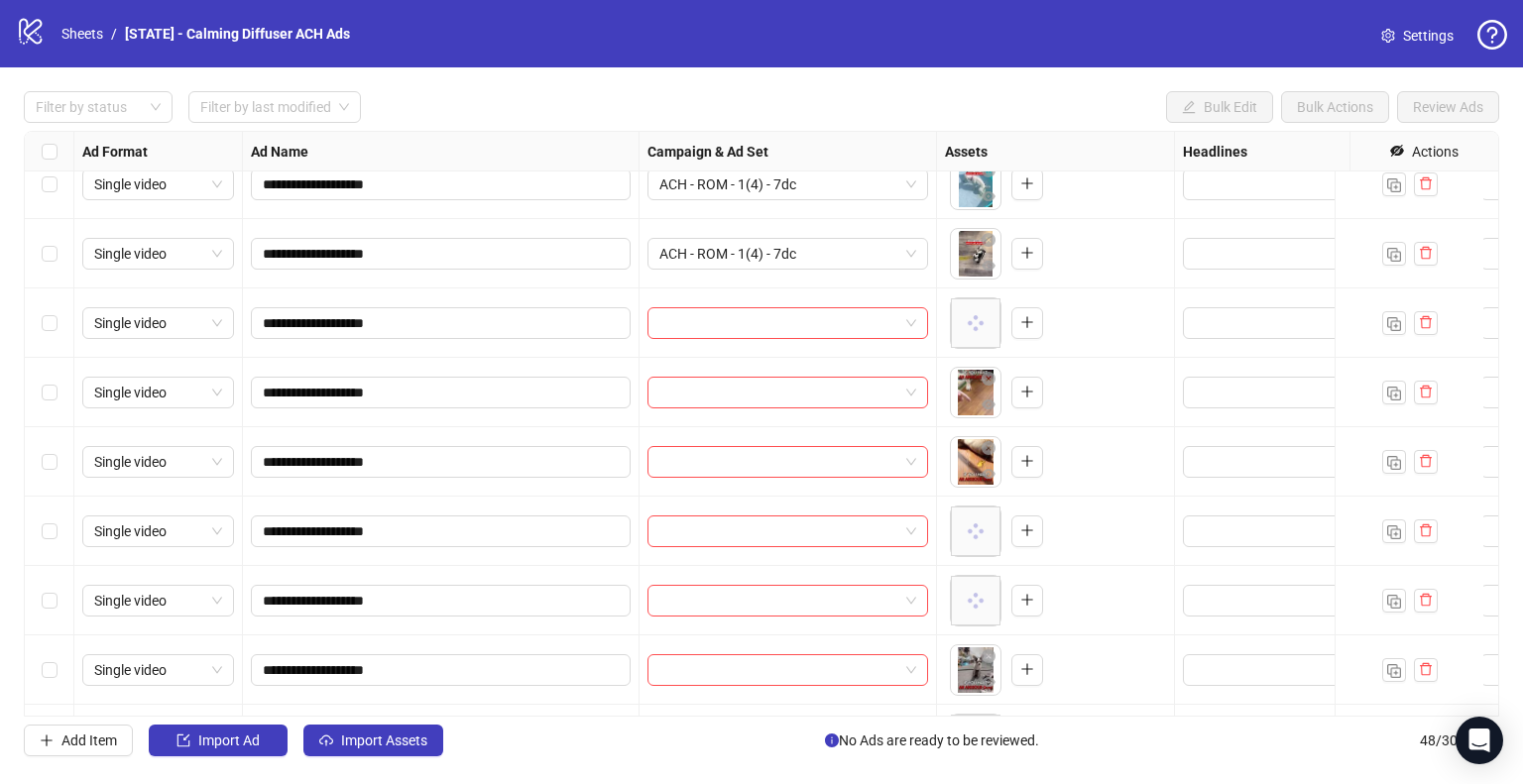 scroll, scrollTop: 1611, scrollLeft: 0, axis: vertical 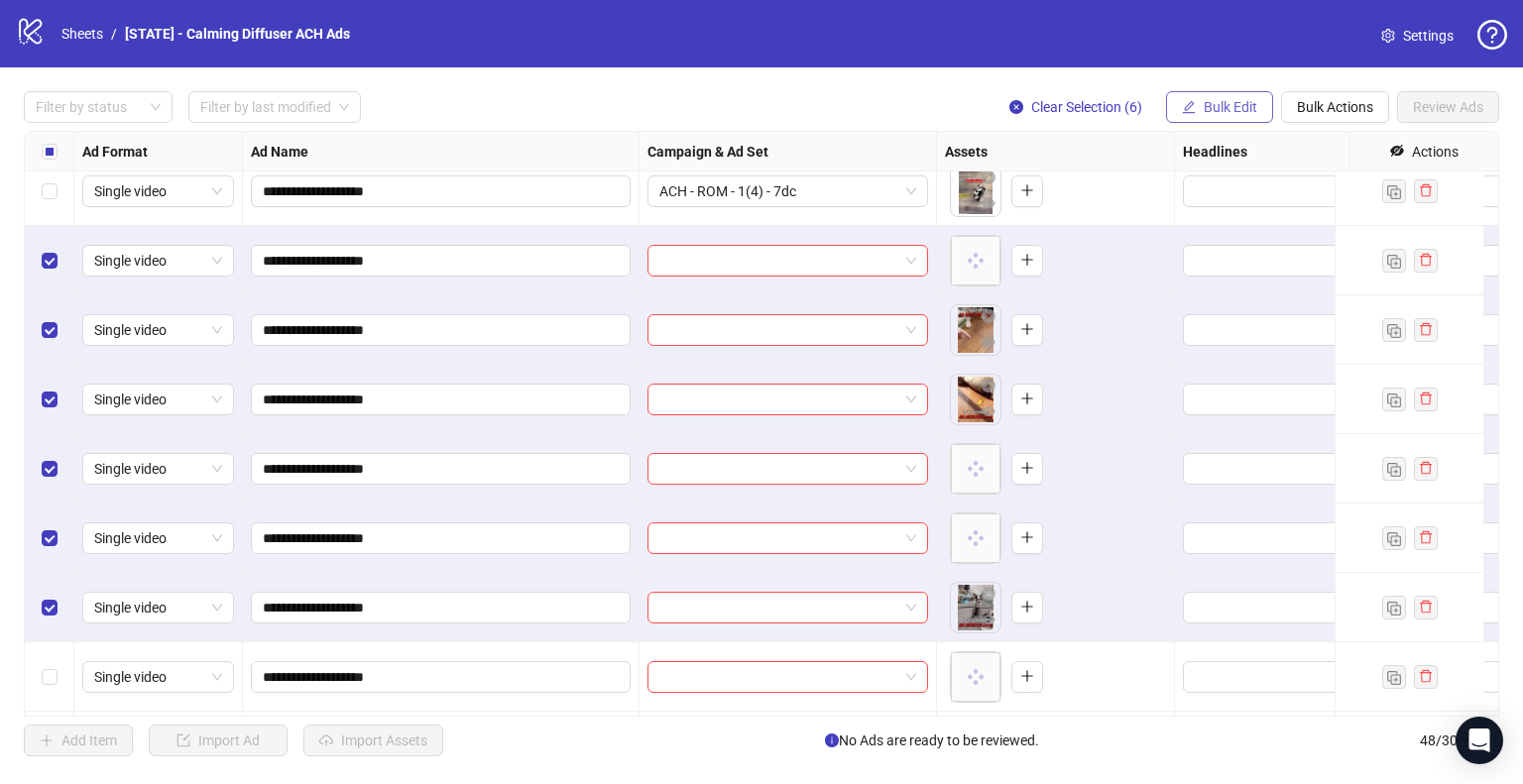 click on "Bulk Edit" at bounding box center [1230, 107] 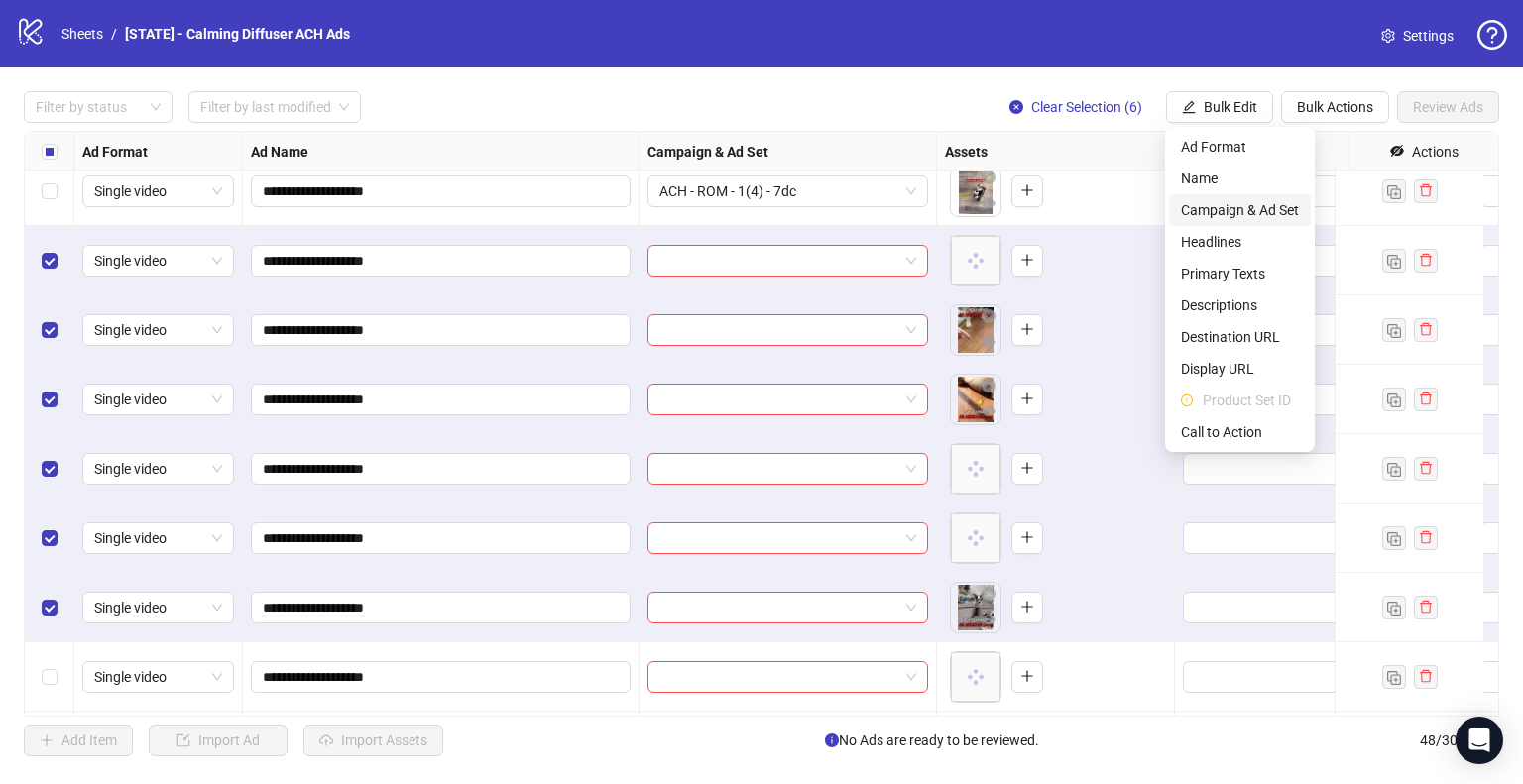 click on "Campaign & Ad Set" at bounding box center [1239, 210] 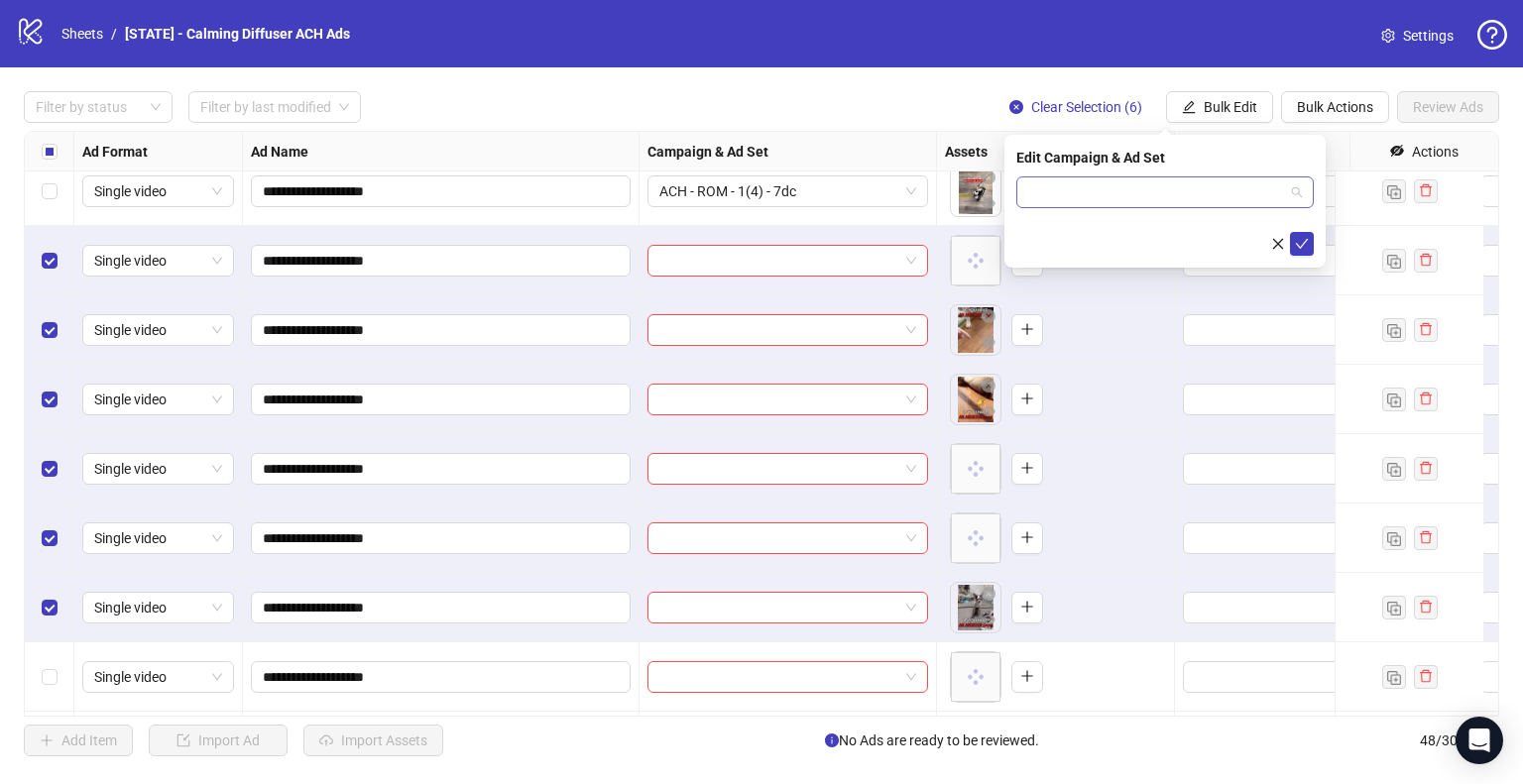 click at bounding box center [1165, 192] 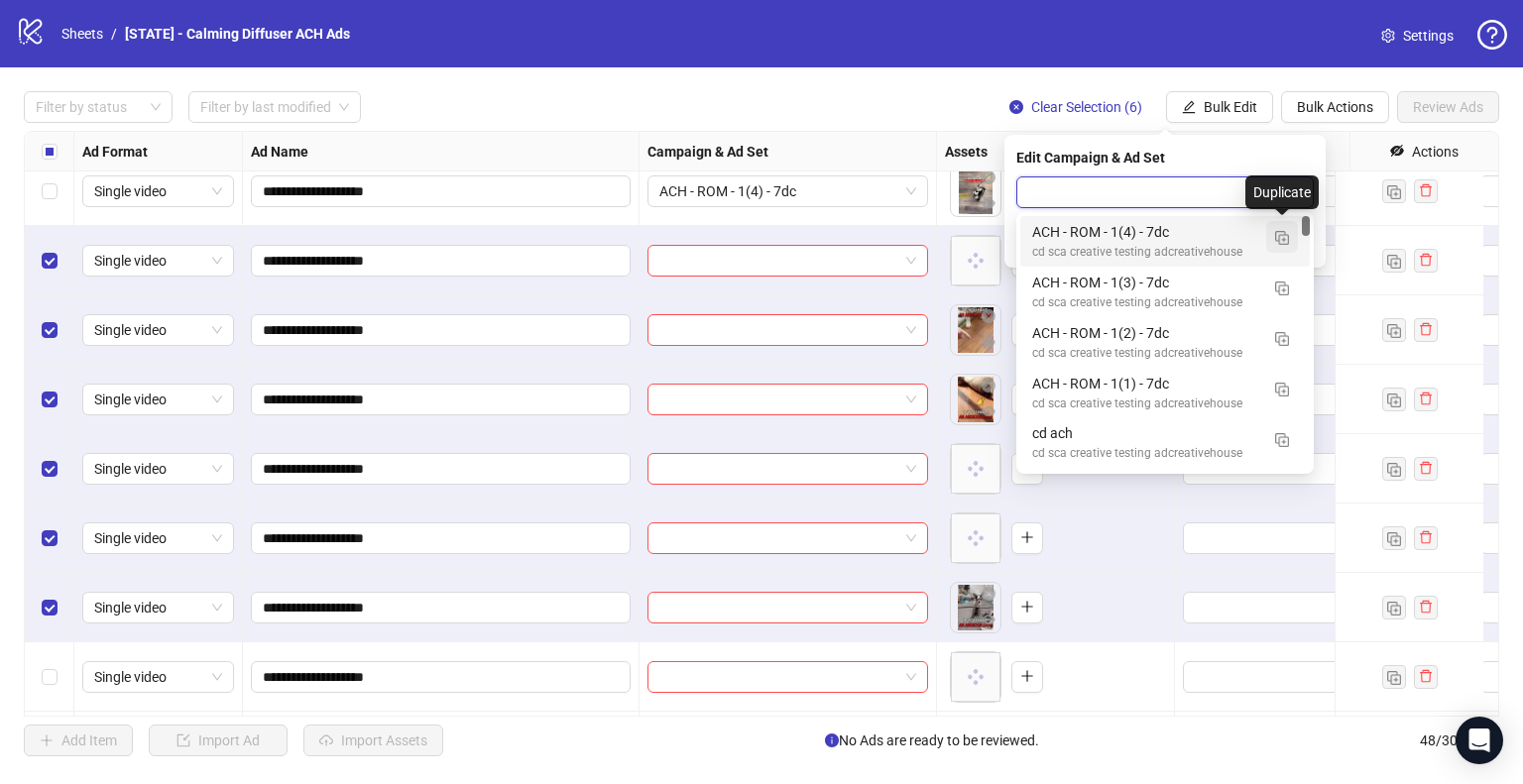 click at bounding box center [1282, 238] 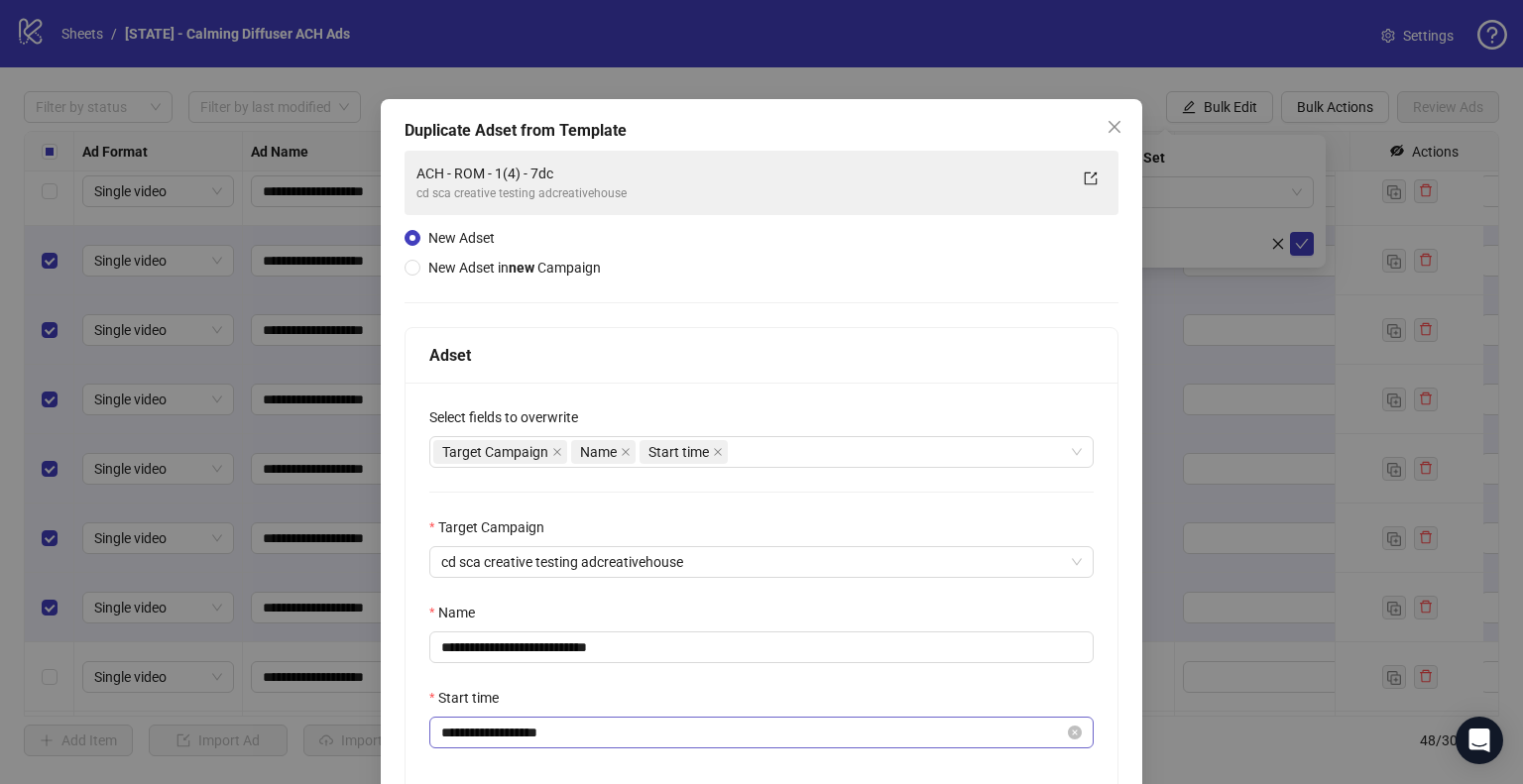 scroll, scrollTop: 168, scrollLeft: 0, axis: vertical 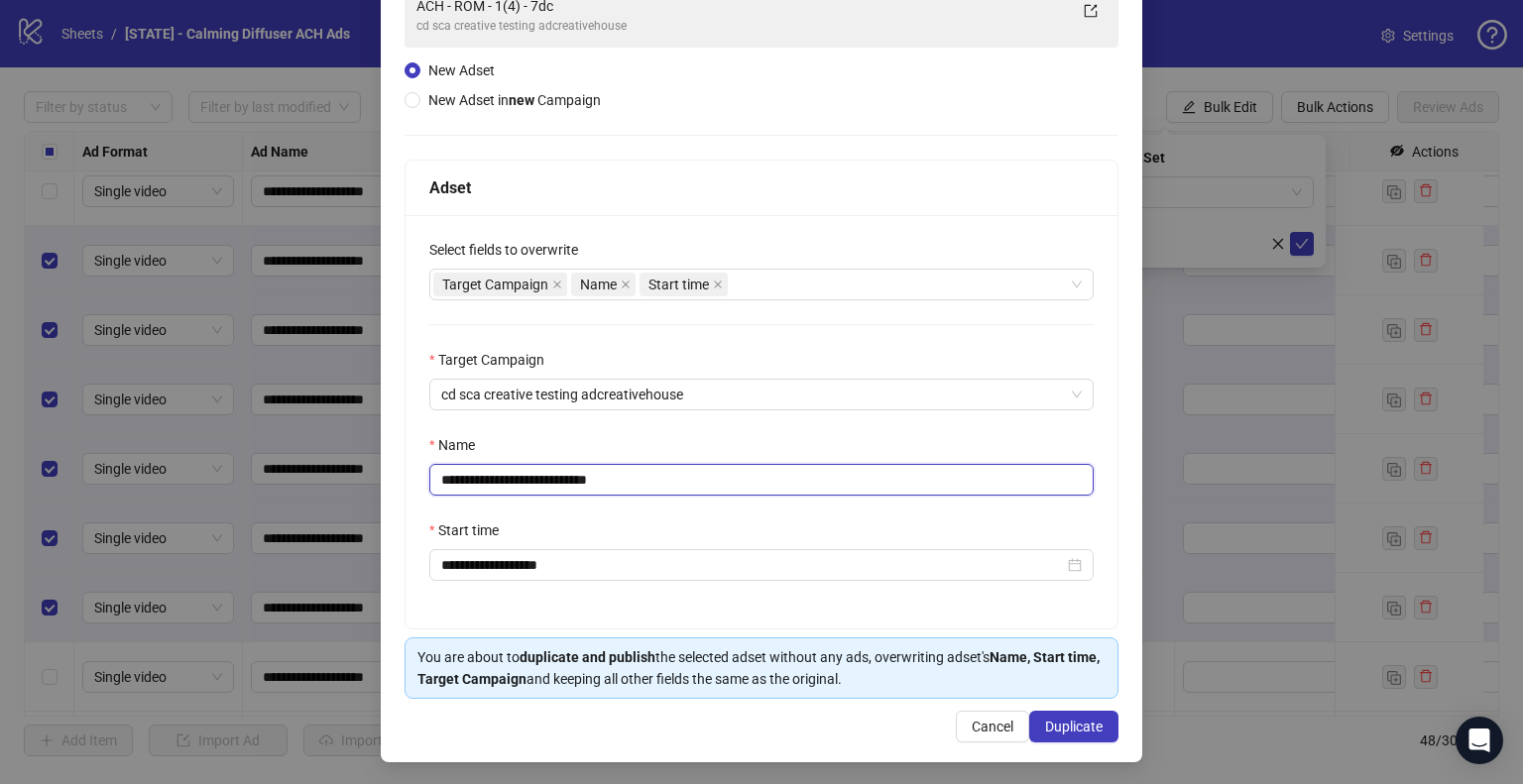 click on "**********" at bounding box center [762, 480] 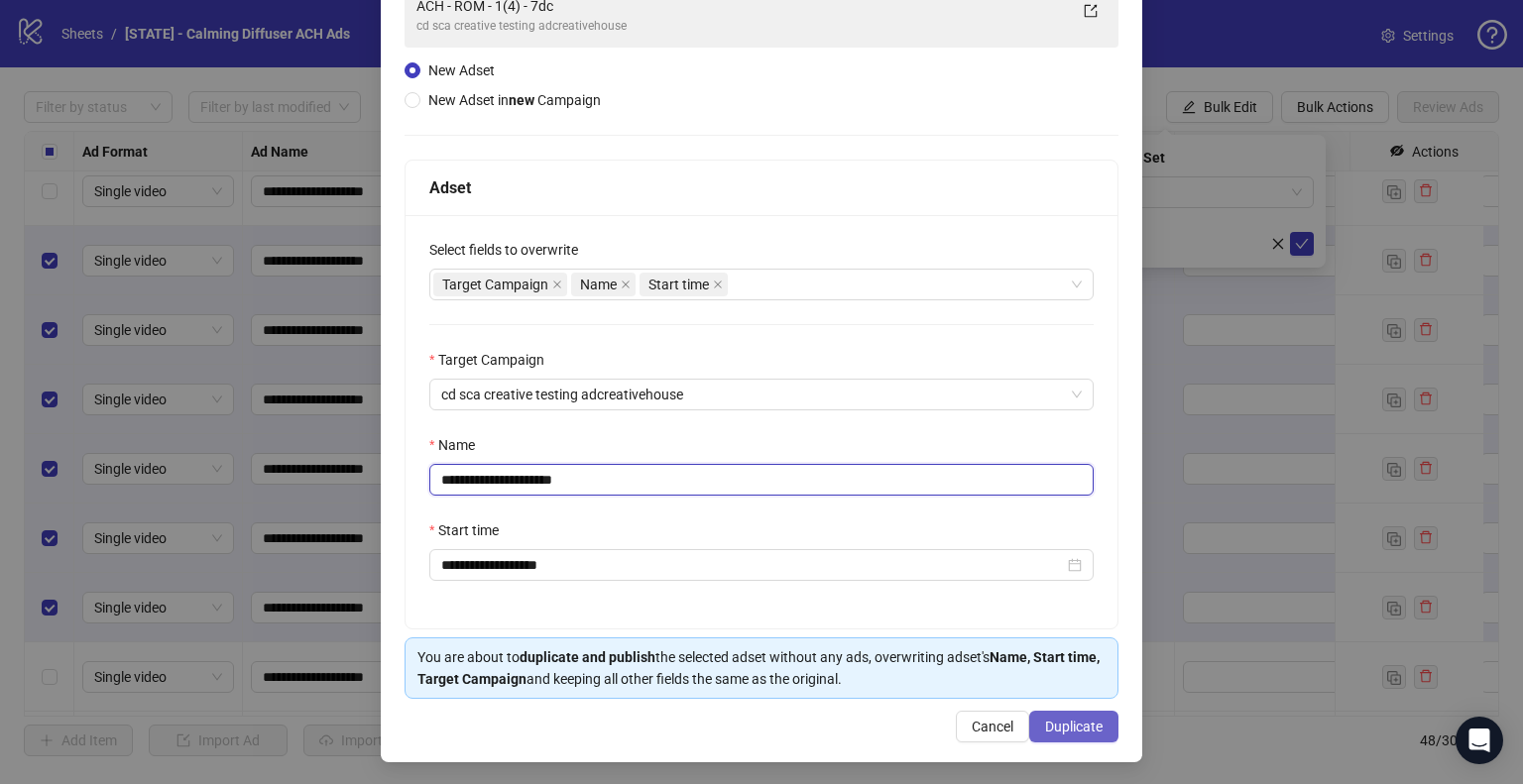 type on "**********" 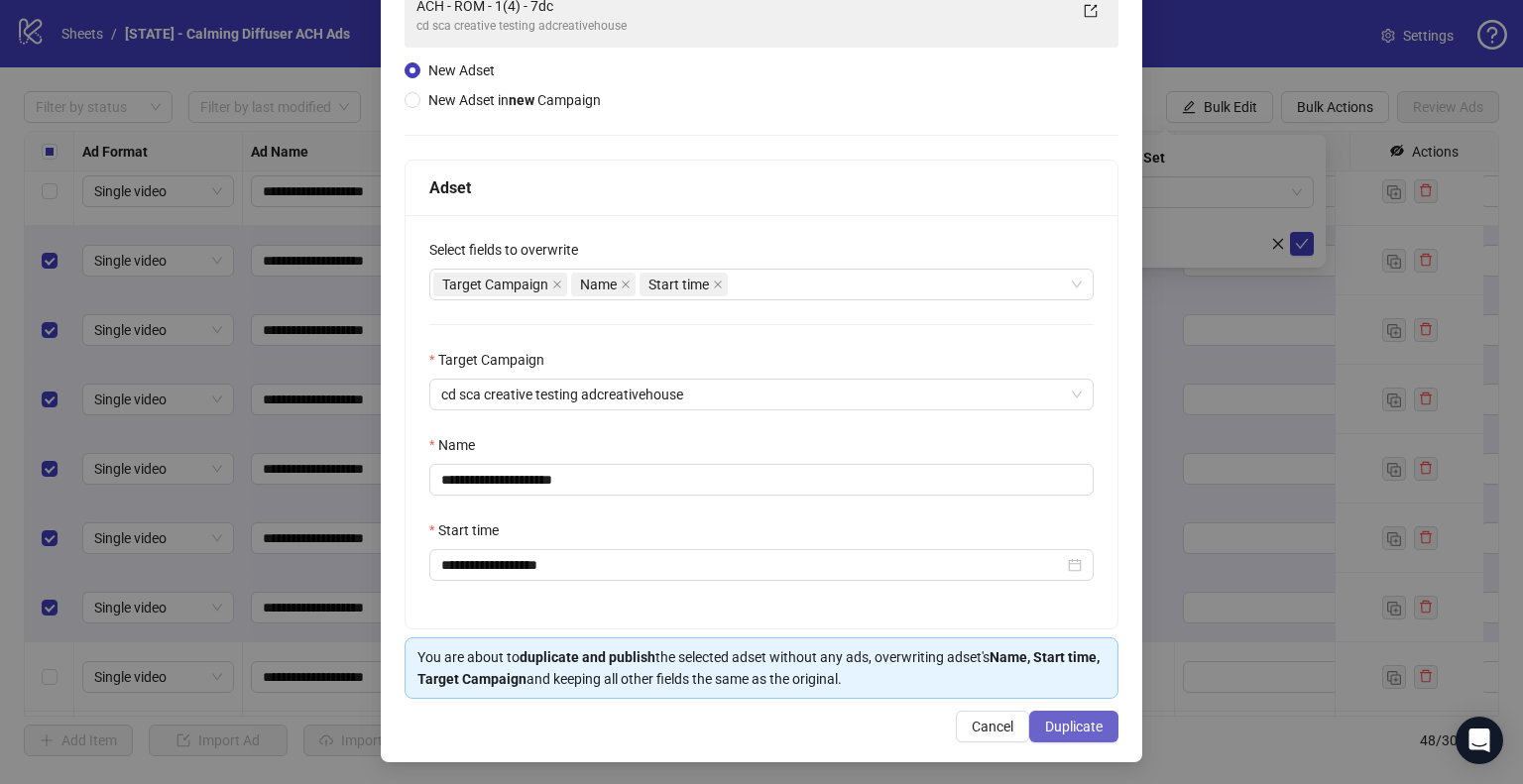 click on "Duplicate" at bounding box center (1074, 727) 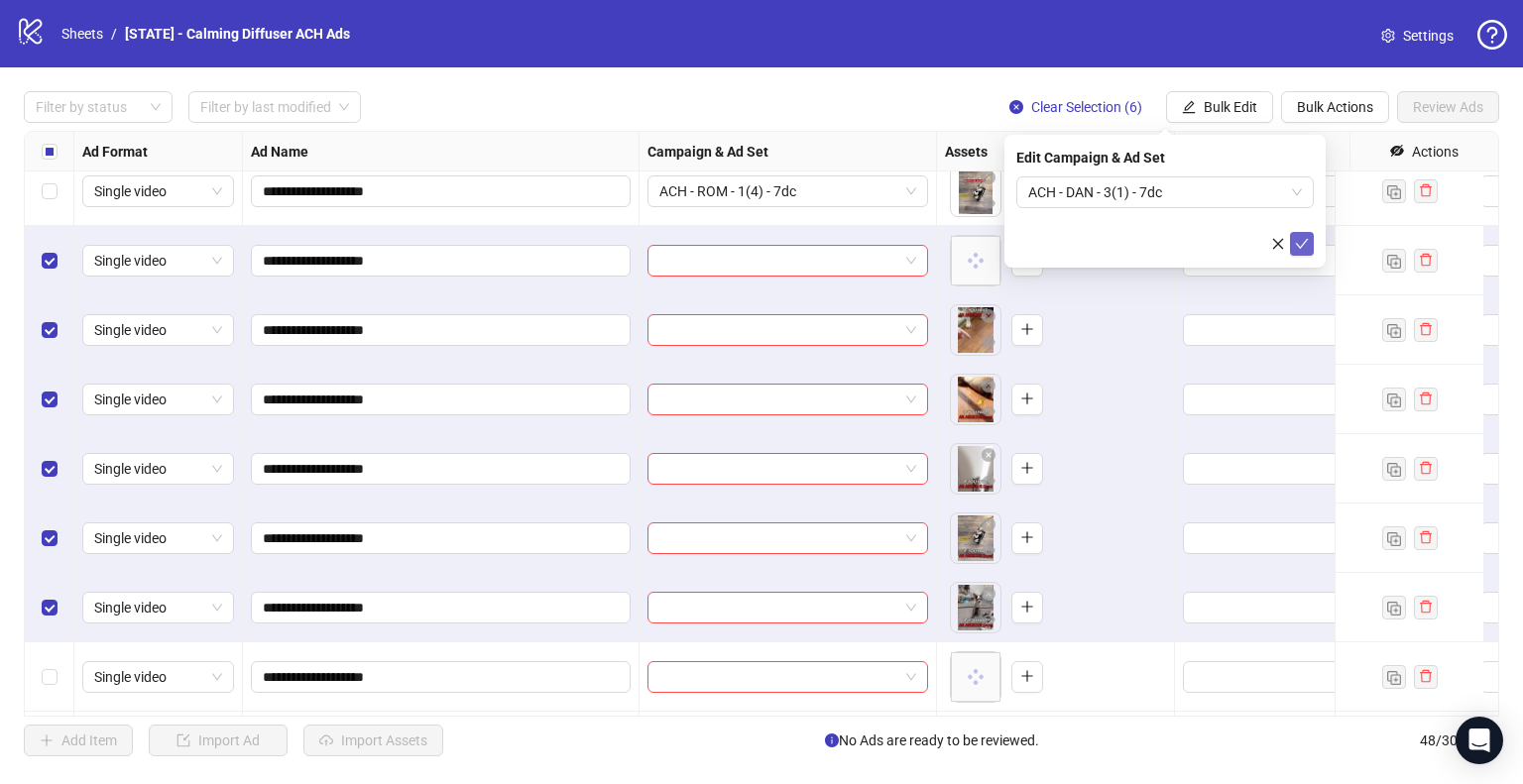 click 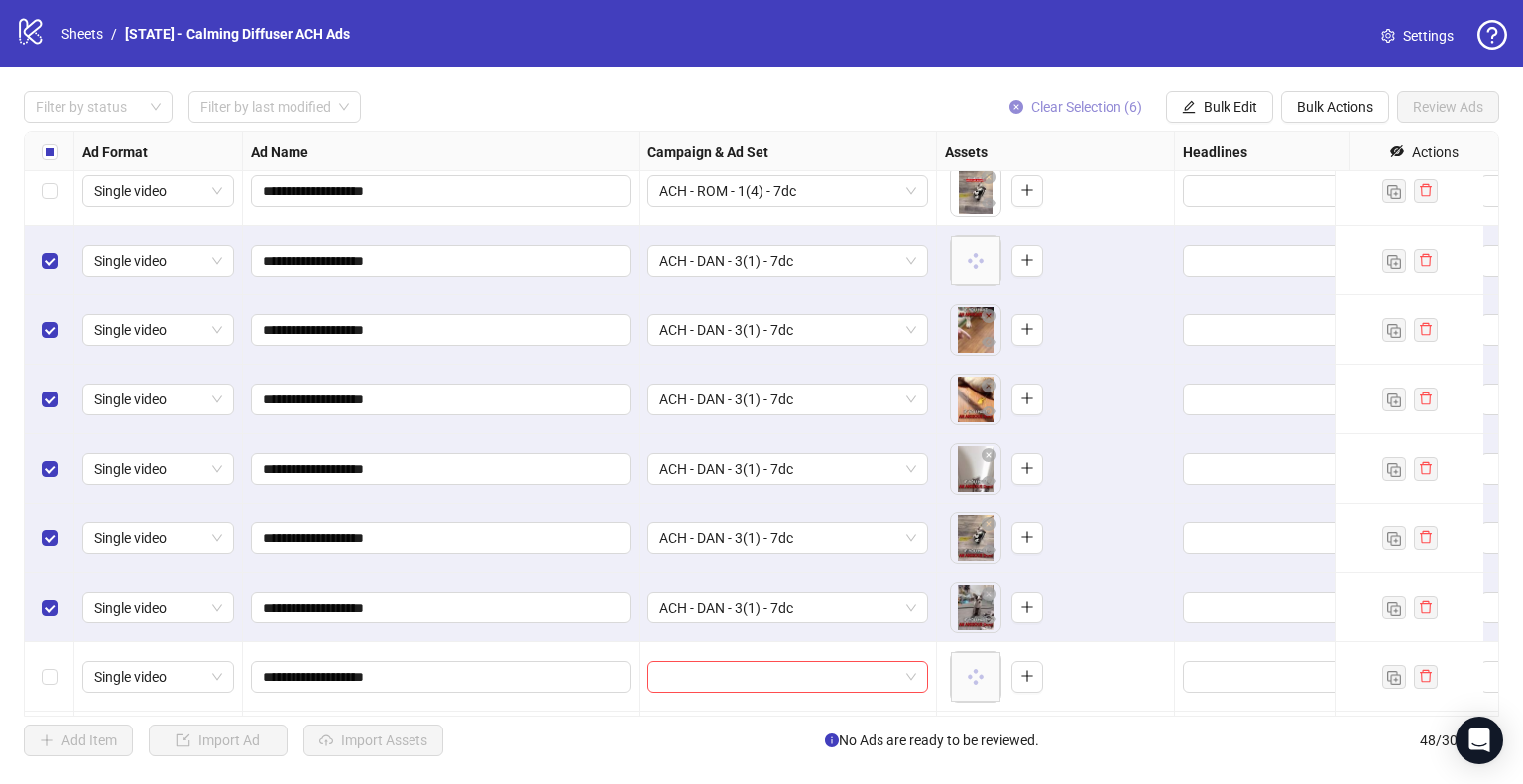 click on "Clear Selection (6)" at bounding box center [1087, 107] 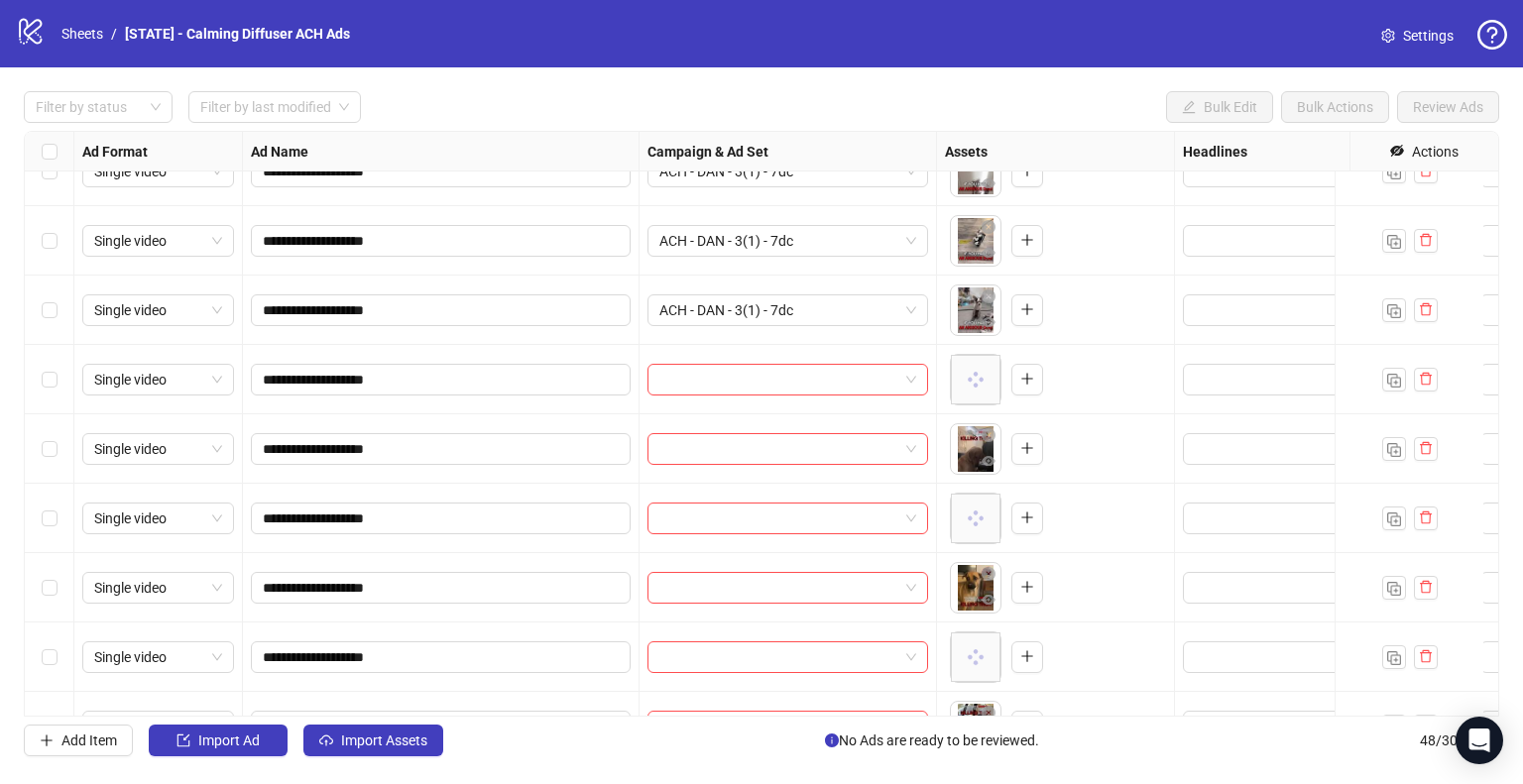 scroll, scrollTop: 2007, scrollLeft: 0, axis: vertical 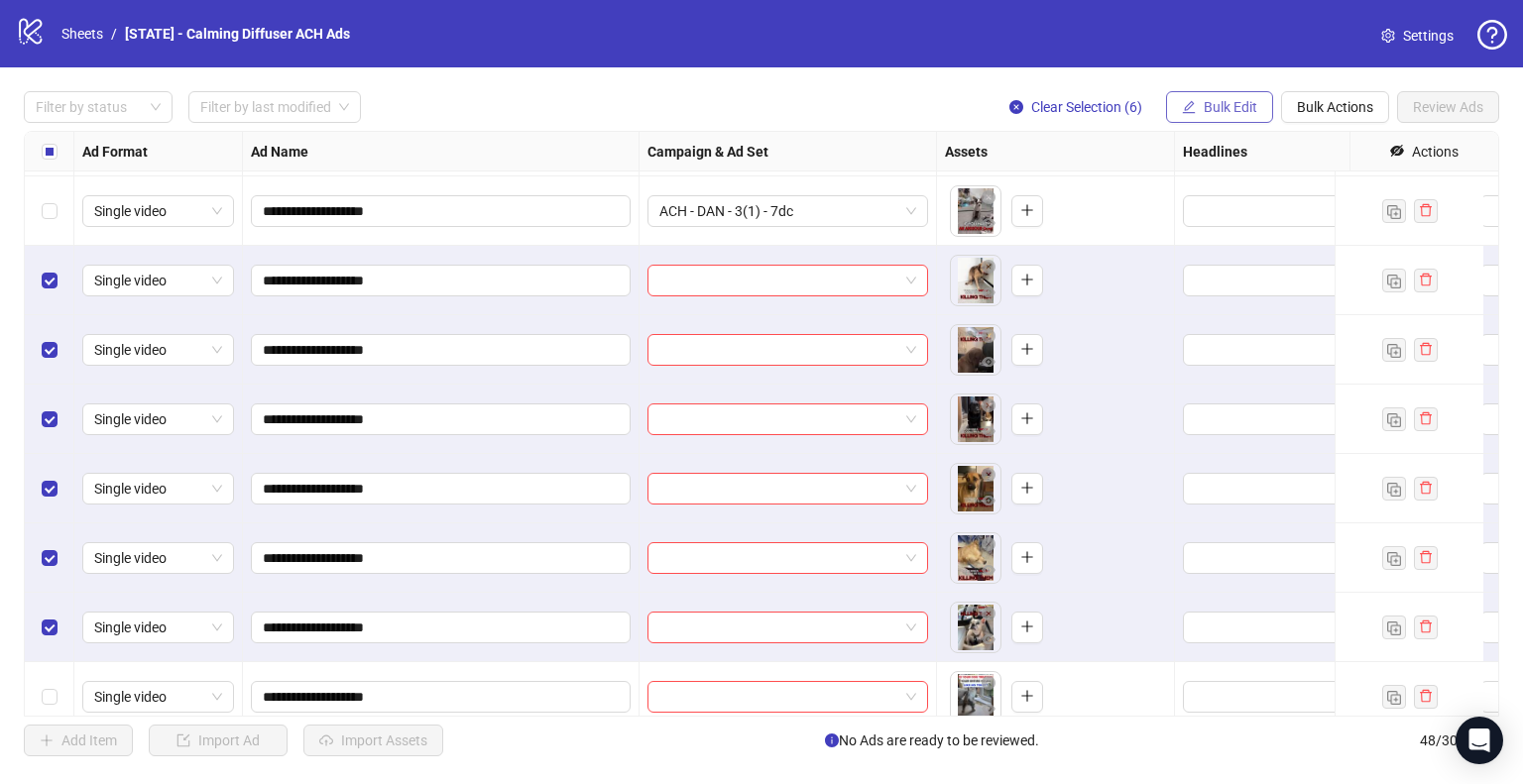 click on "Bulk Edit" at bounding box center (1230, 107) 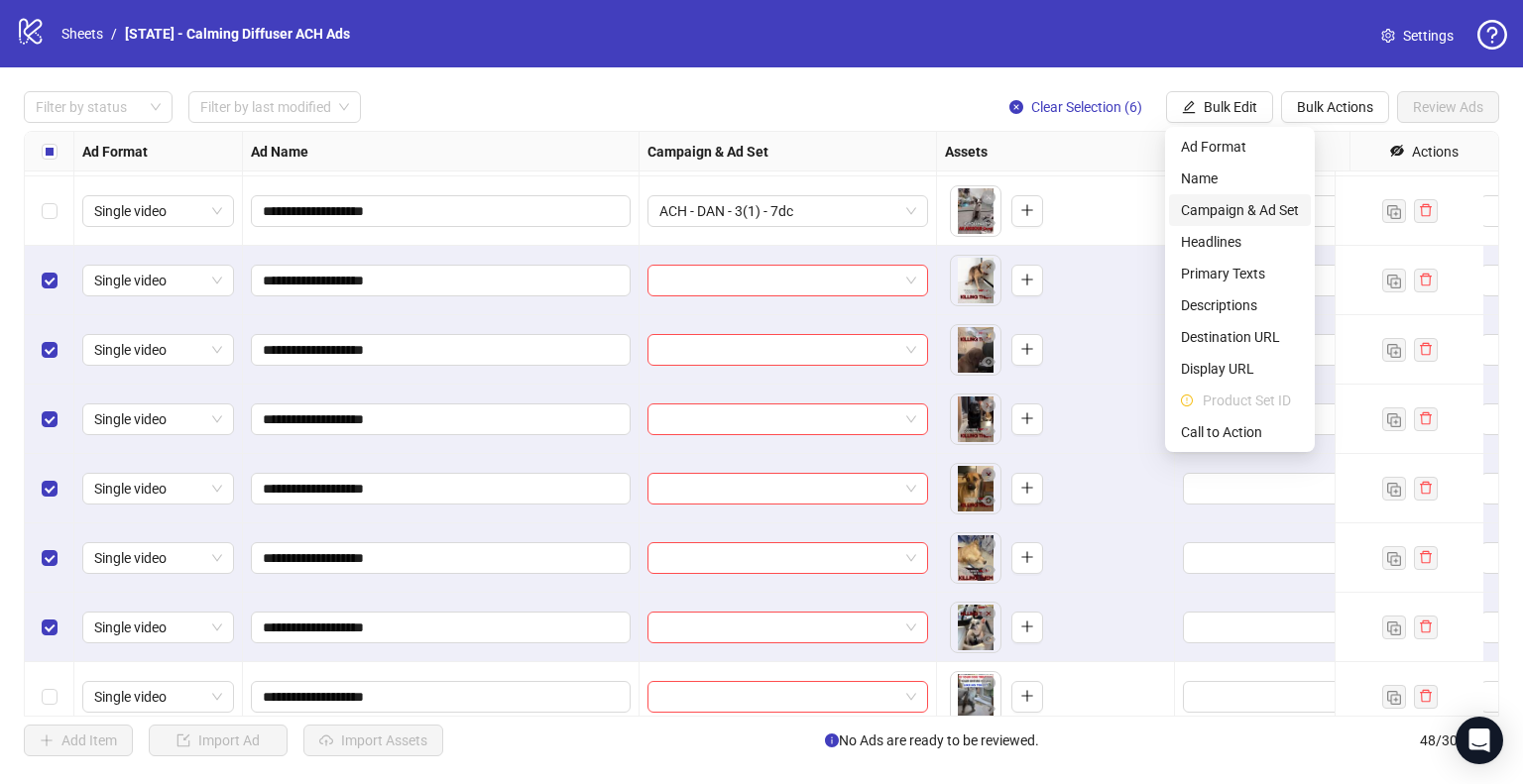 click on "Campaign & Ad Set" at bounding box center [1239, 210] 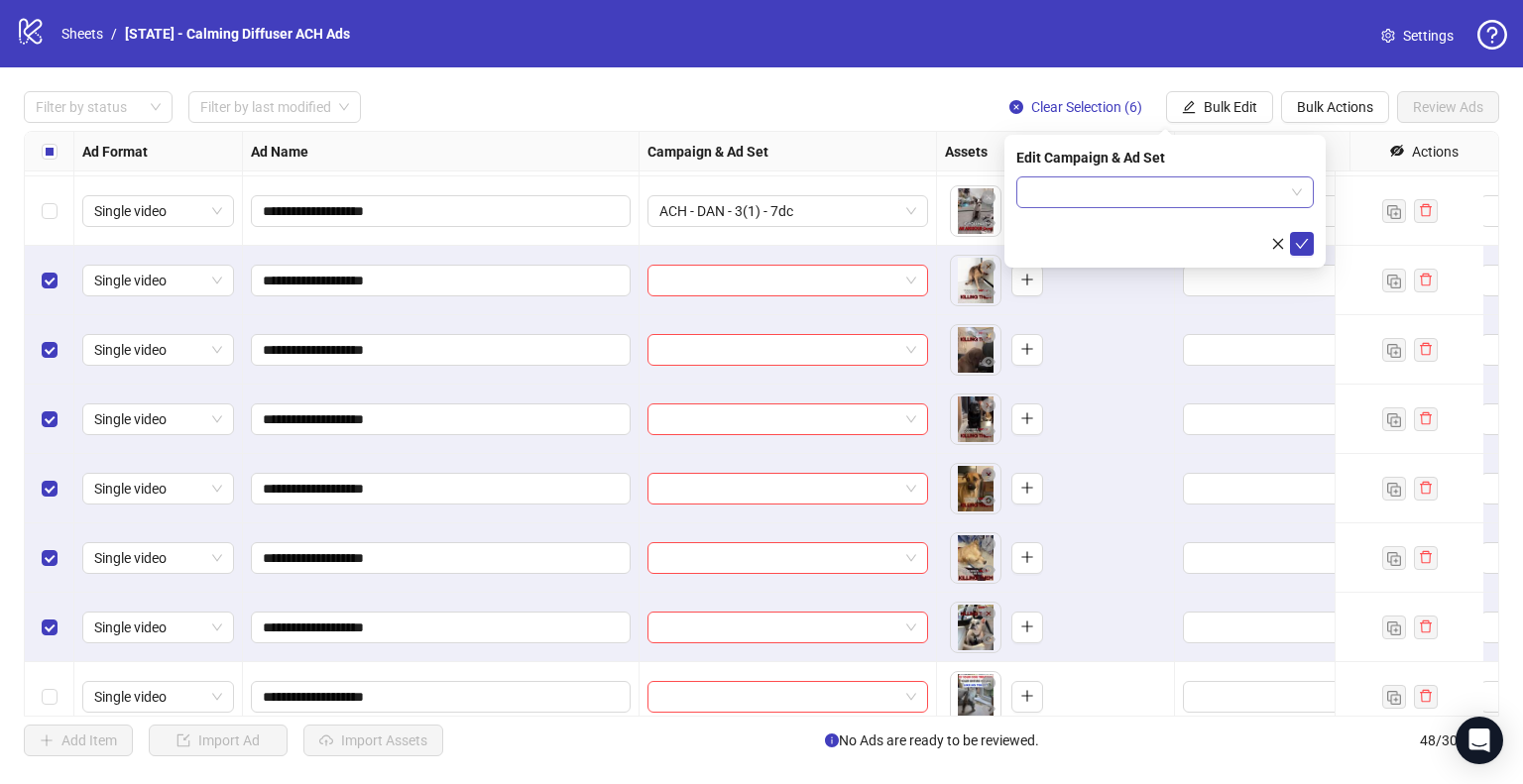 click at bounding box center [1165, 192] 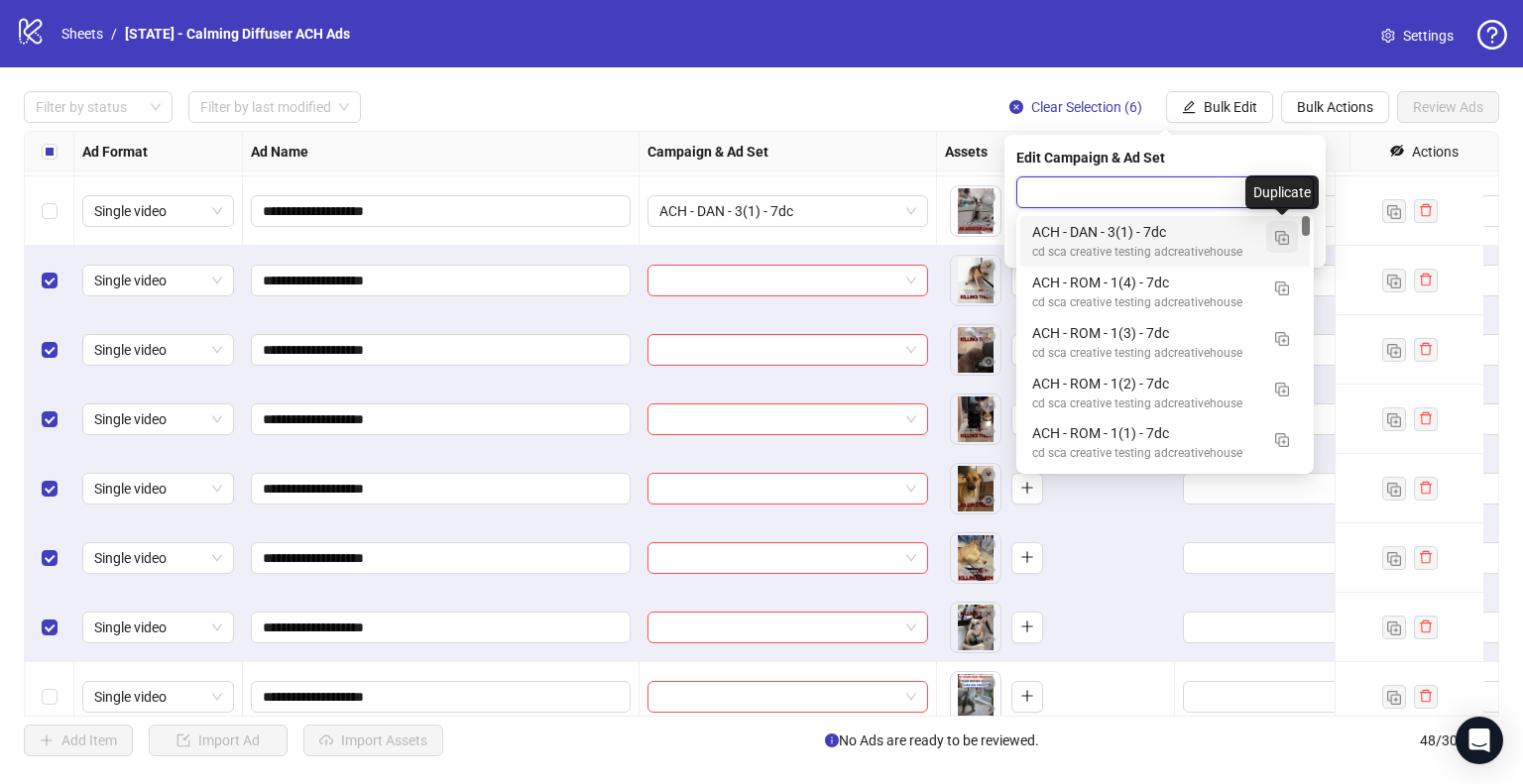 click at bounding box center [1282, 238] 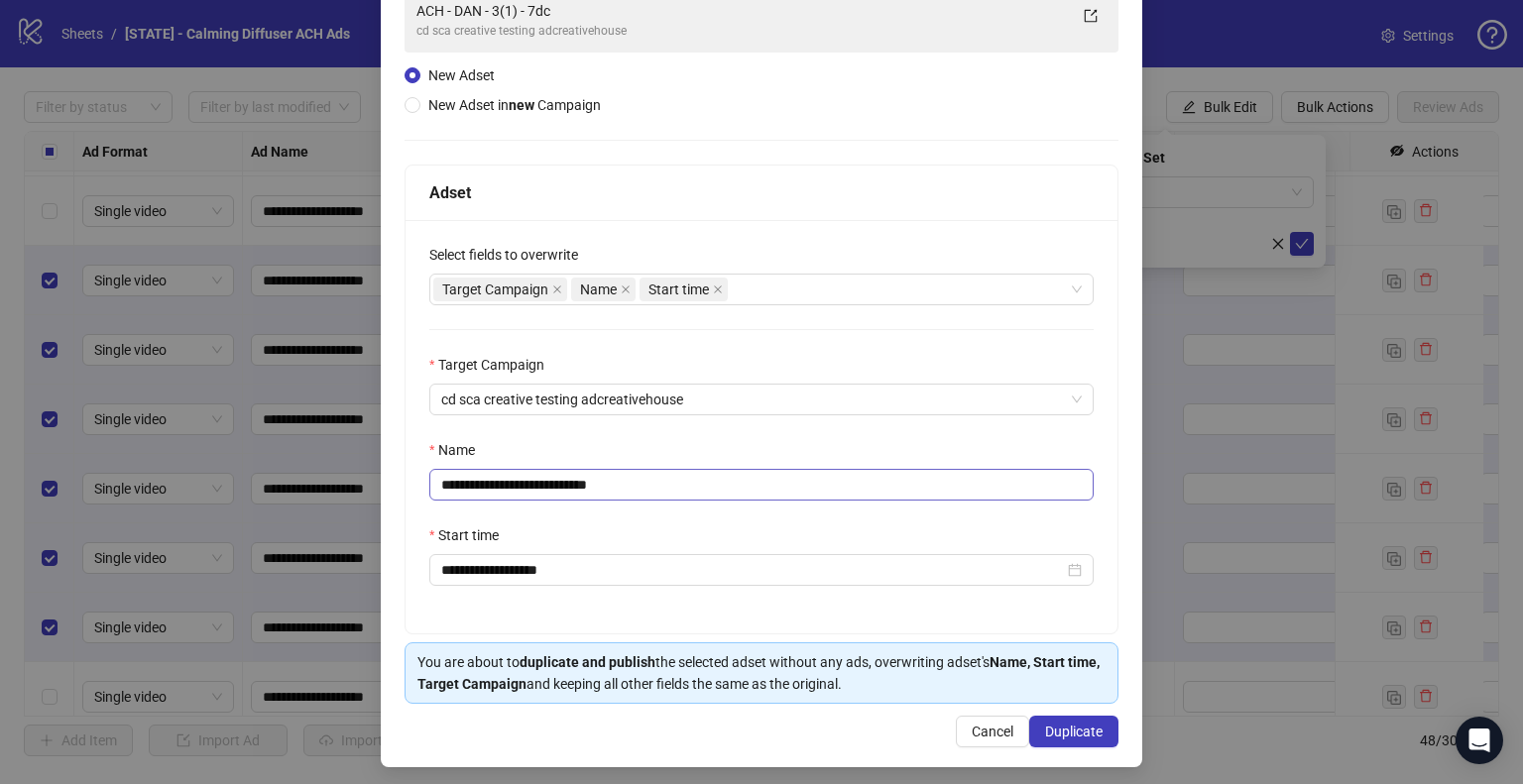 scroll, scrollTop: 168, scrollLeft: 0, axis: vertical 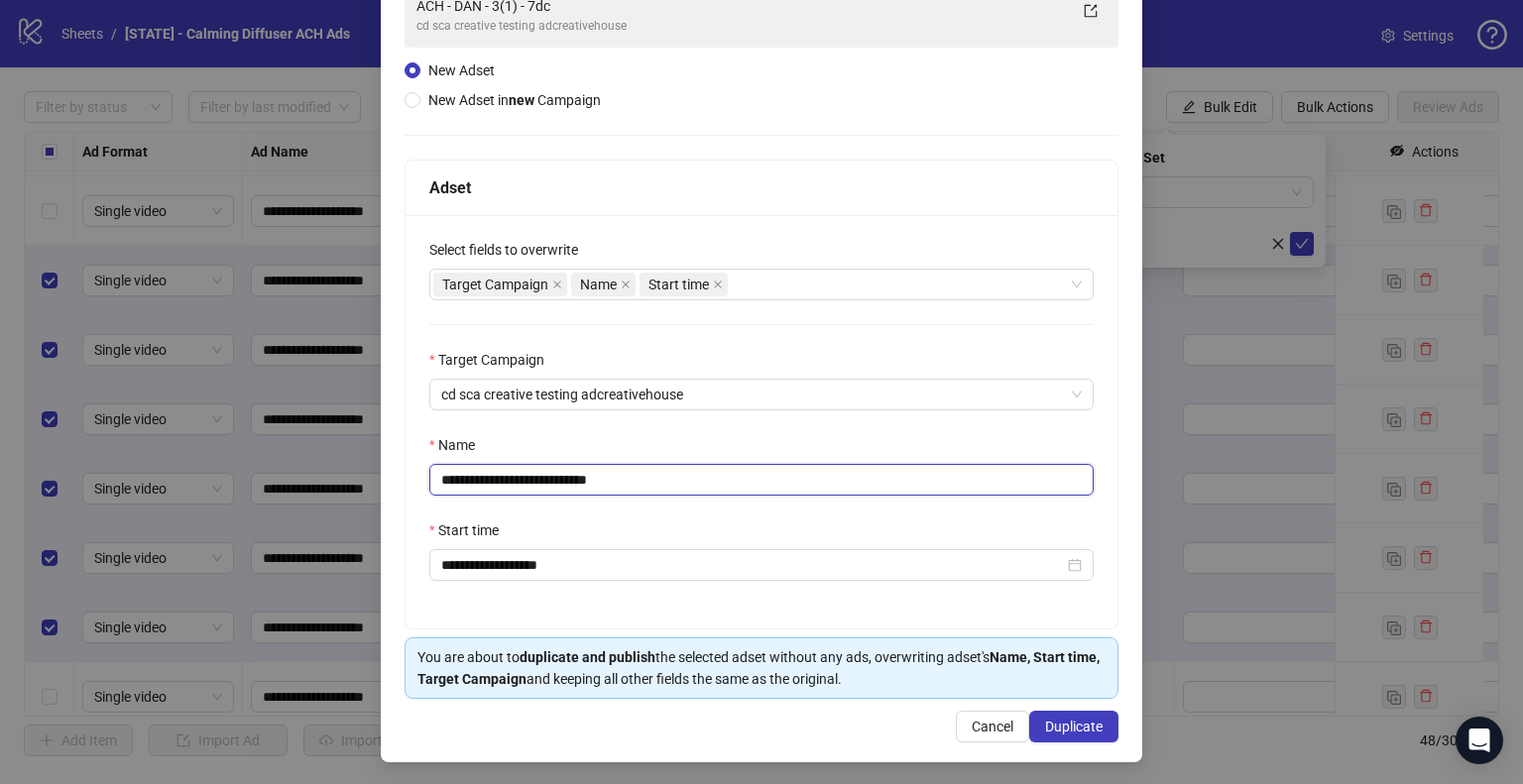 click on "**********" at bounding box center [762, 480] 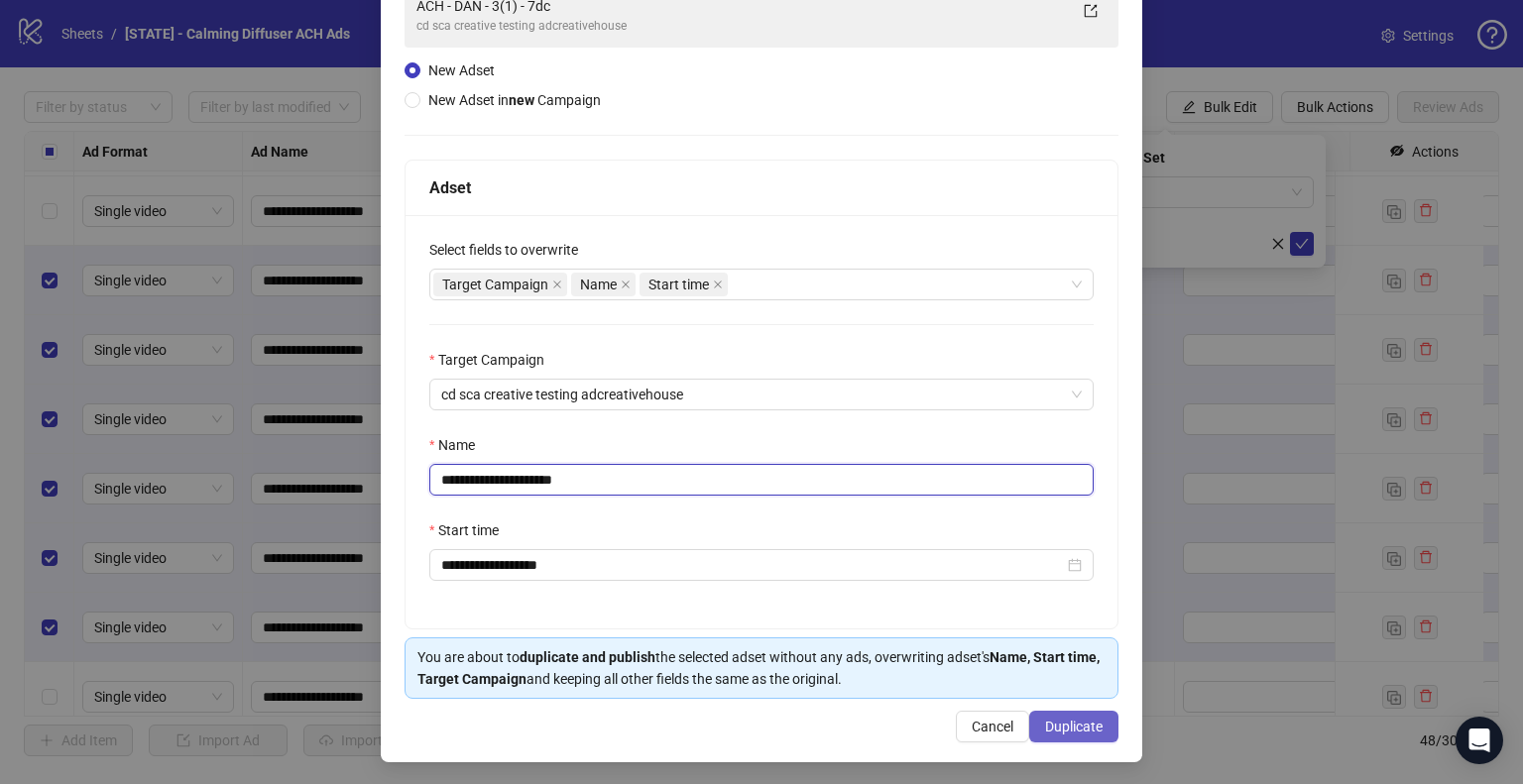 type on "**********" 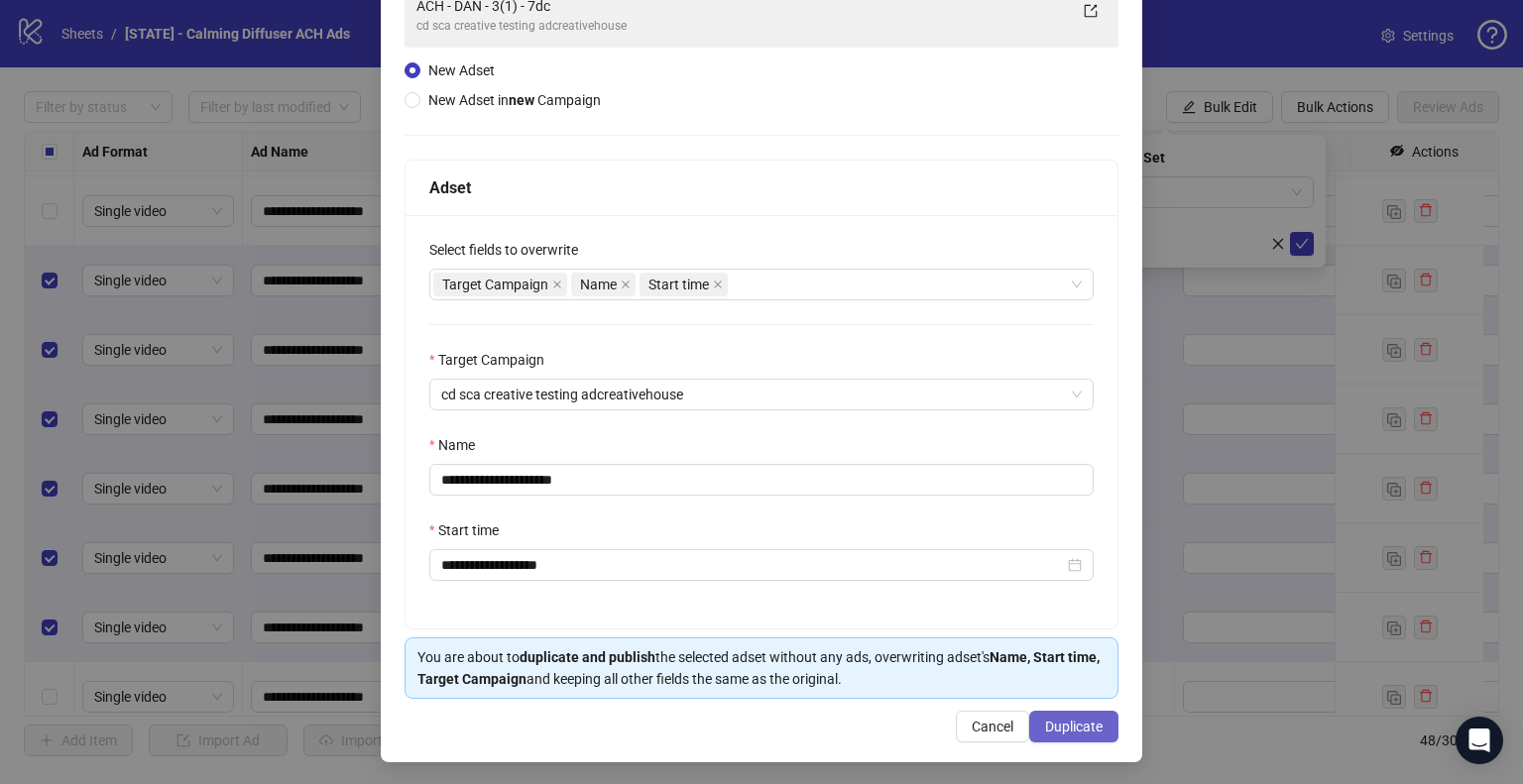 click on "Duplicate" at bounding box center [1074, 727] 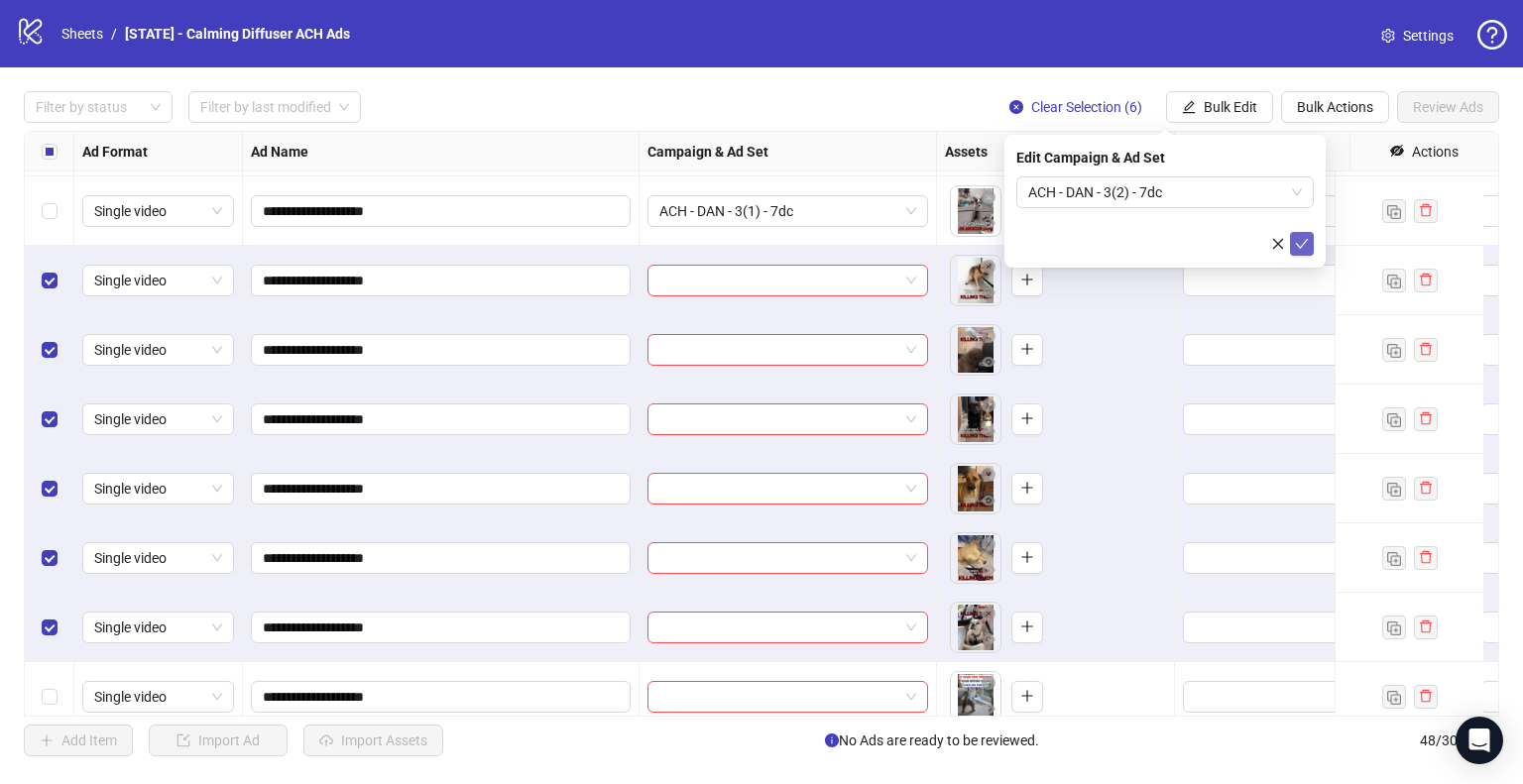 click 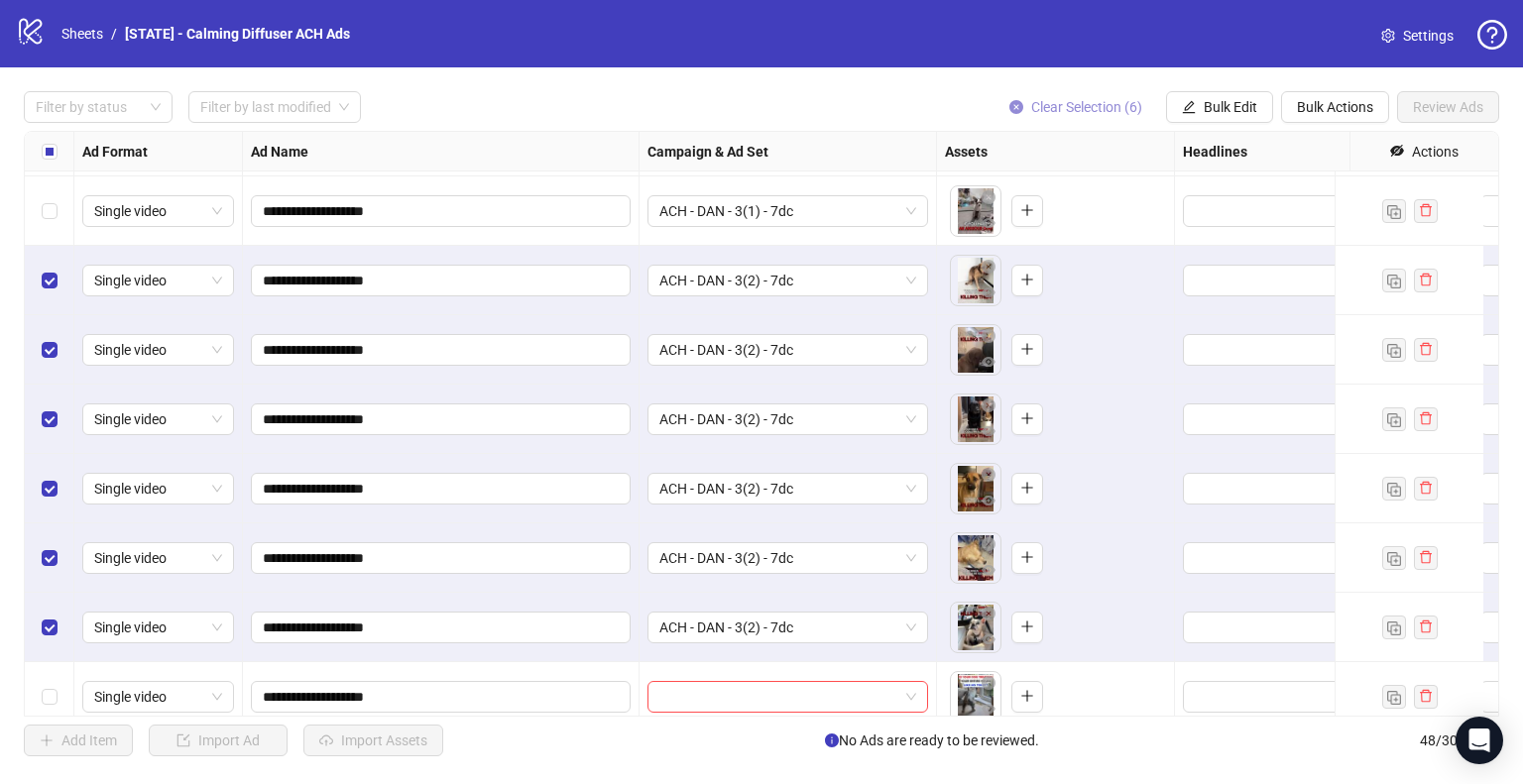 click on "Clear Selection (6)" at bounding box center [1087, 107] 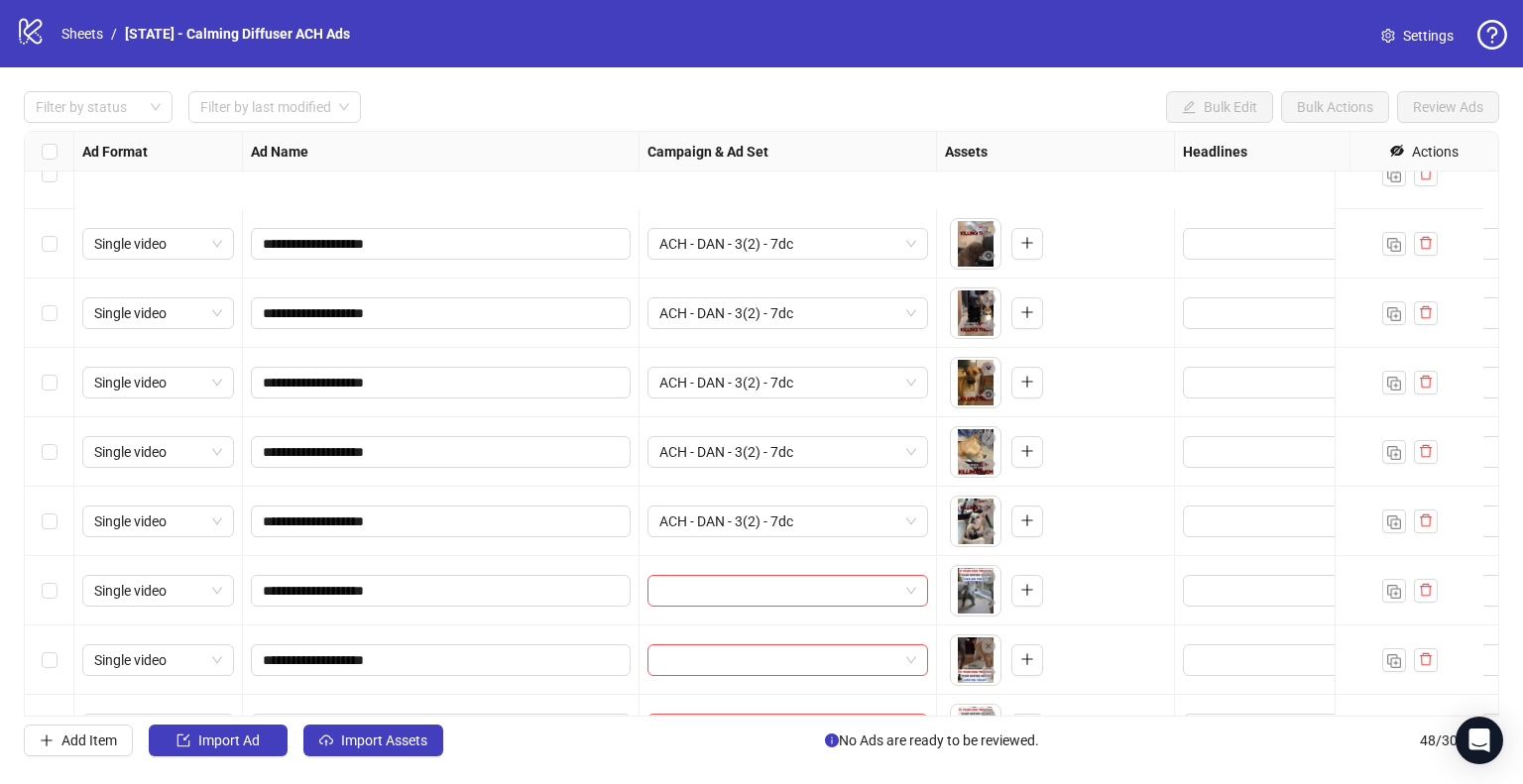 scroll, scrollTop: 2404, scrollLeft: 0, axis: vertical 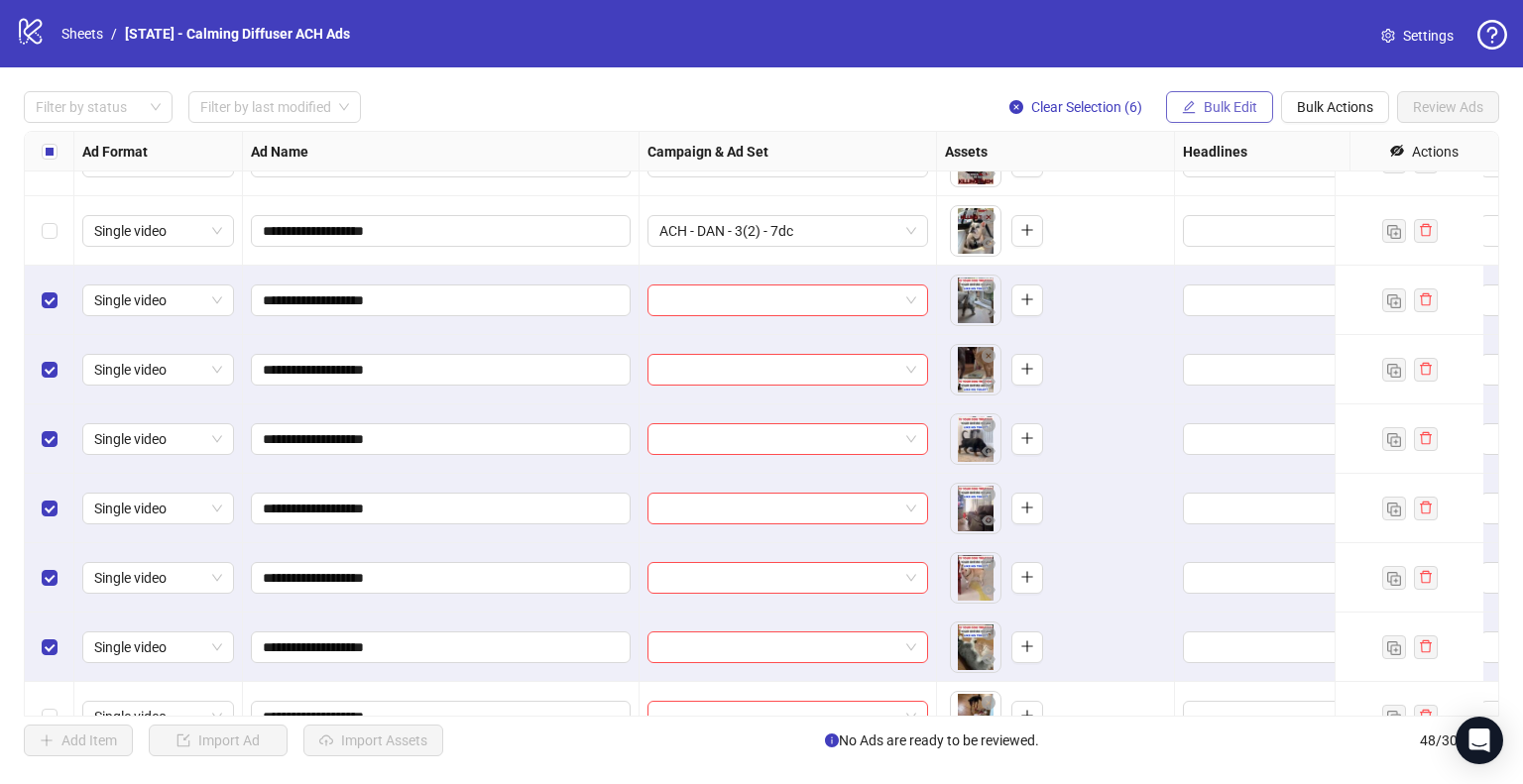 click on "Bulk Edit" at bounding box center (1230, 107) 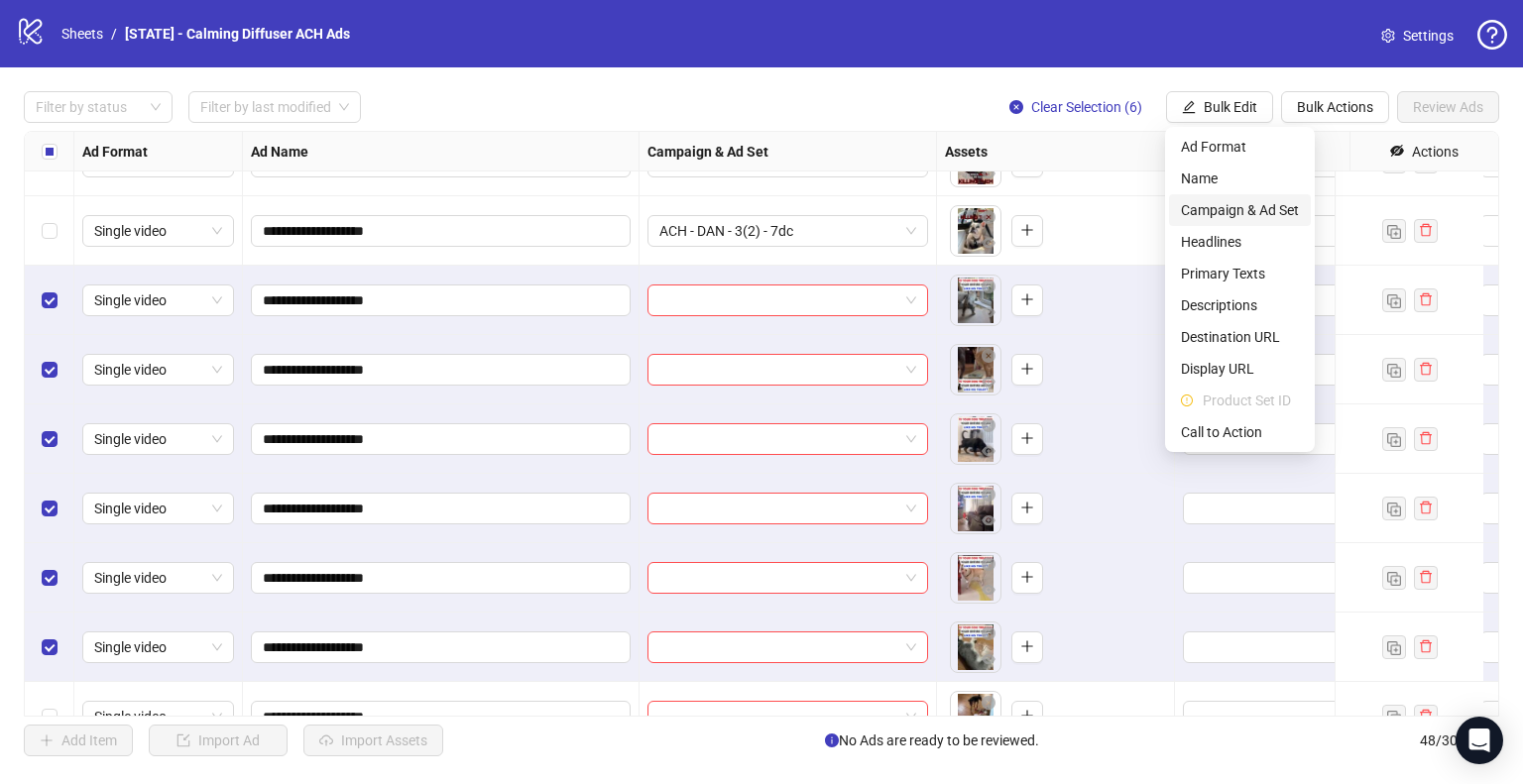 click on "Campaign & Ad Set" at bounding box center (1239, 210) 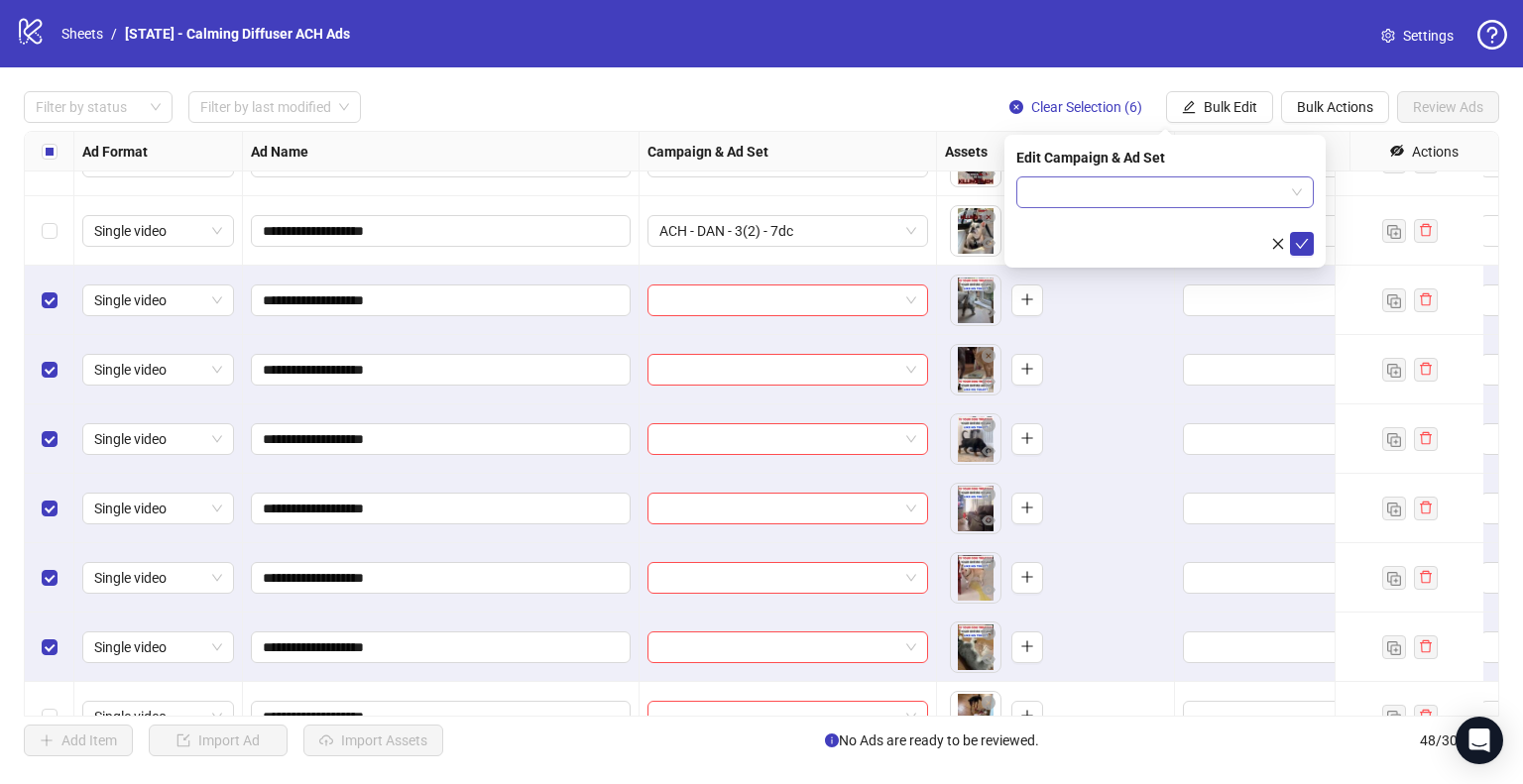 click at bounding box center (1156, 192) 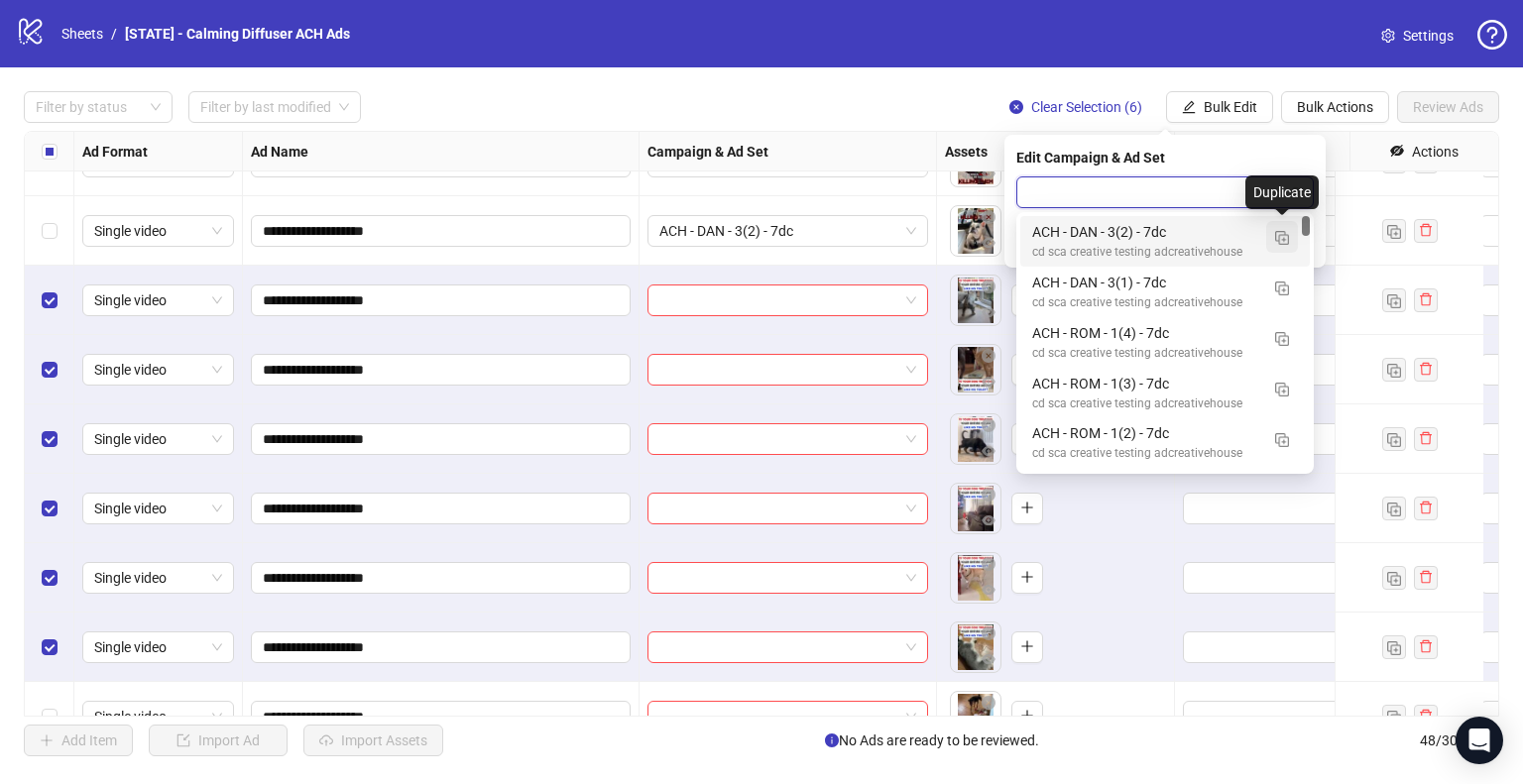 click at bounding box center [1282, 238] 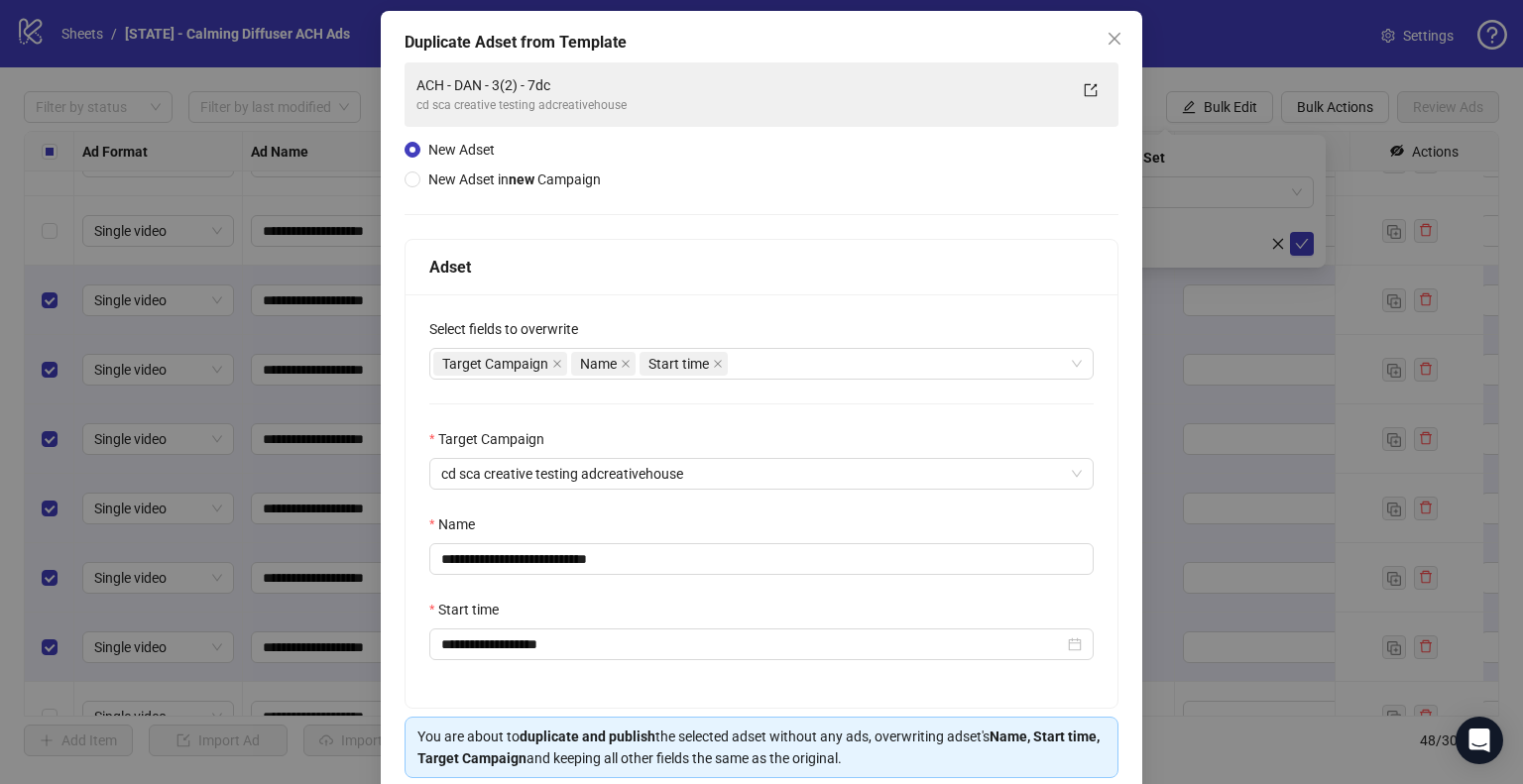 scroll, scrollTop: 168, scrollLeft: 0, axis: vertical 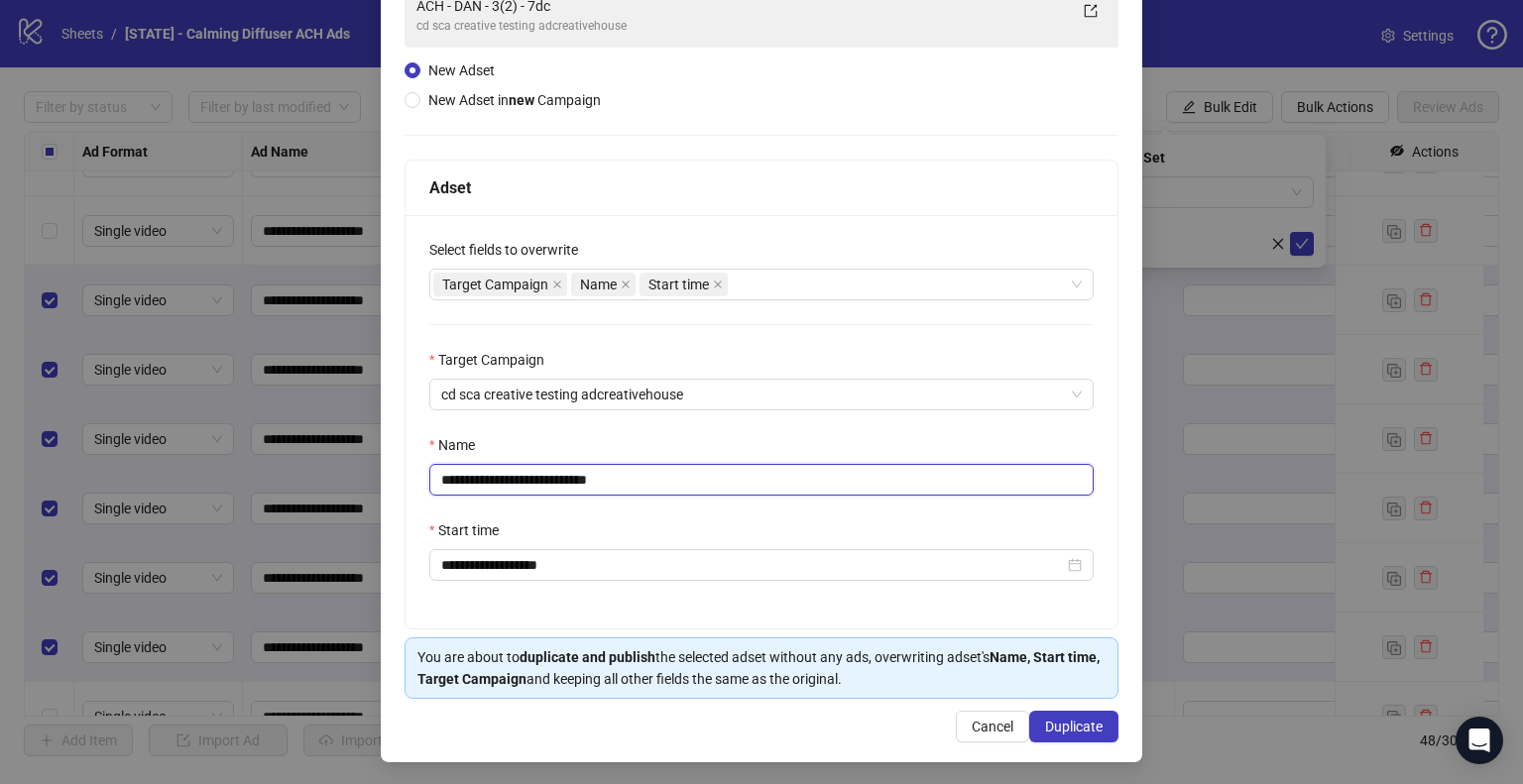 click on "**********" at bounding box center (762, 480) 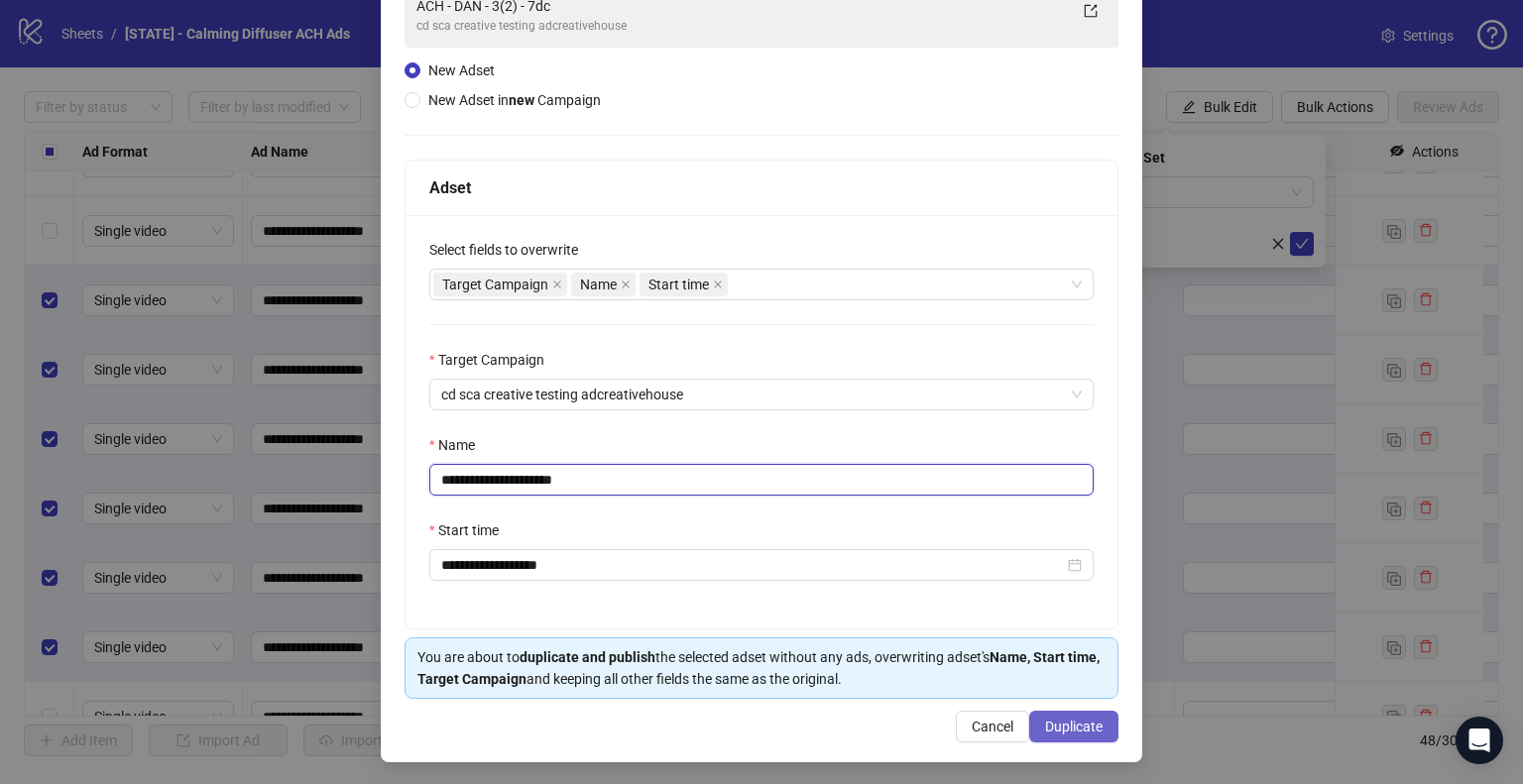 type on "**********" 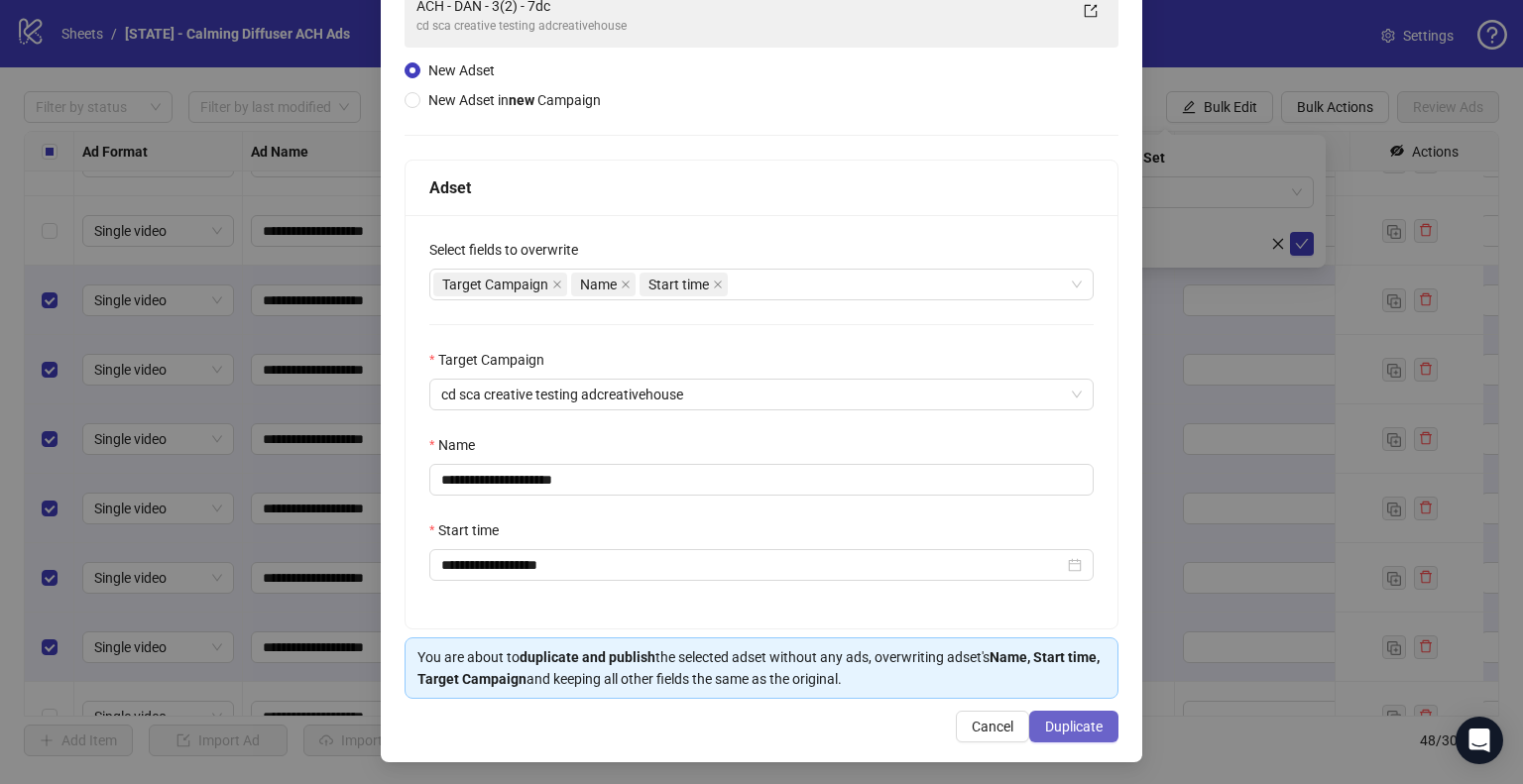 click on "Duplicate" at bounding box center [1074, 727] 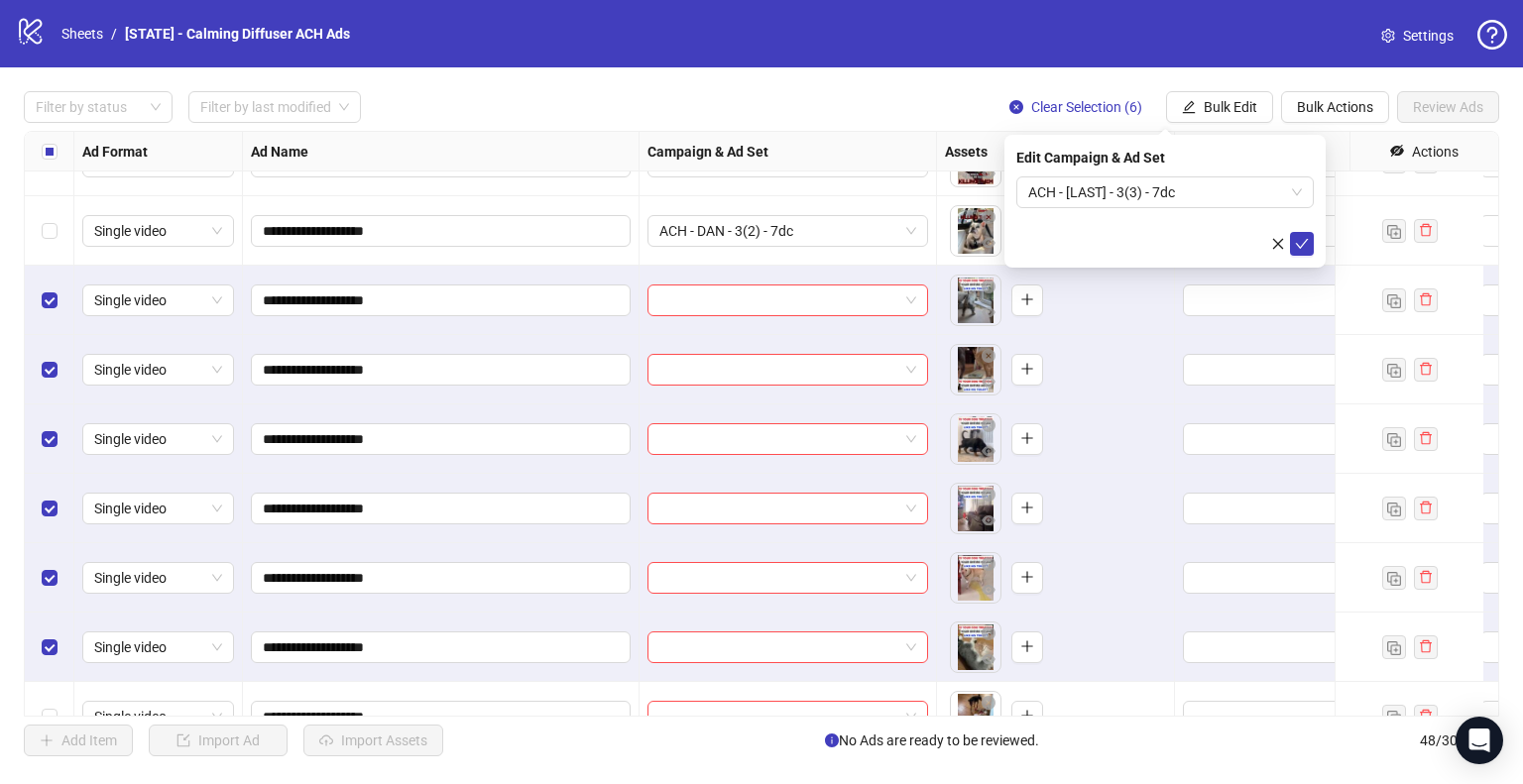 click 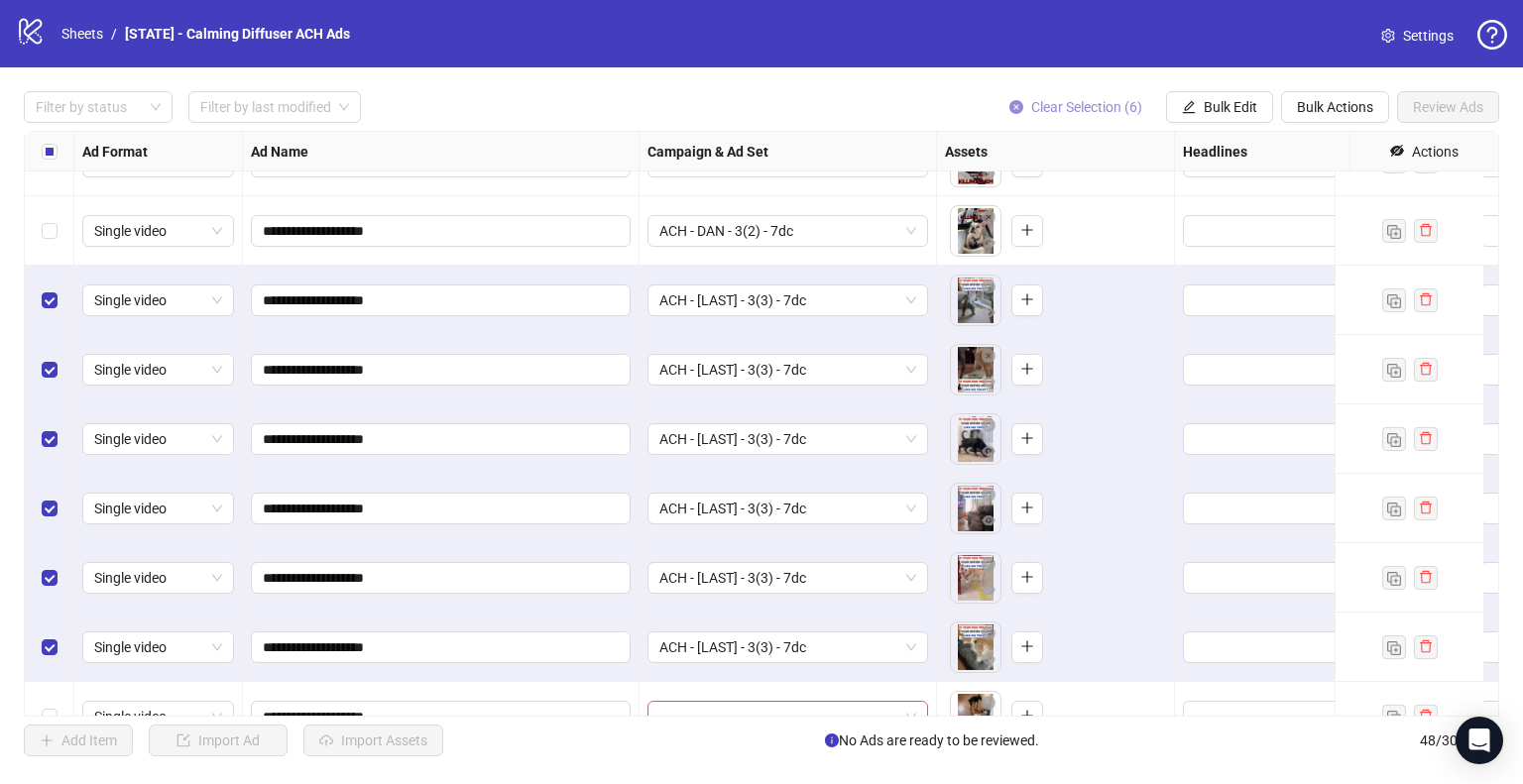 click on "Clear Selection (6)" at bounding box center (1087, 107) 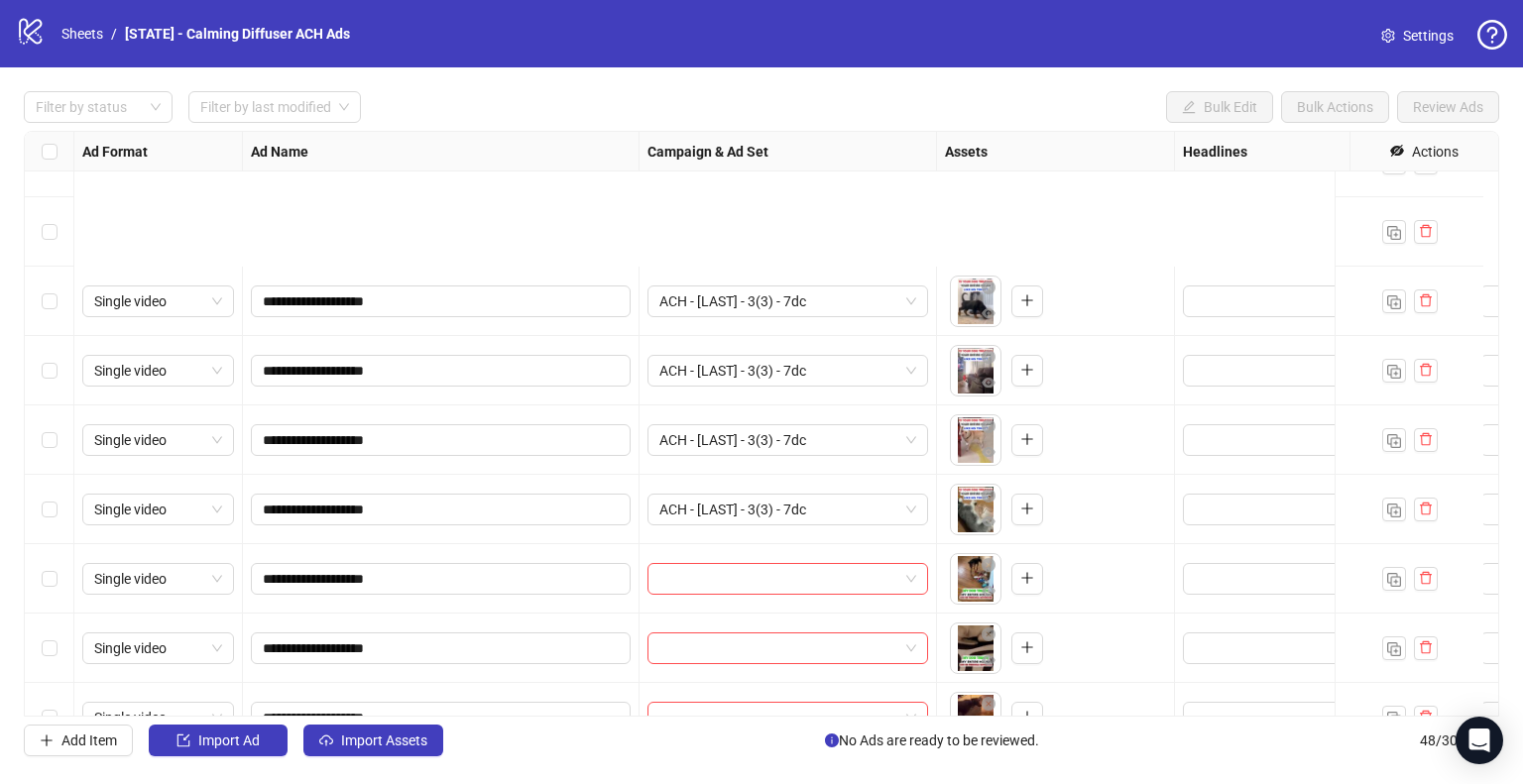 scroll, scrollTop: 2800, scrollLeft: 0, axis: vertical 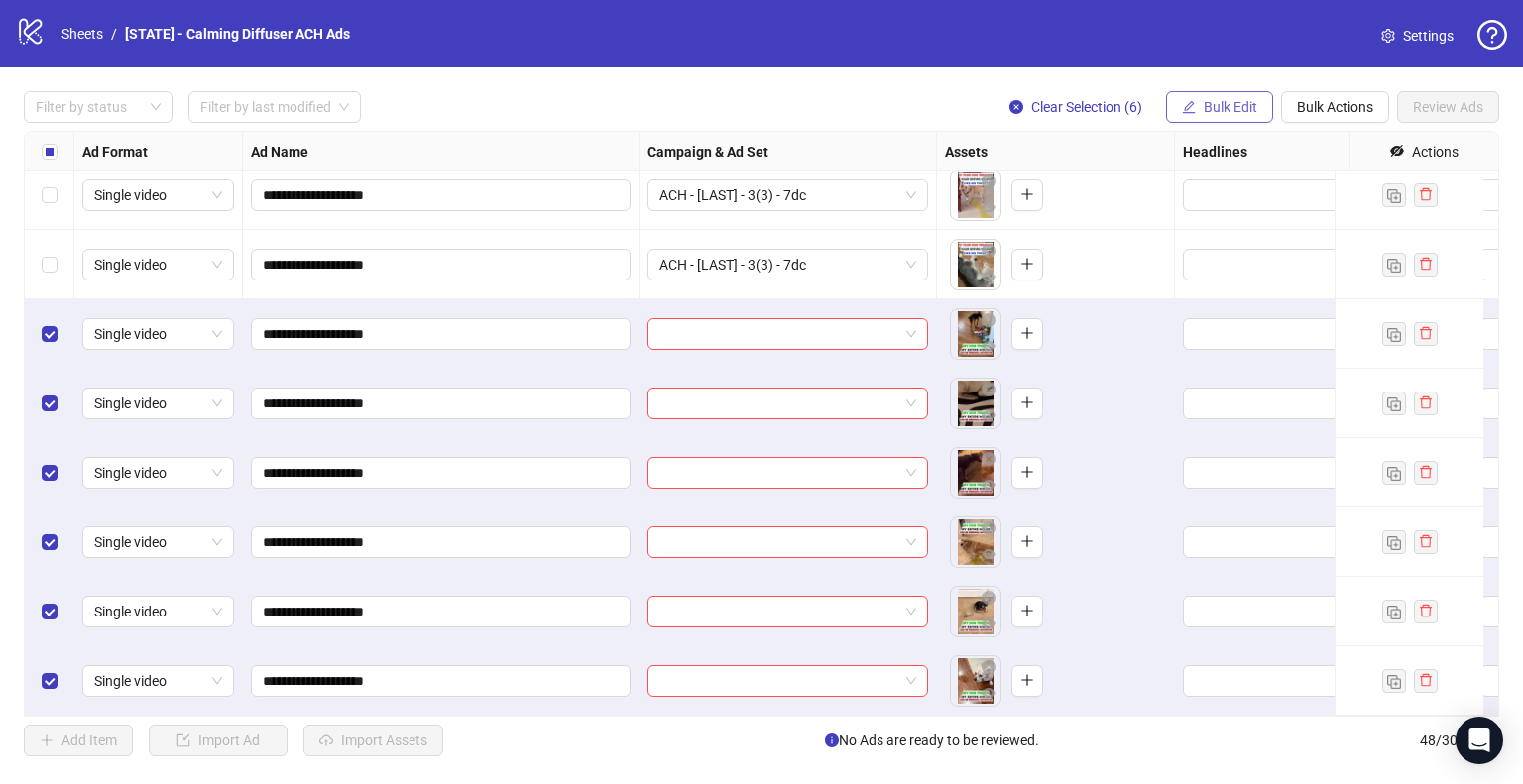 click on "Bulk Edit" at bounding box center (1230, 107) 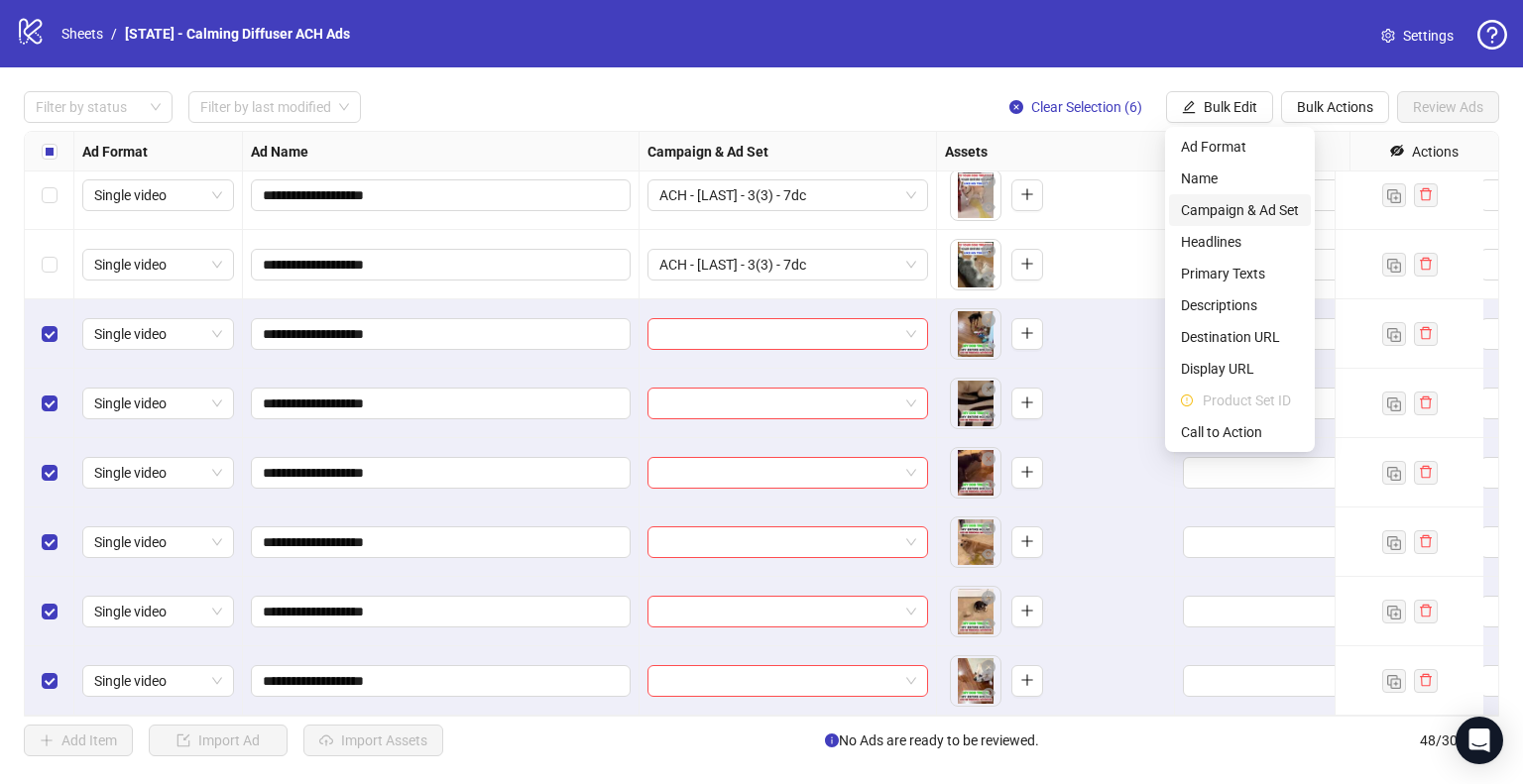 click on "Campaign & Ad Set" at bounding box center [1239, 210] 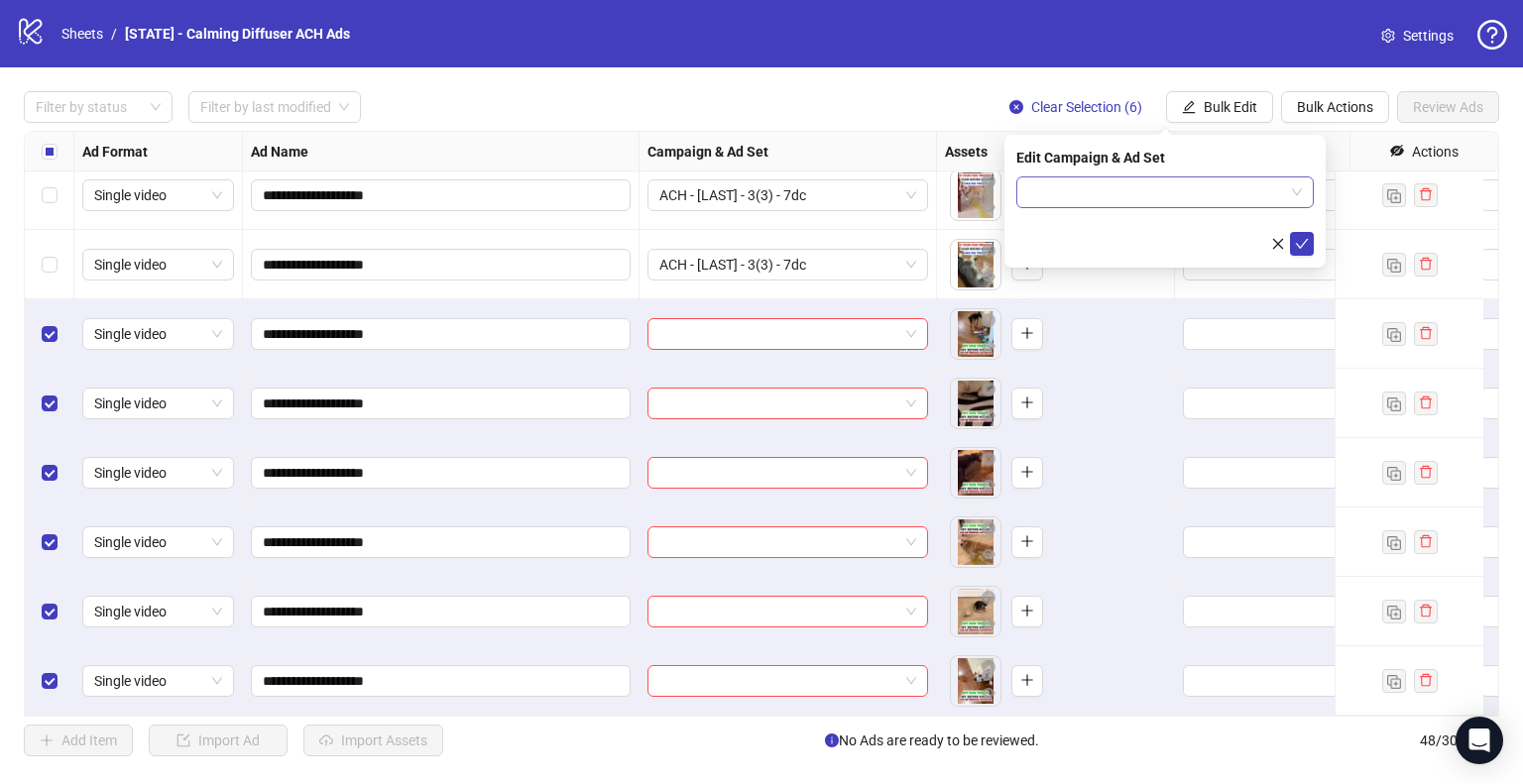 click at bounding box center [1165, 192] 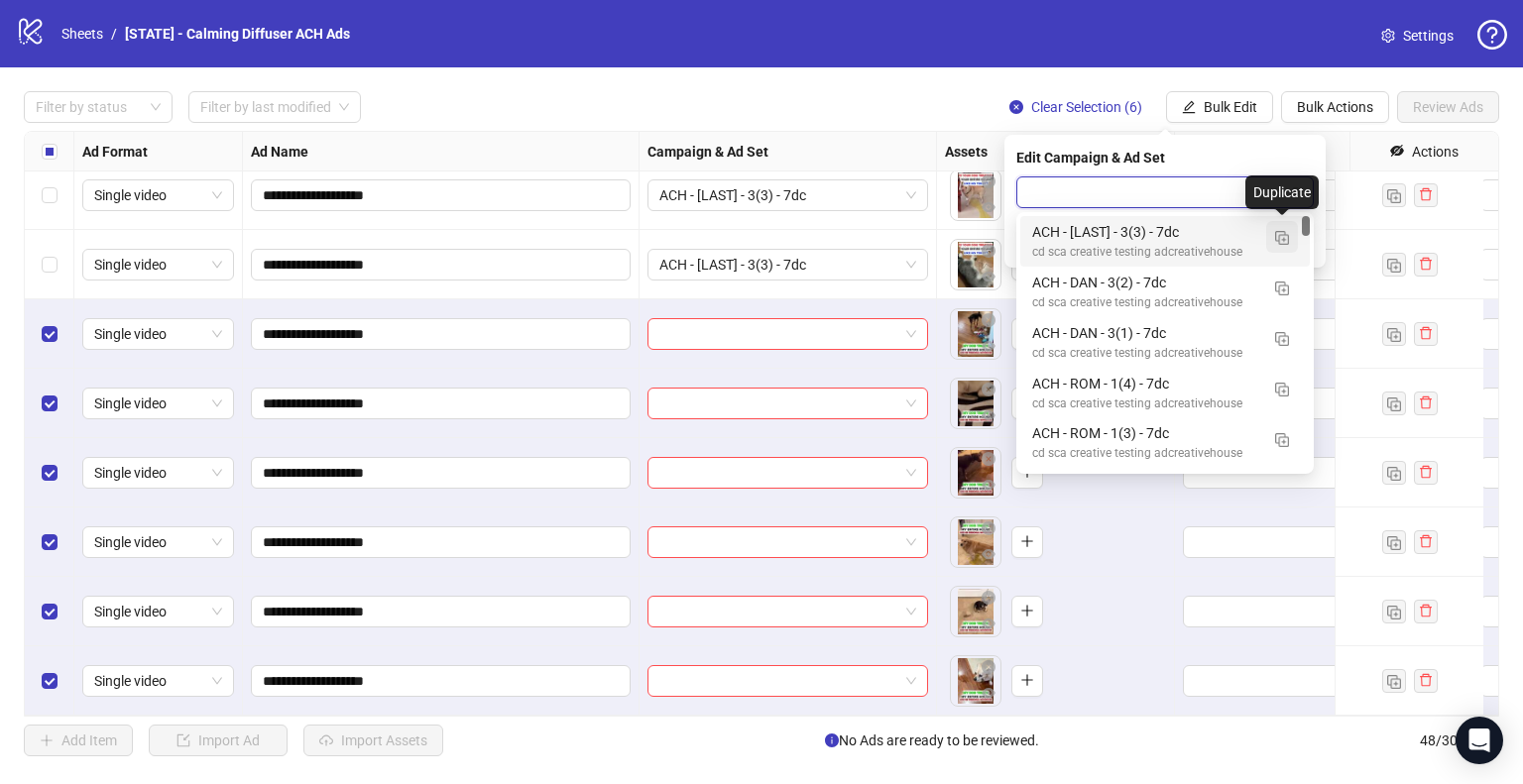 click at bounding box center [1282, 238] 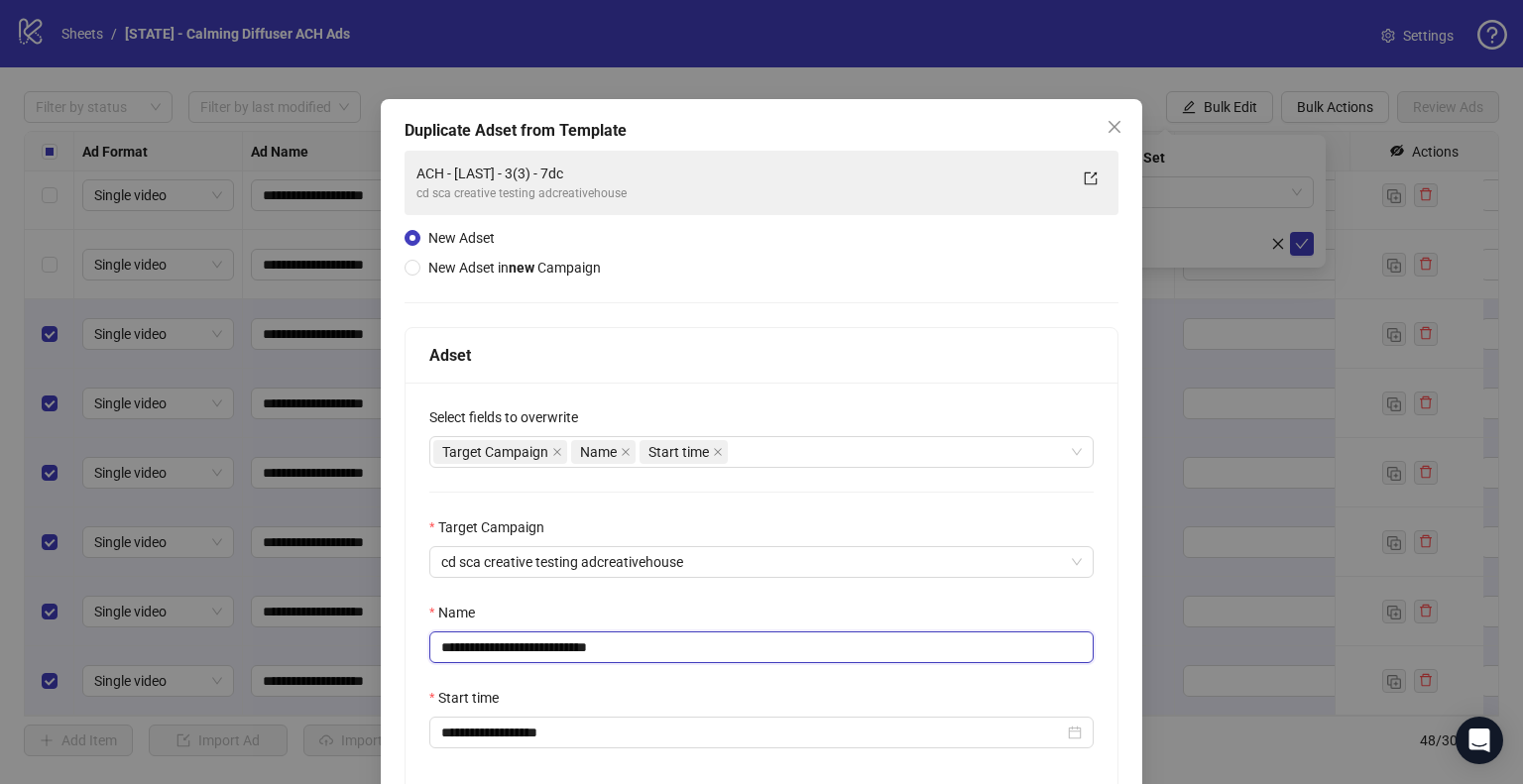 click on "**********" at bounding box center [762, 647] 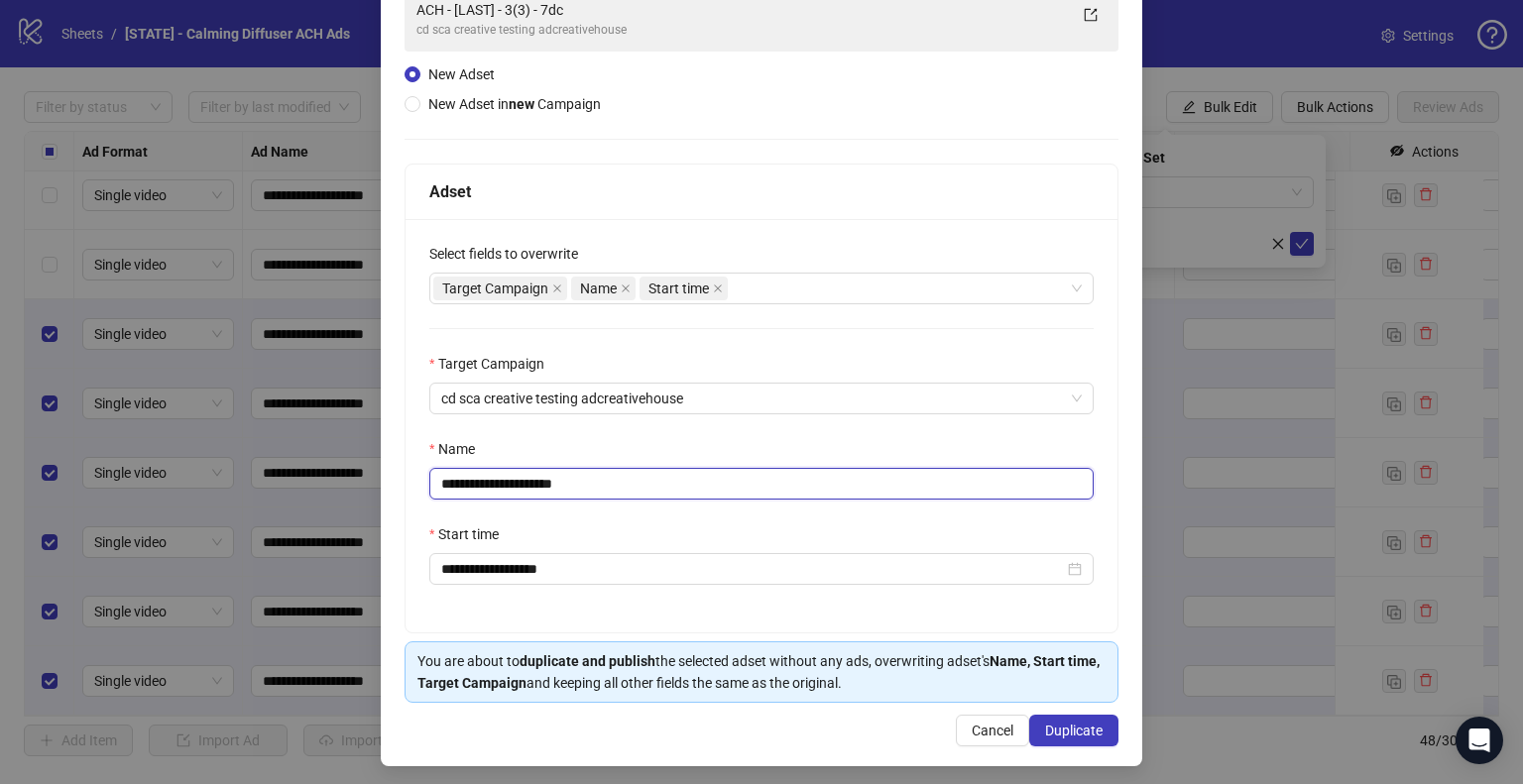 scroll, scrollTop: 168, scrollLeft: 0, axis: vertical 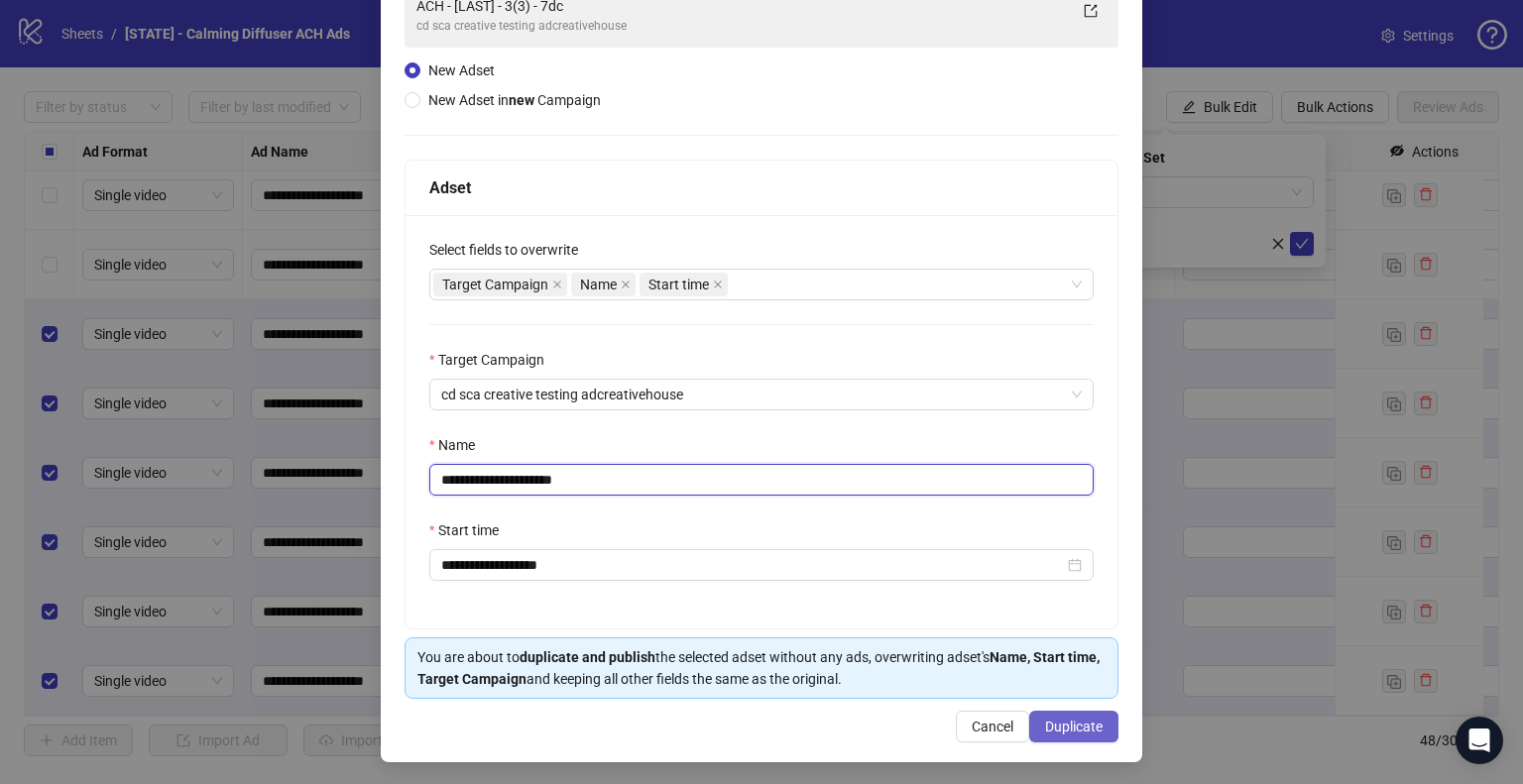 type on "**********" 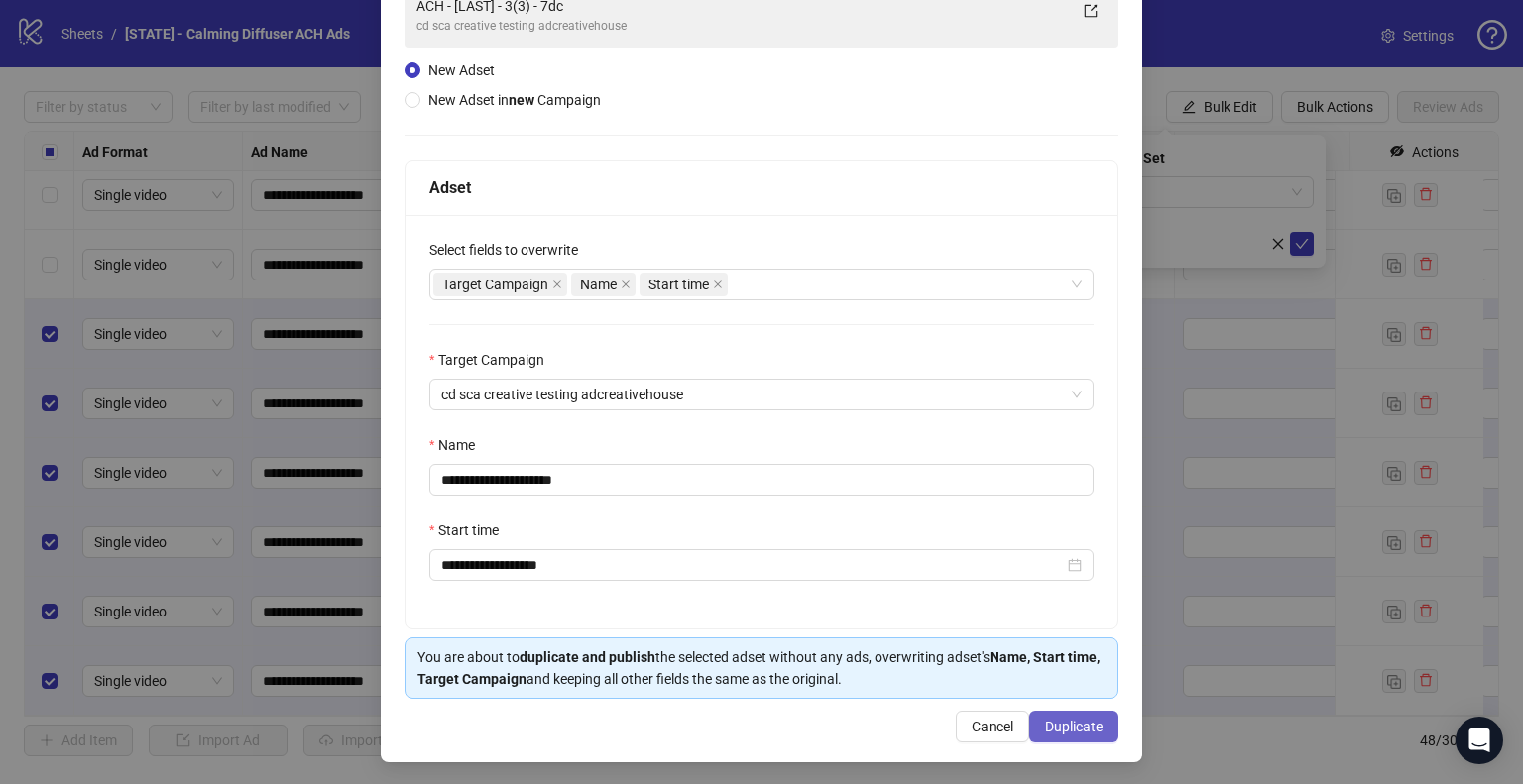 click on "Duplicate" at bounding box center (1074, 727) 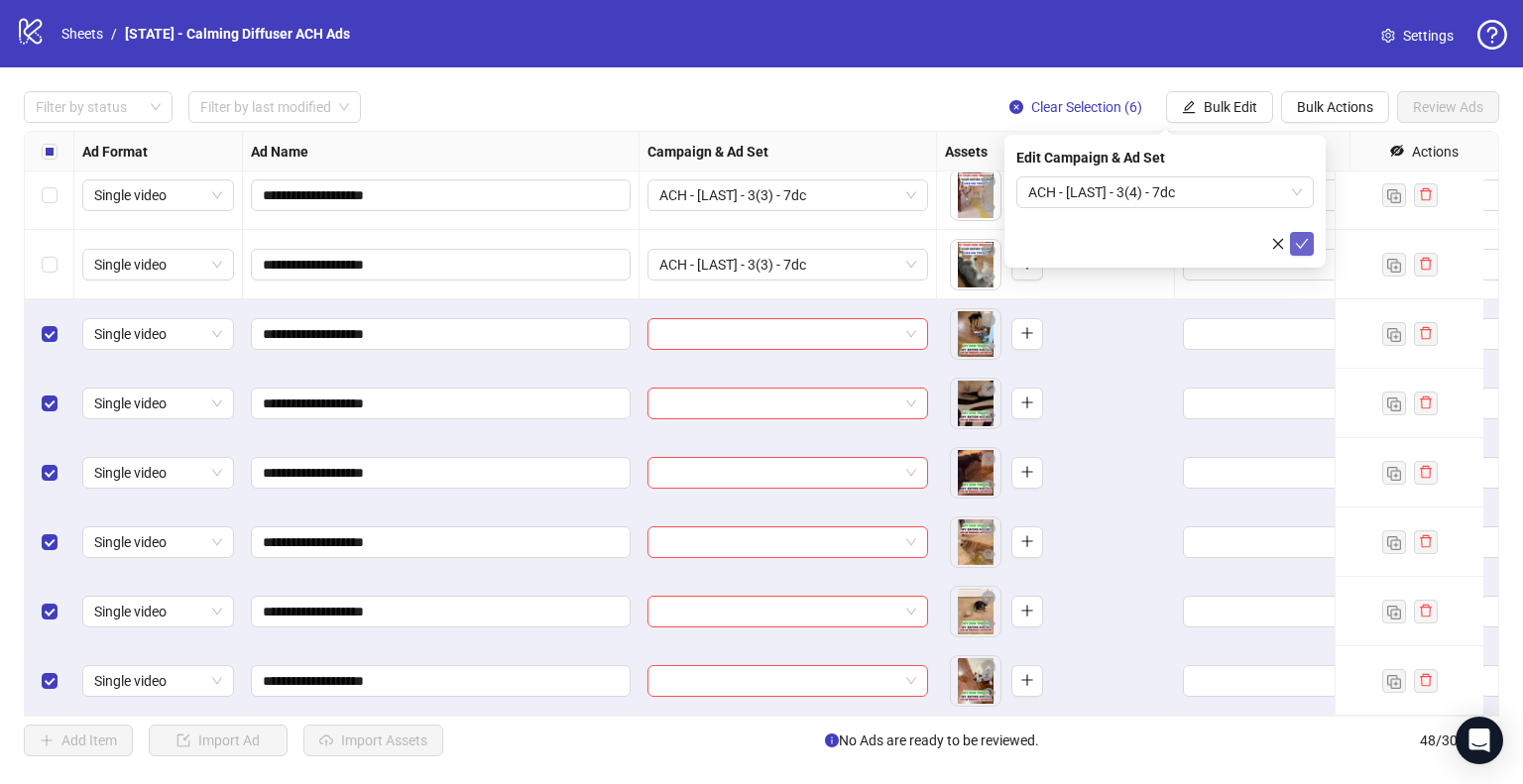 click at bounding box center [1302, 244] 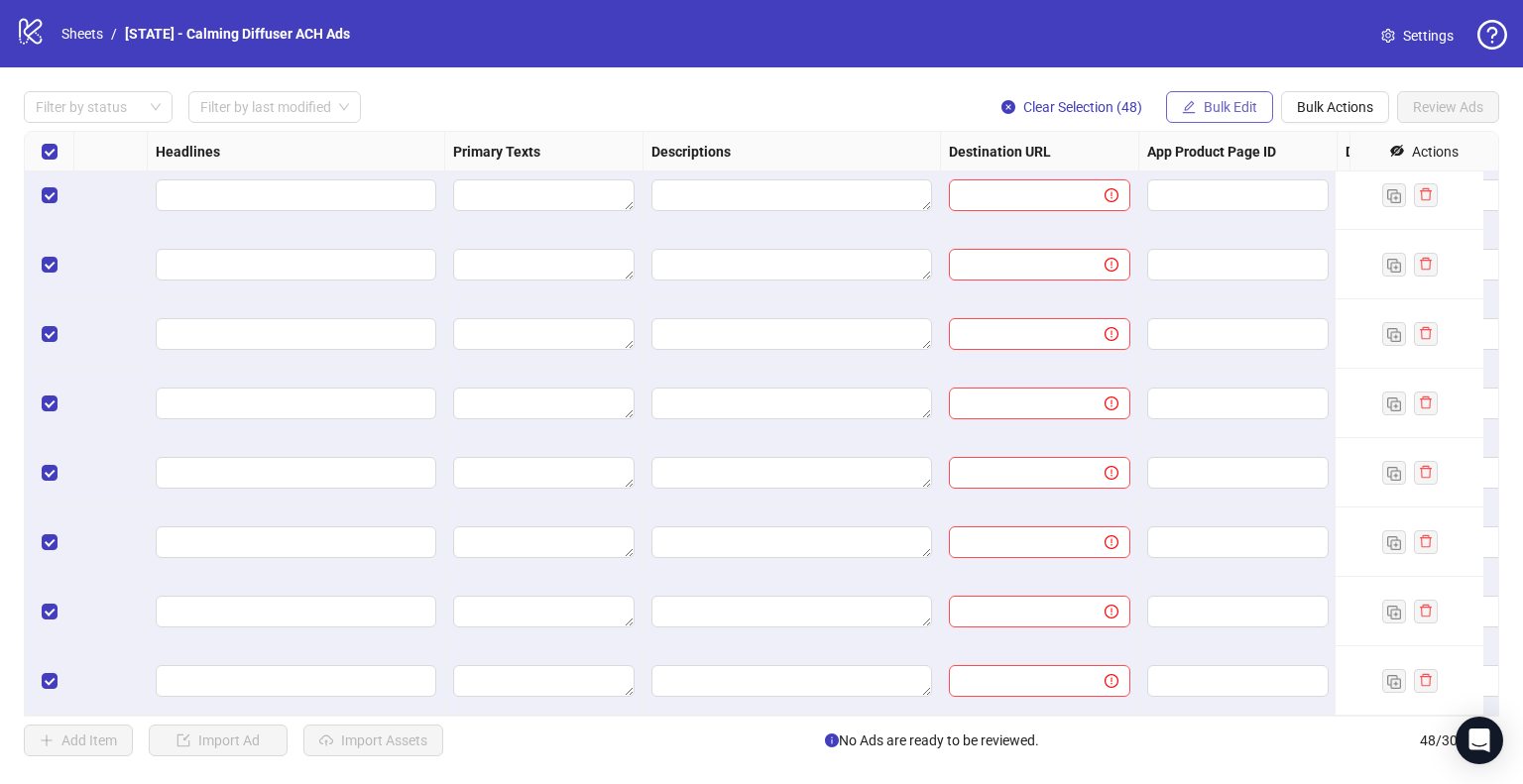 scroll, scrollTop: 2800, scrollLeft: 1031, axis: both 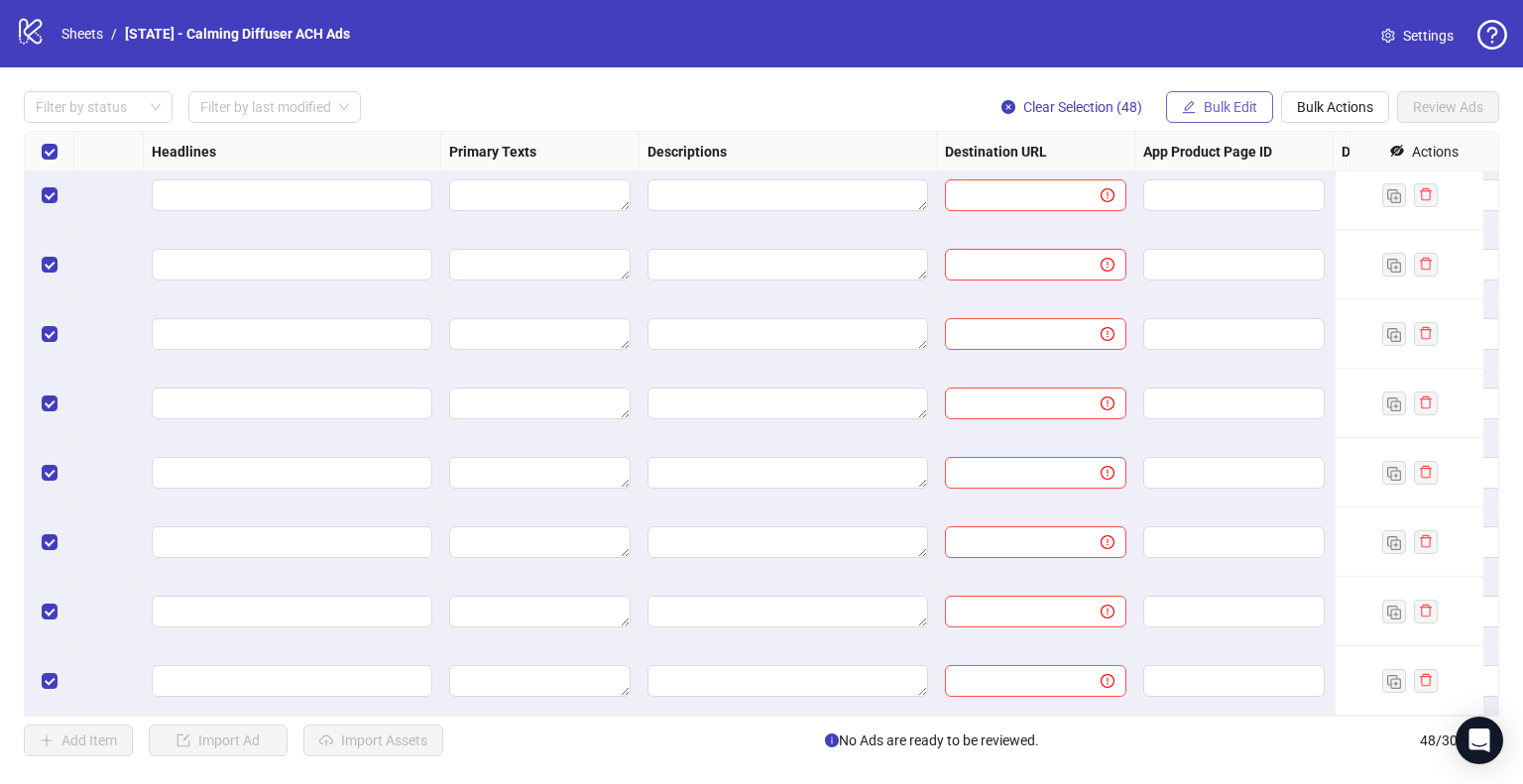 click on "Bulk Edit" at bounding box center [1230, 107] 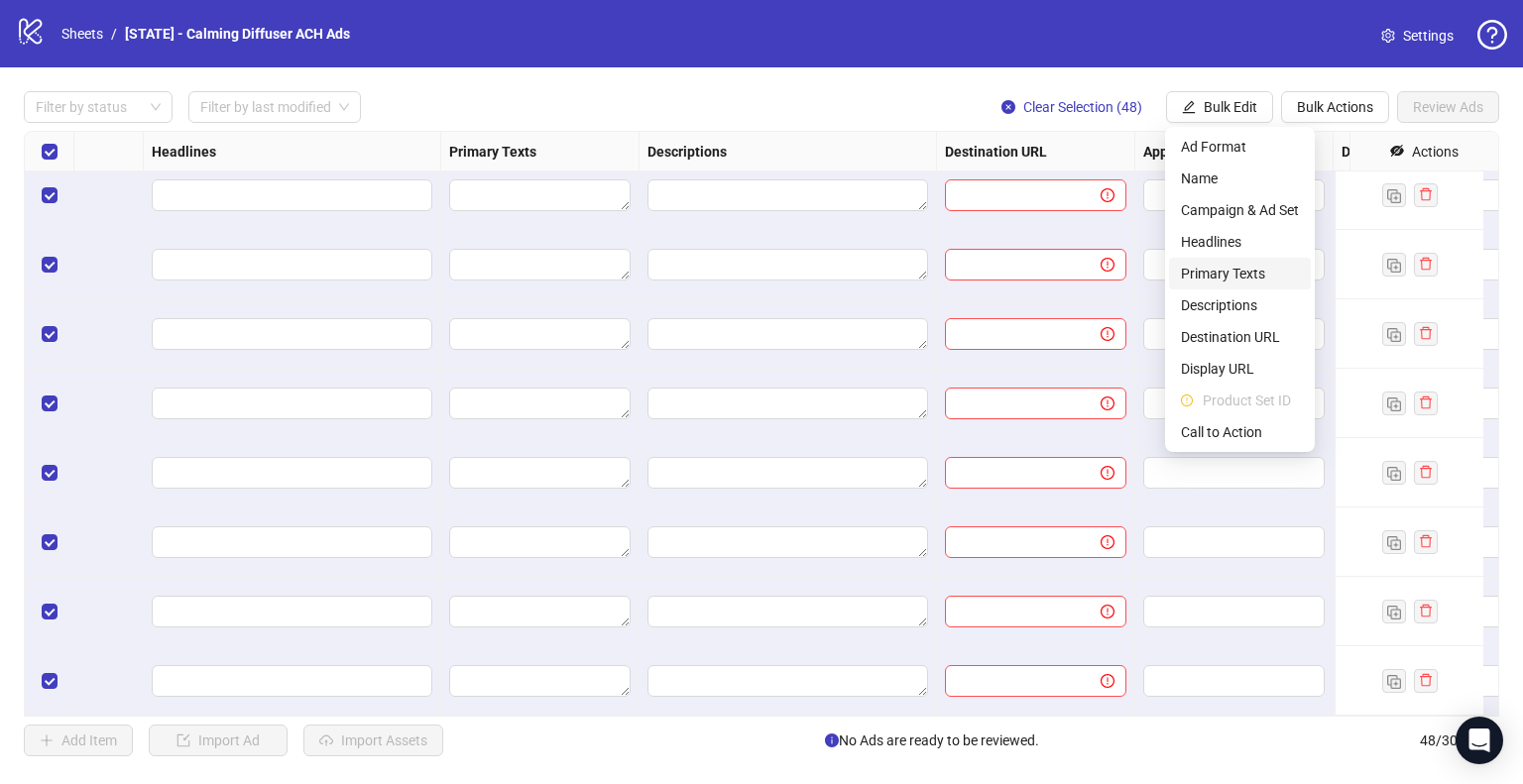 click on "Primary Texts" at bounding box center [1239, 274] 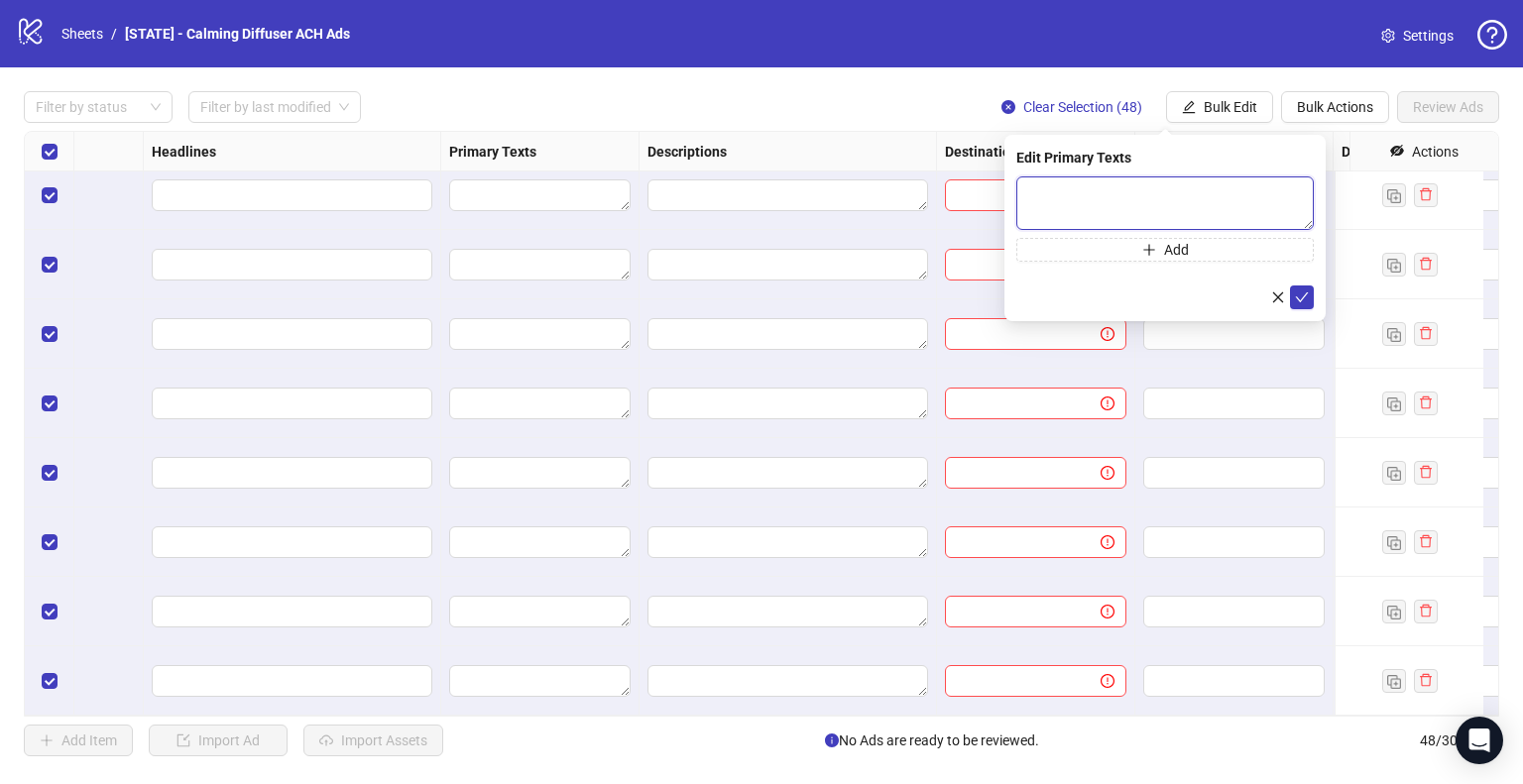 click at bounding box center [1165, 203] 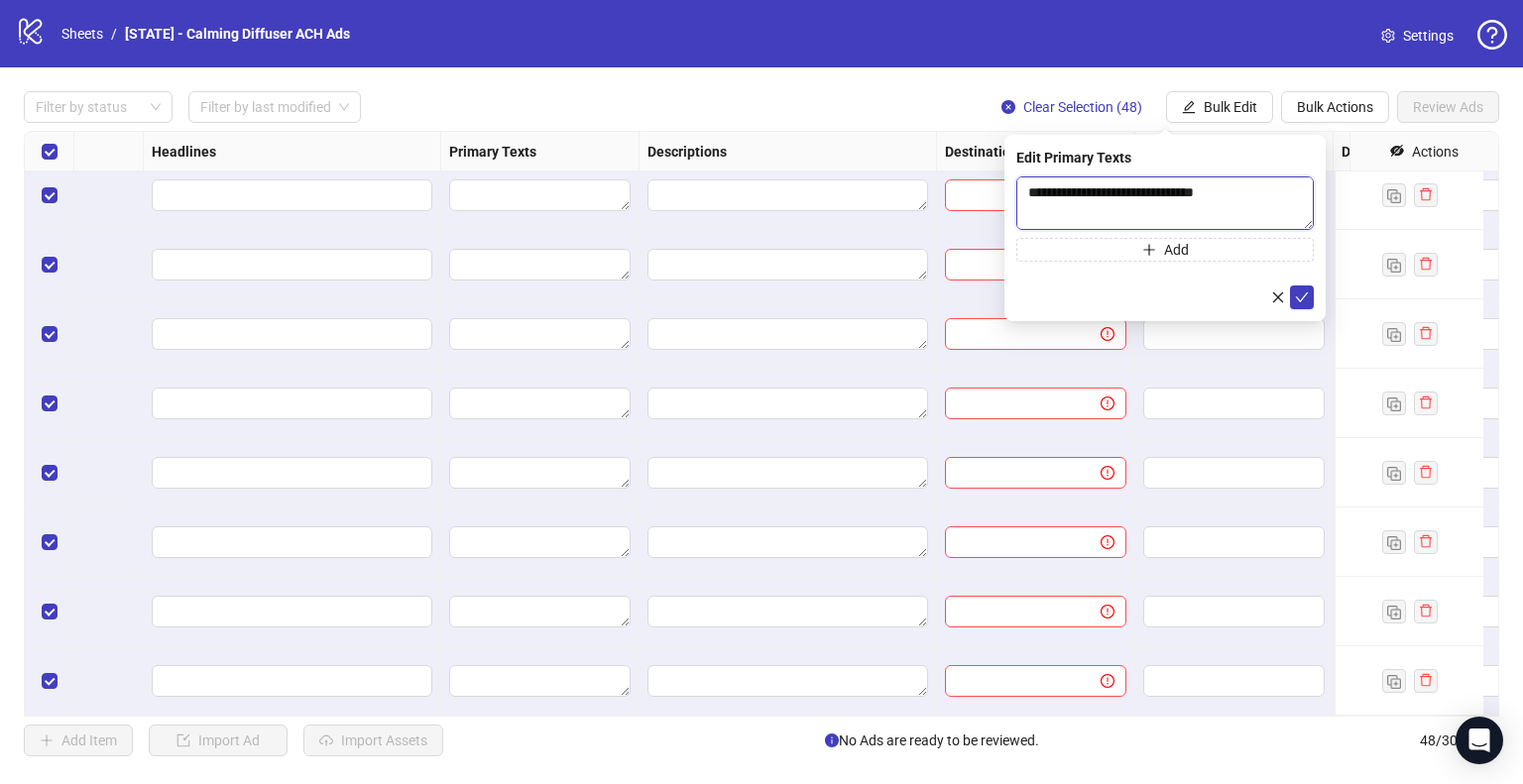 scroll, scrollTop: 298, scrollLeft: 0, axis: vertical 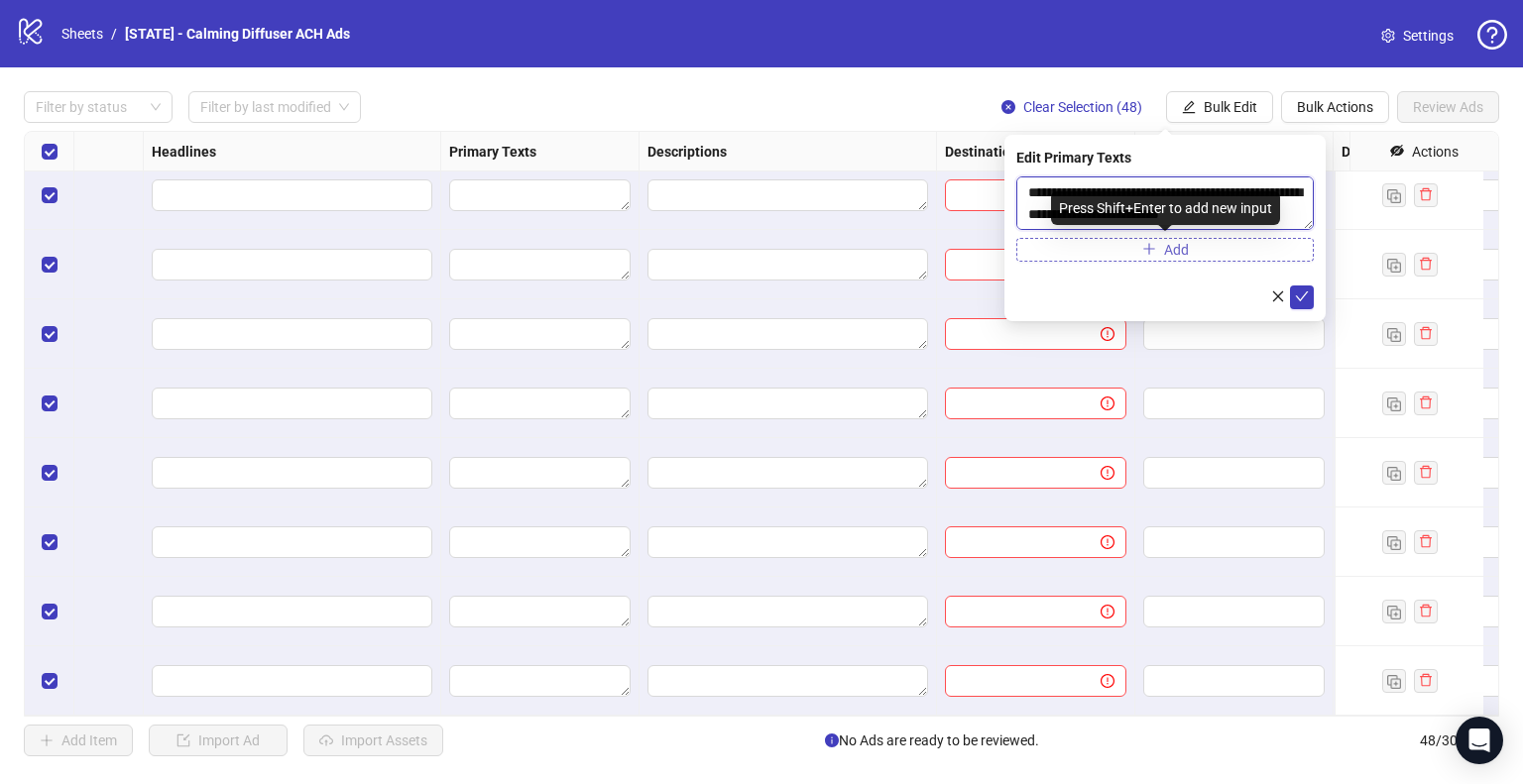 type on "**********" 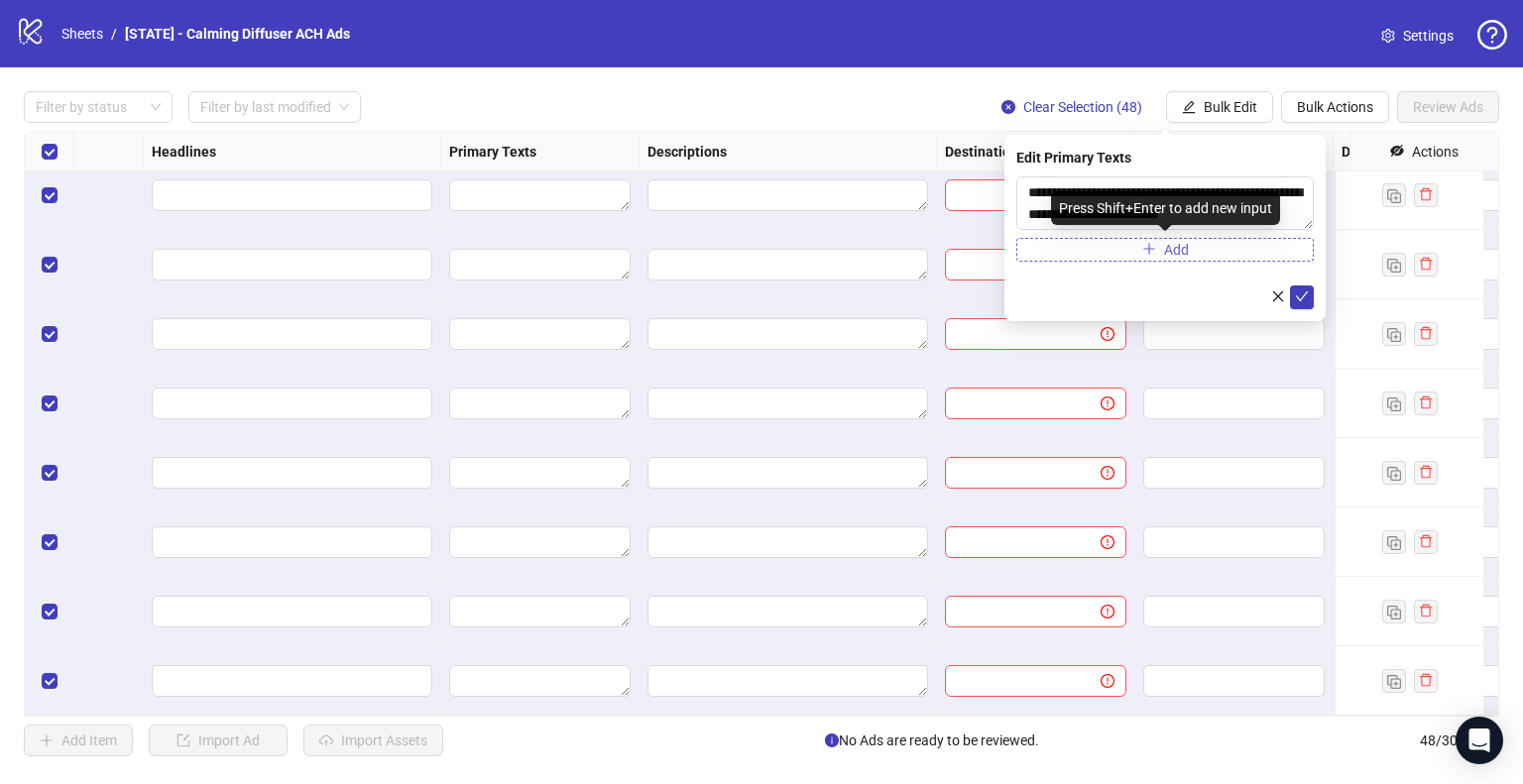 click on "Add" at bounding box center (1165, 250) 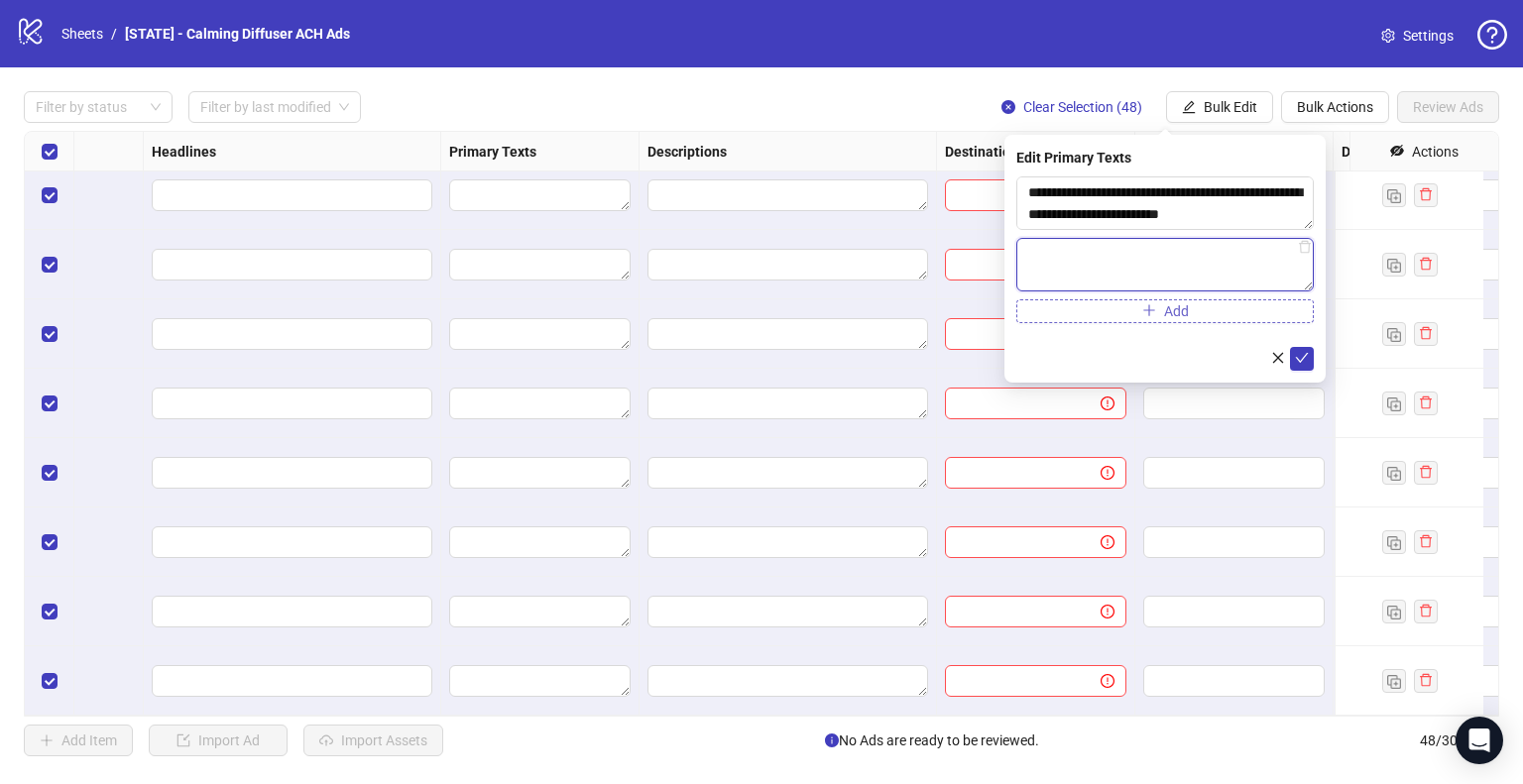 paste on "**********" 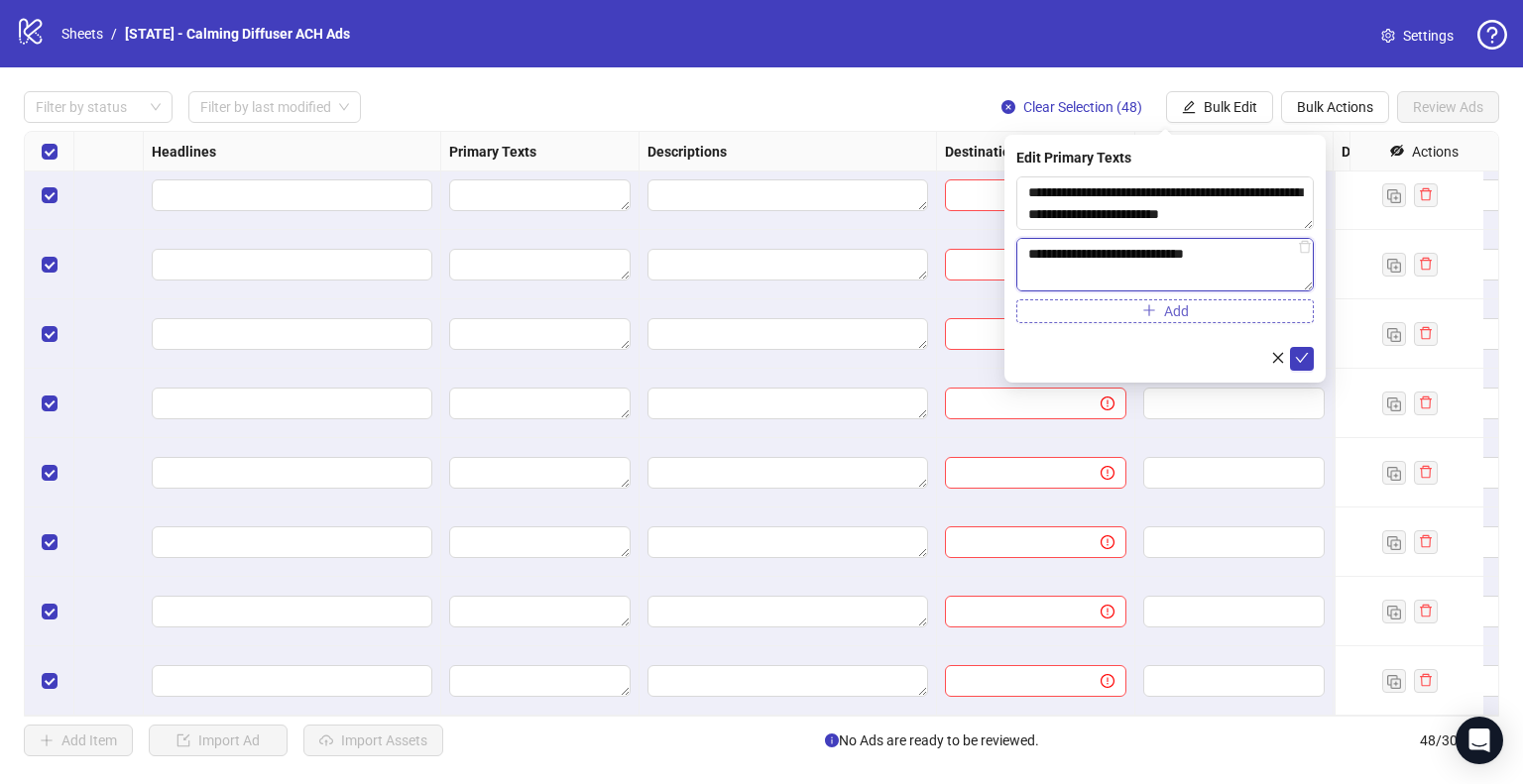 scroll, scrollTop: 211, scrollLeft: 0, axis: vertical 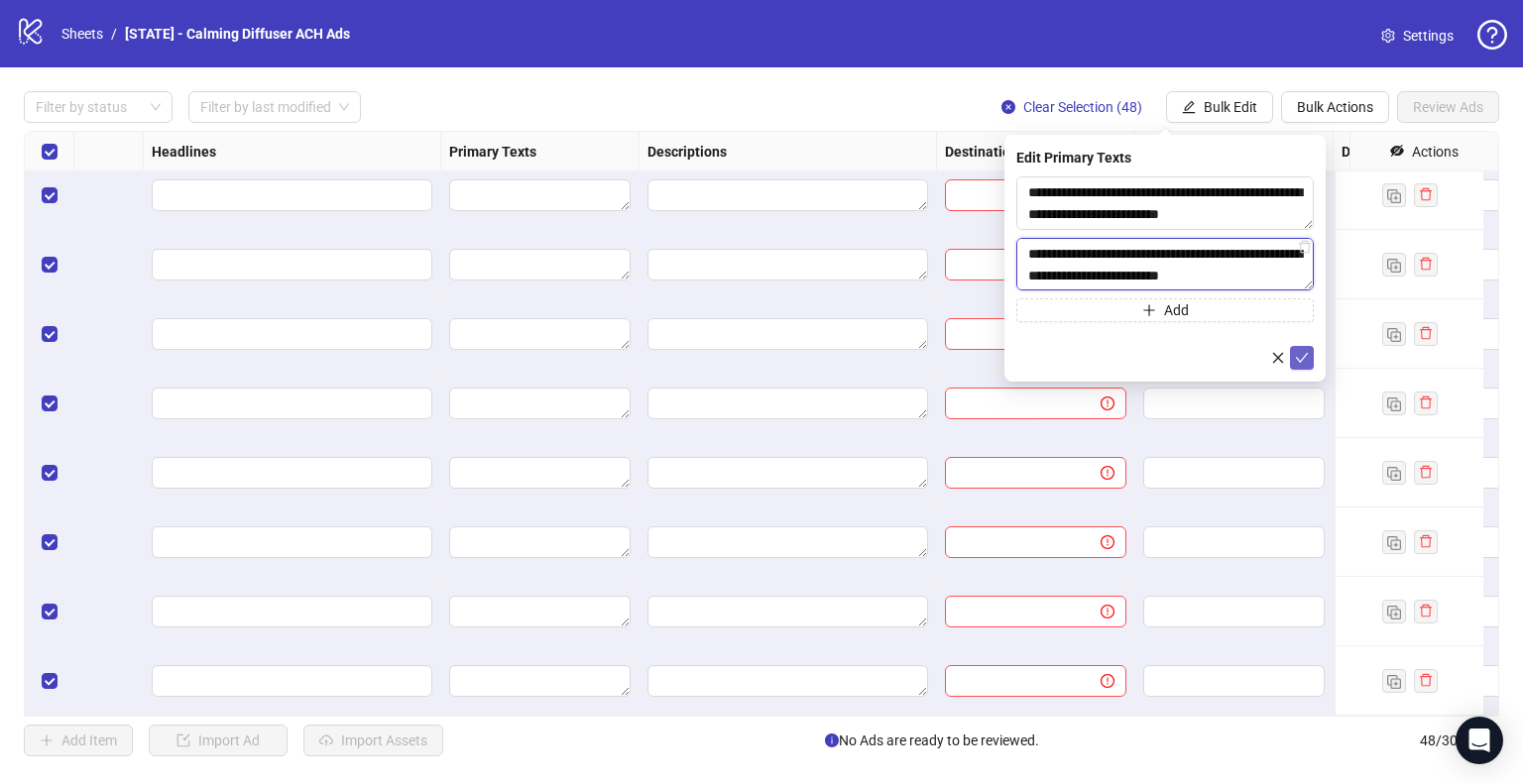 type on "**********" 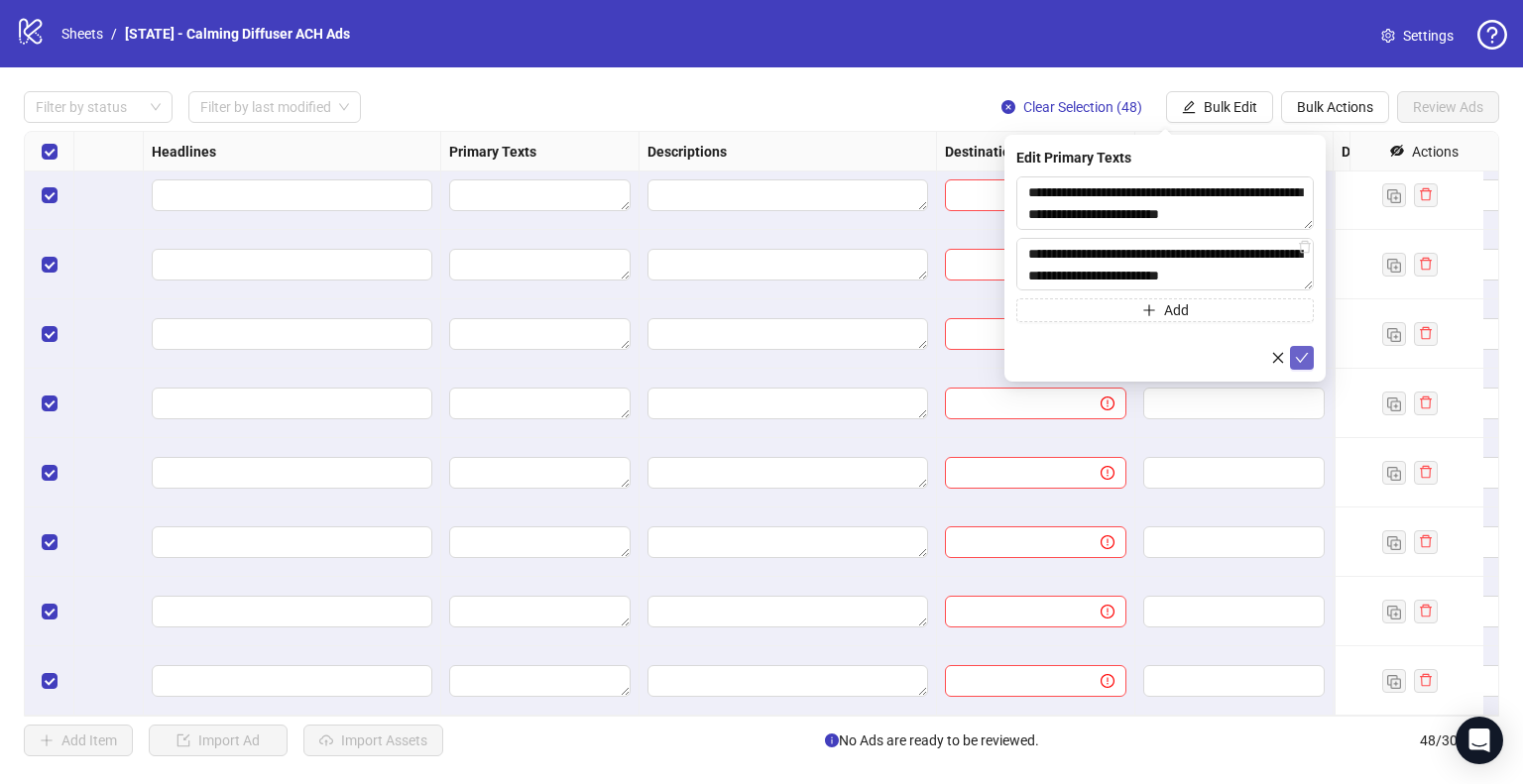 click at bounding box center [1302, 358] 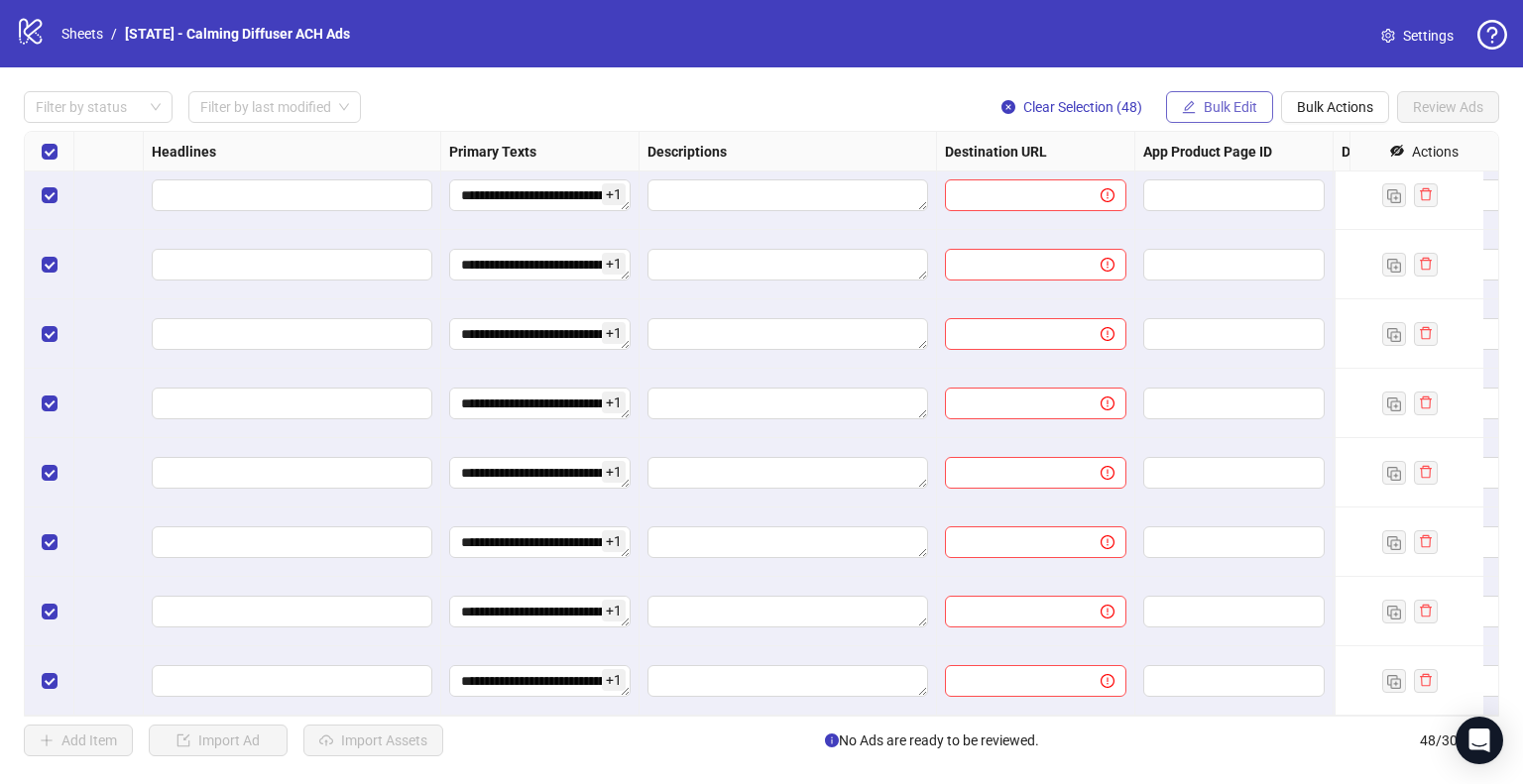 click on "Bulk Edit" at bounding box center (1230, 107) 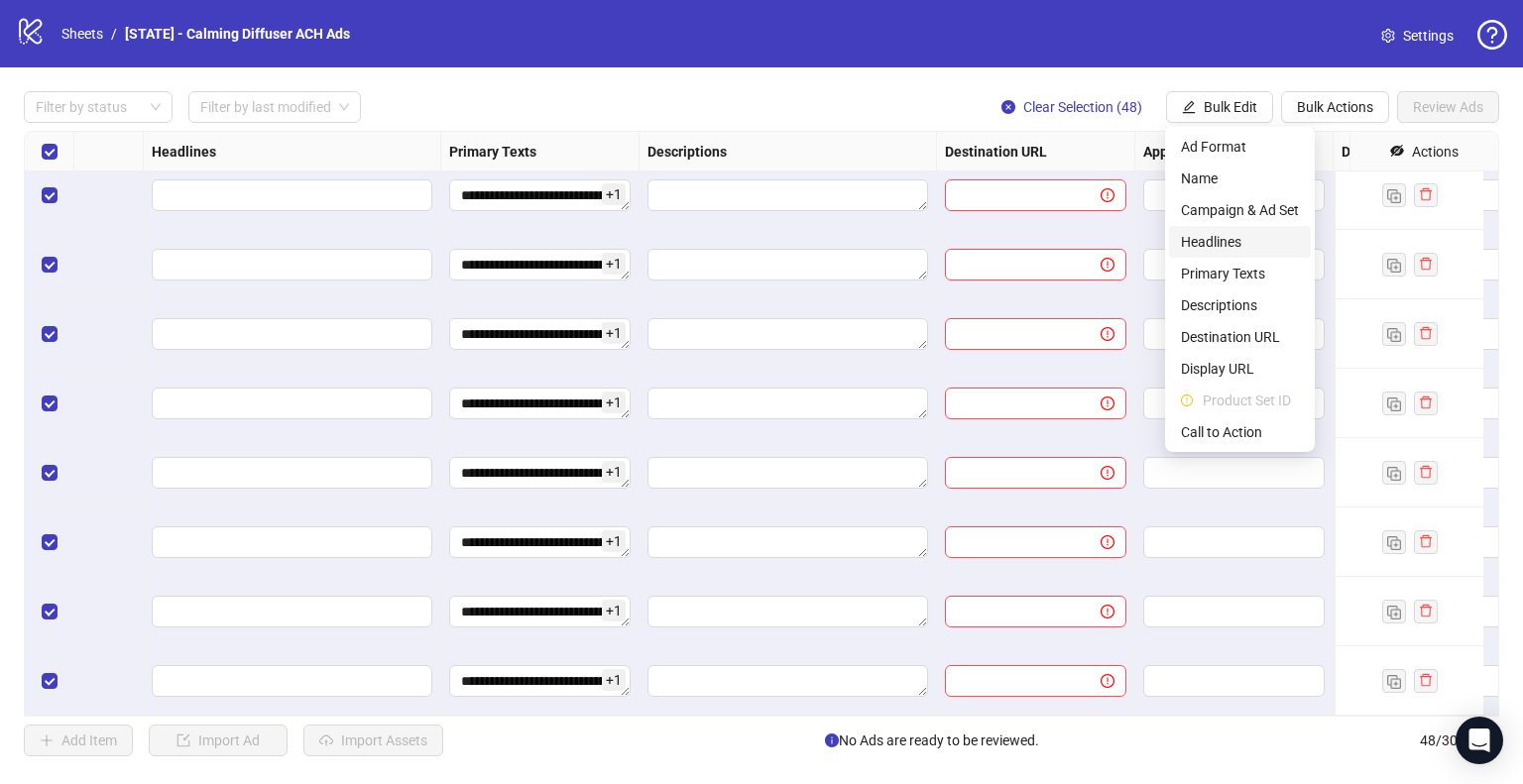 click on "Headlines" at bounding box center (1239, 242) 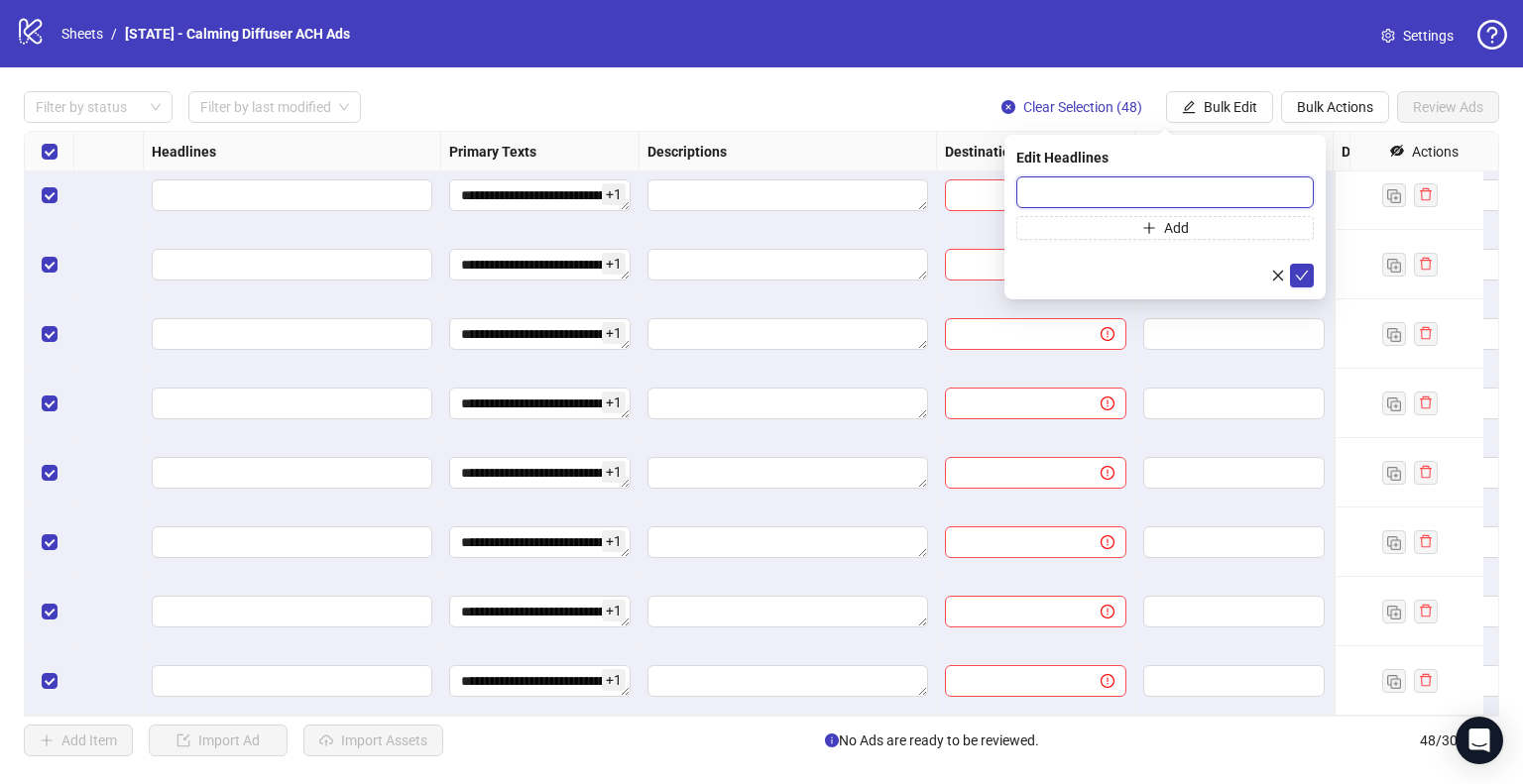 click at bounding box center (1165, 192) 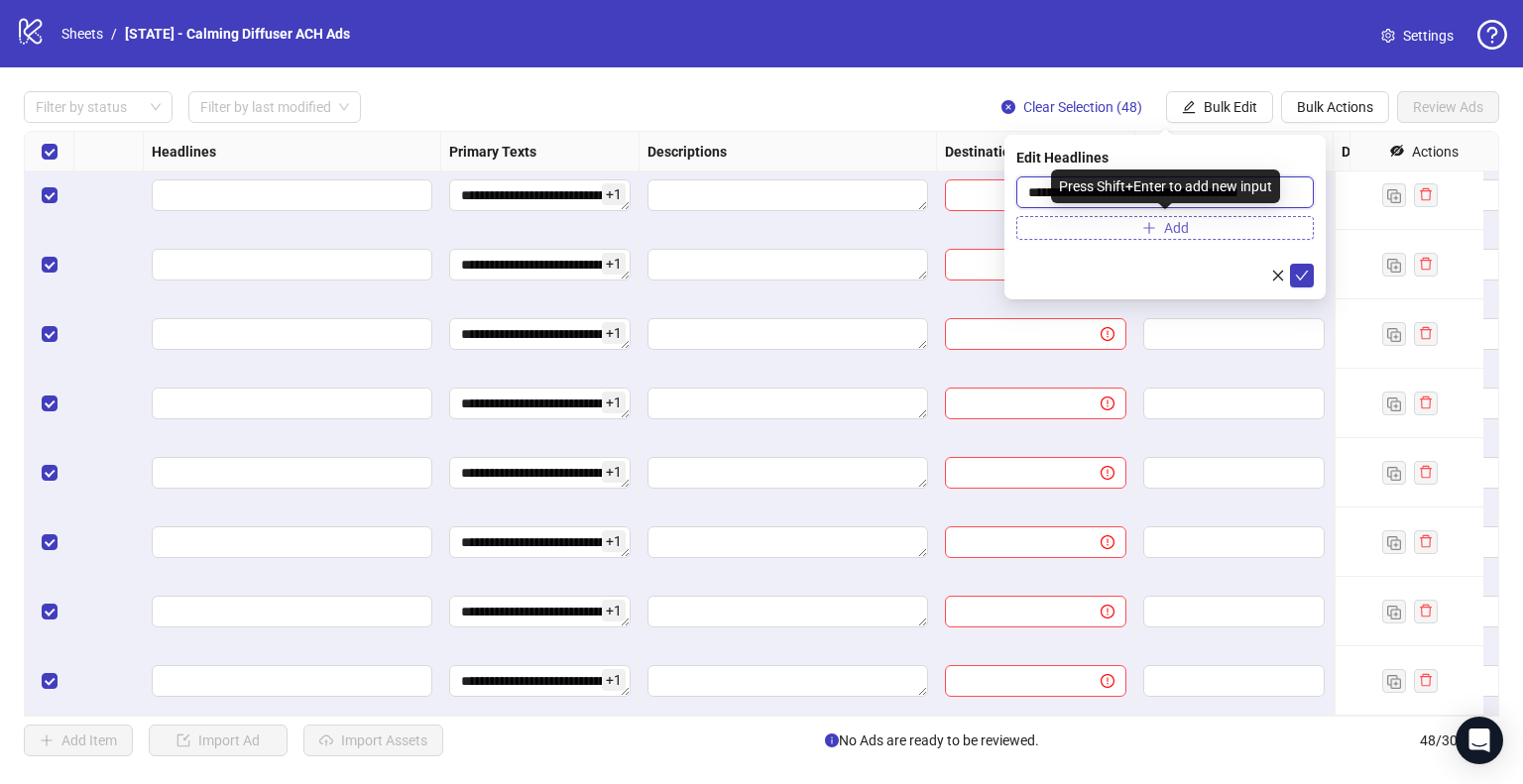 type on "**********" 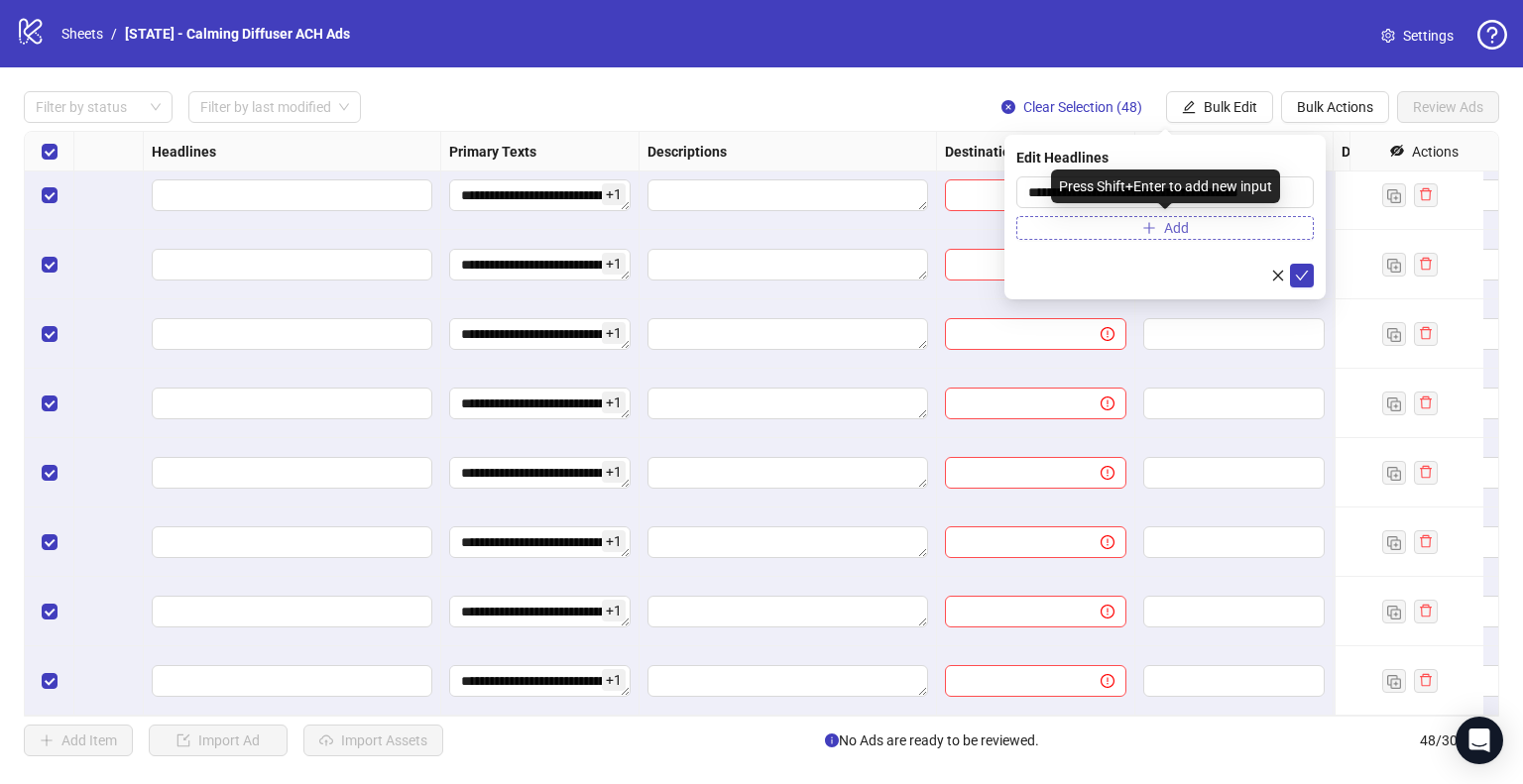 click on "Add" at bounding box center [1165, 228] 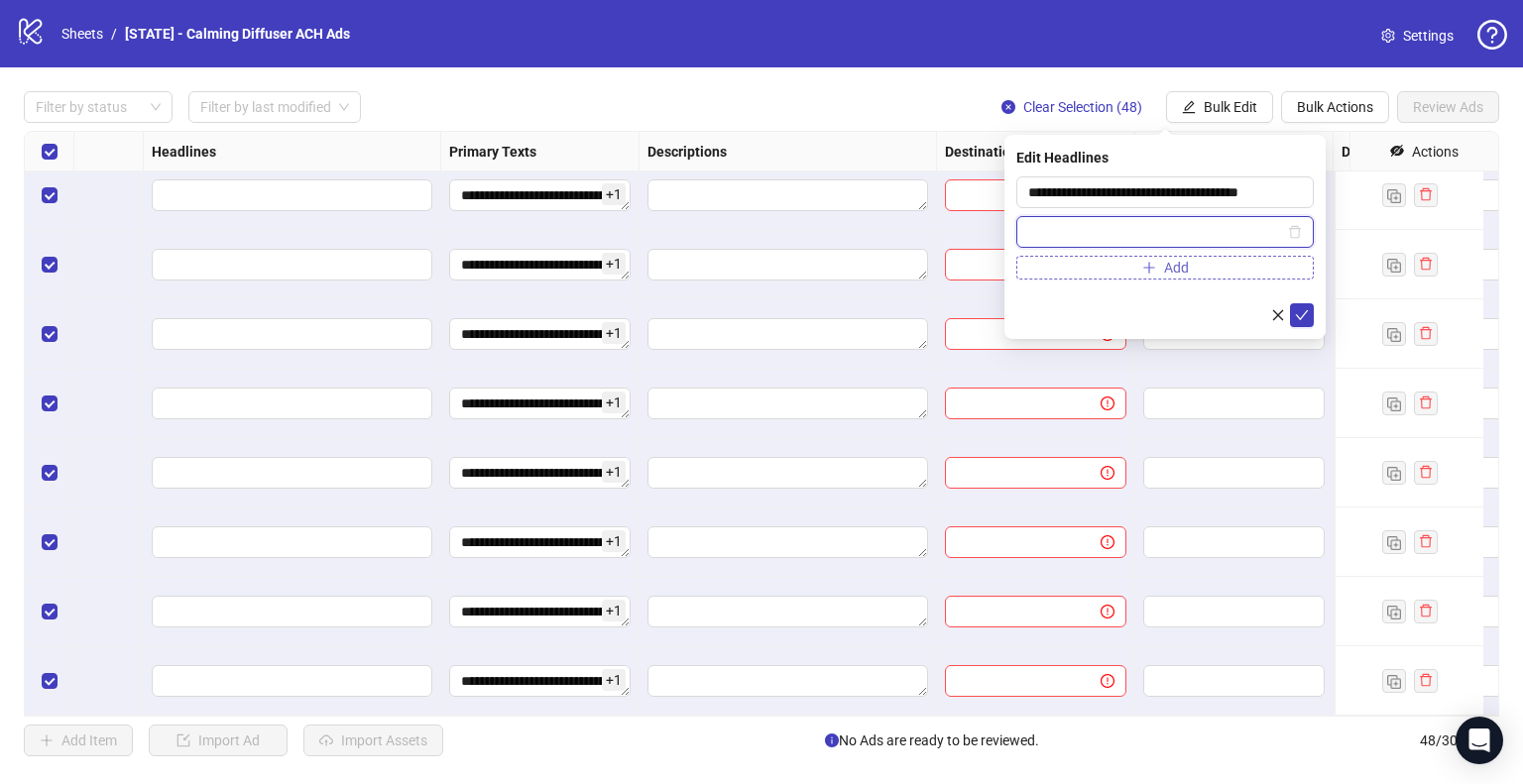 paste on "**********" 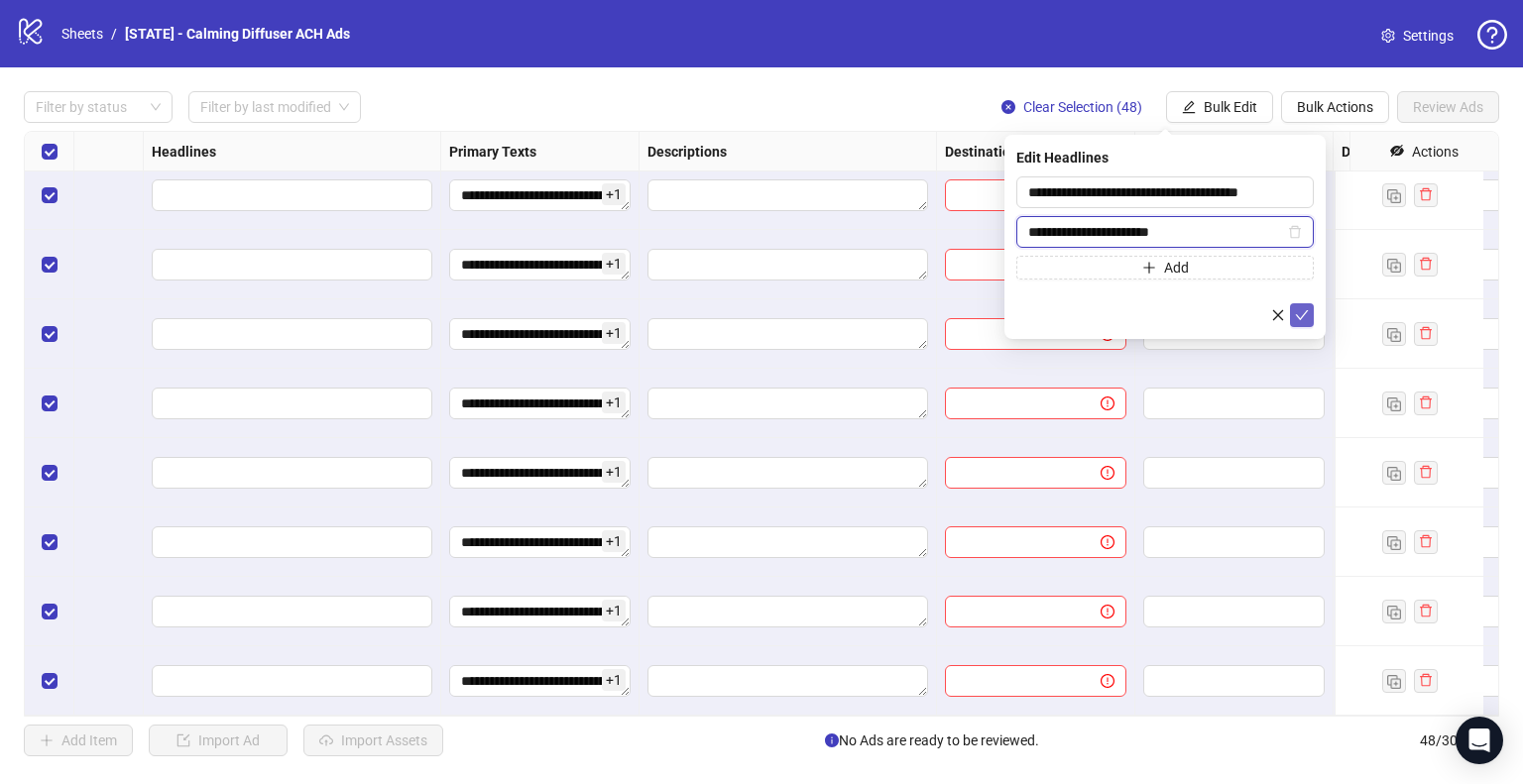 type on "**********" 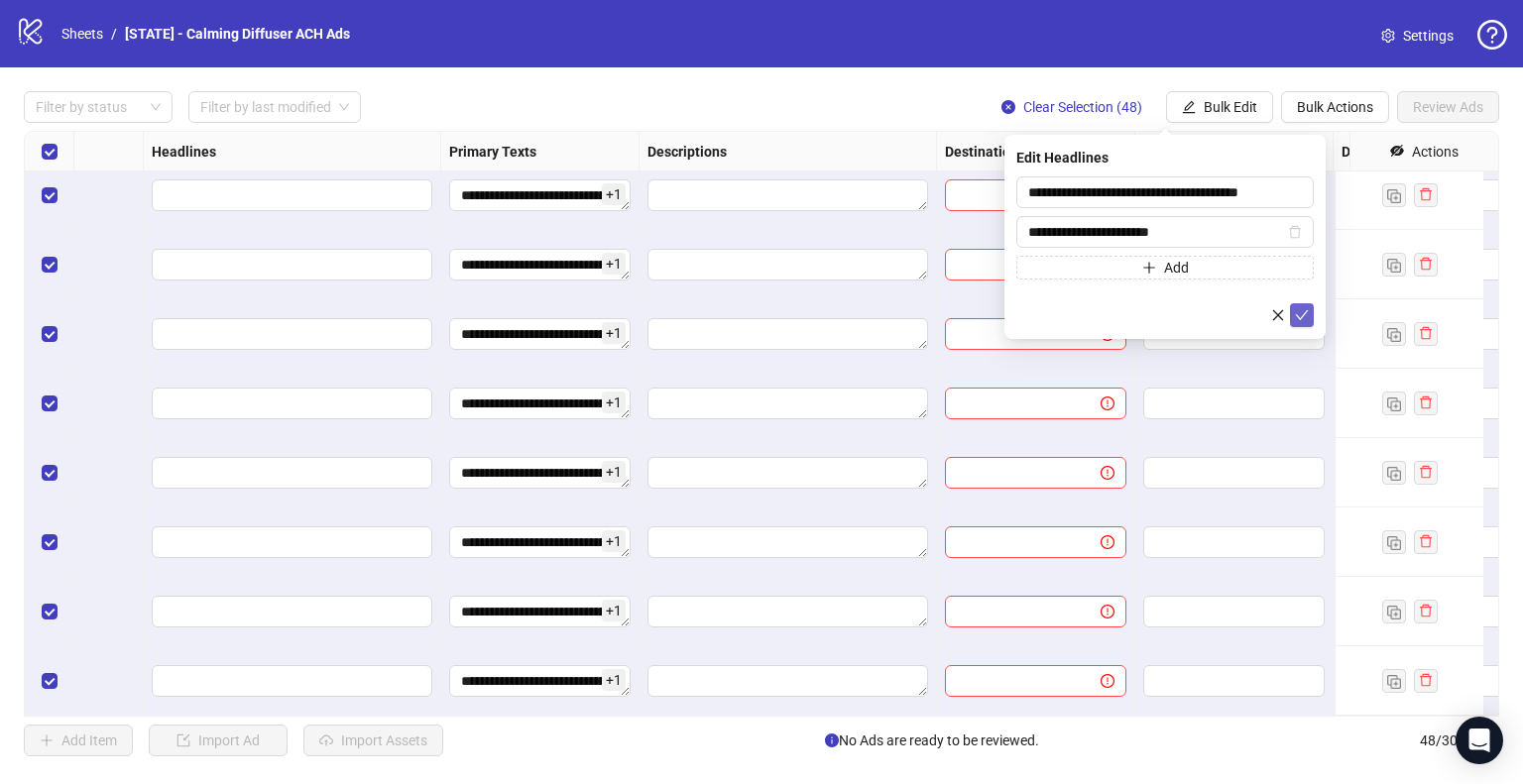 click 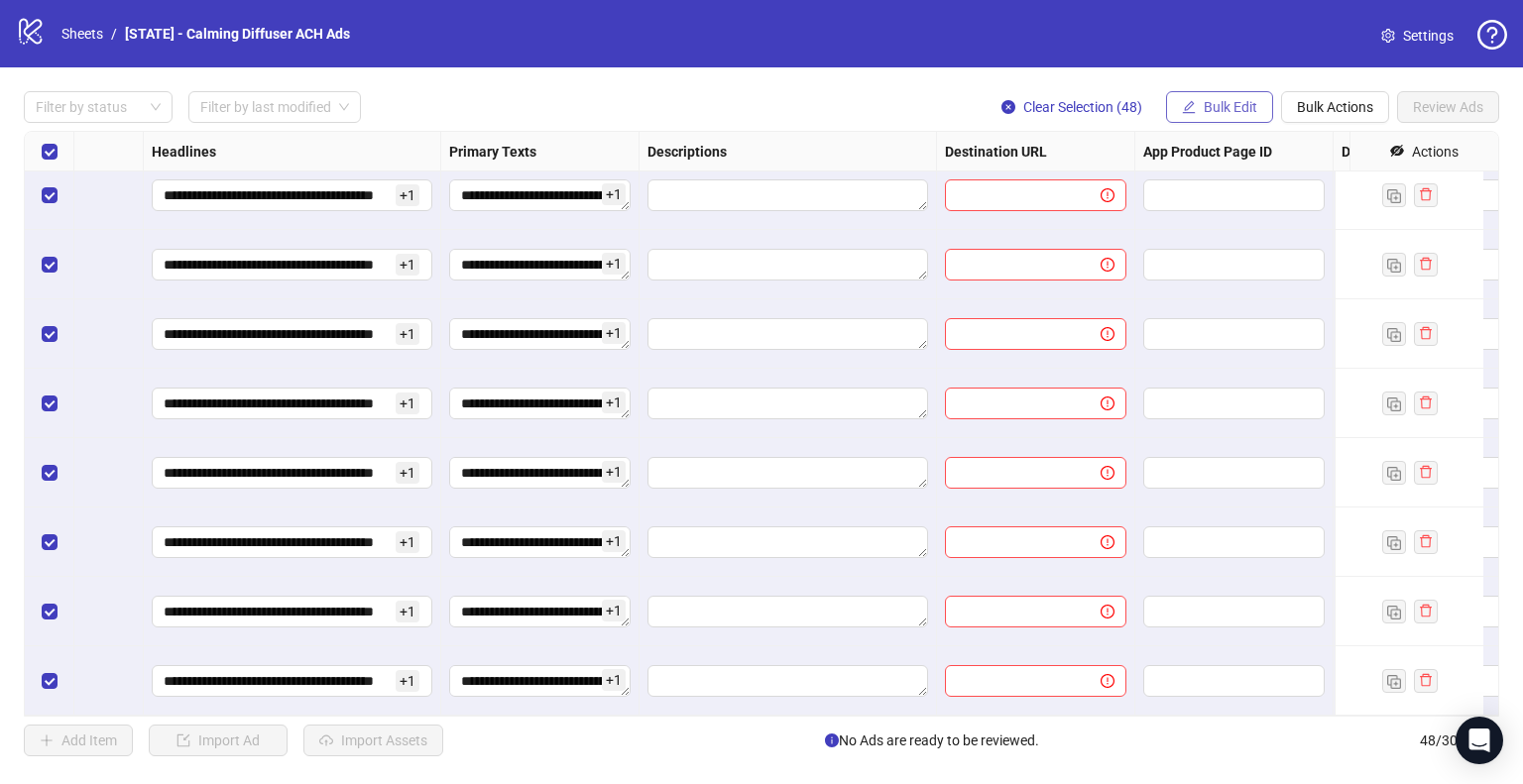 click on "Bulk Edit" at bounding box center [1230, 107] 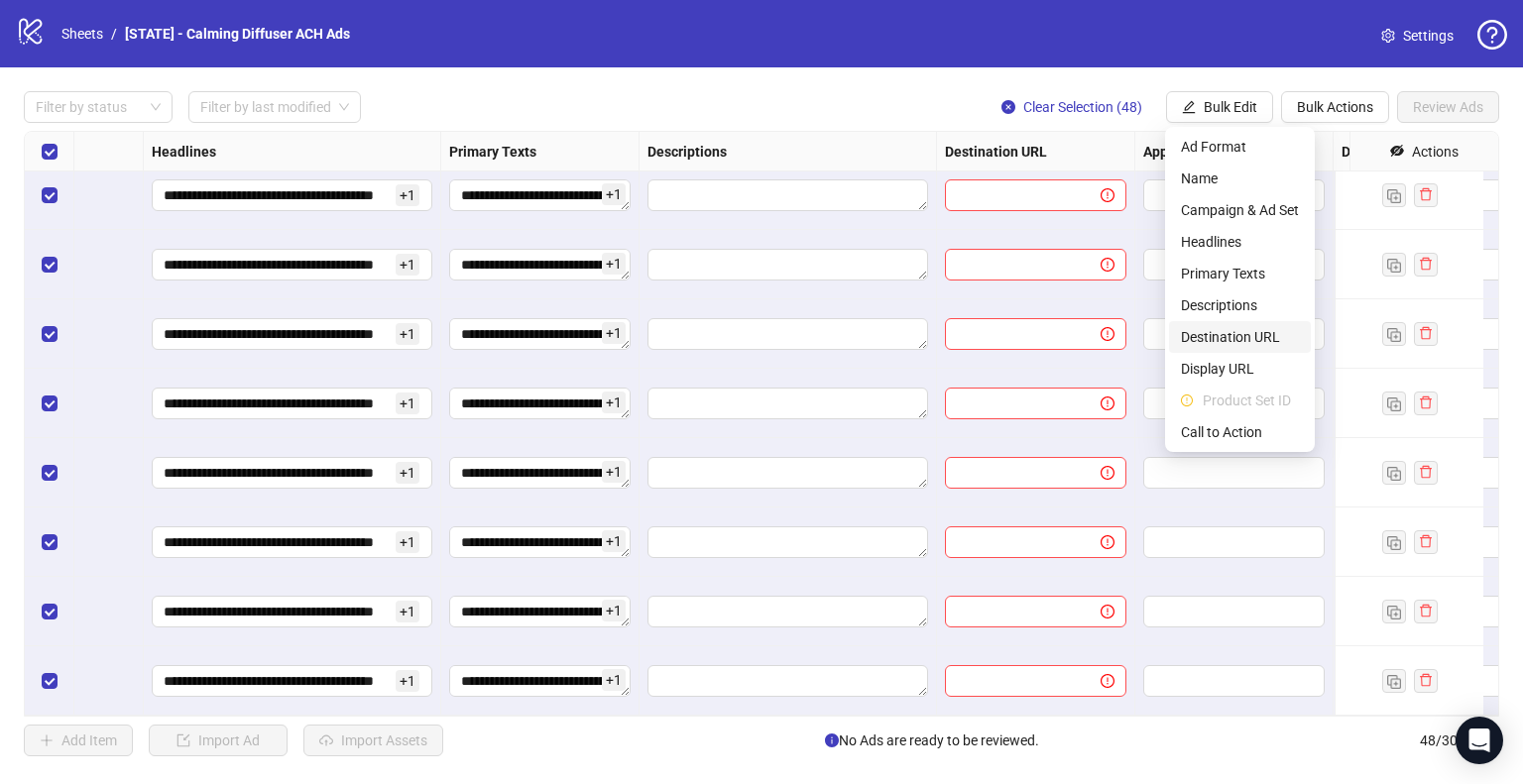 click on "Destination URL" at bounding box center [1239, 337] 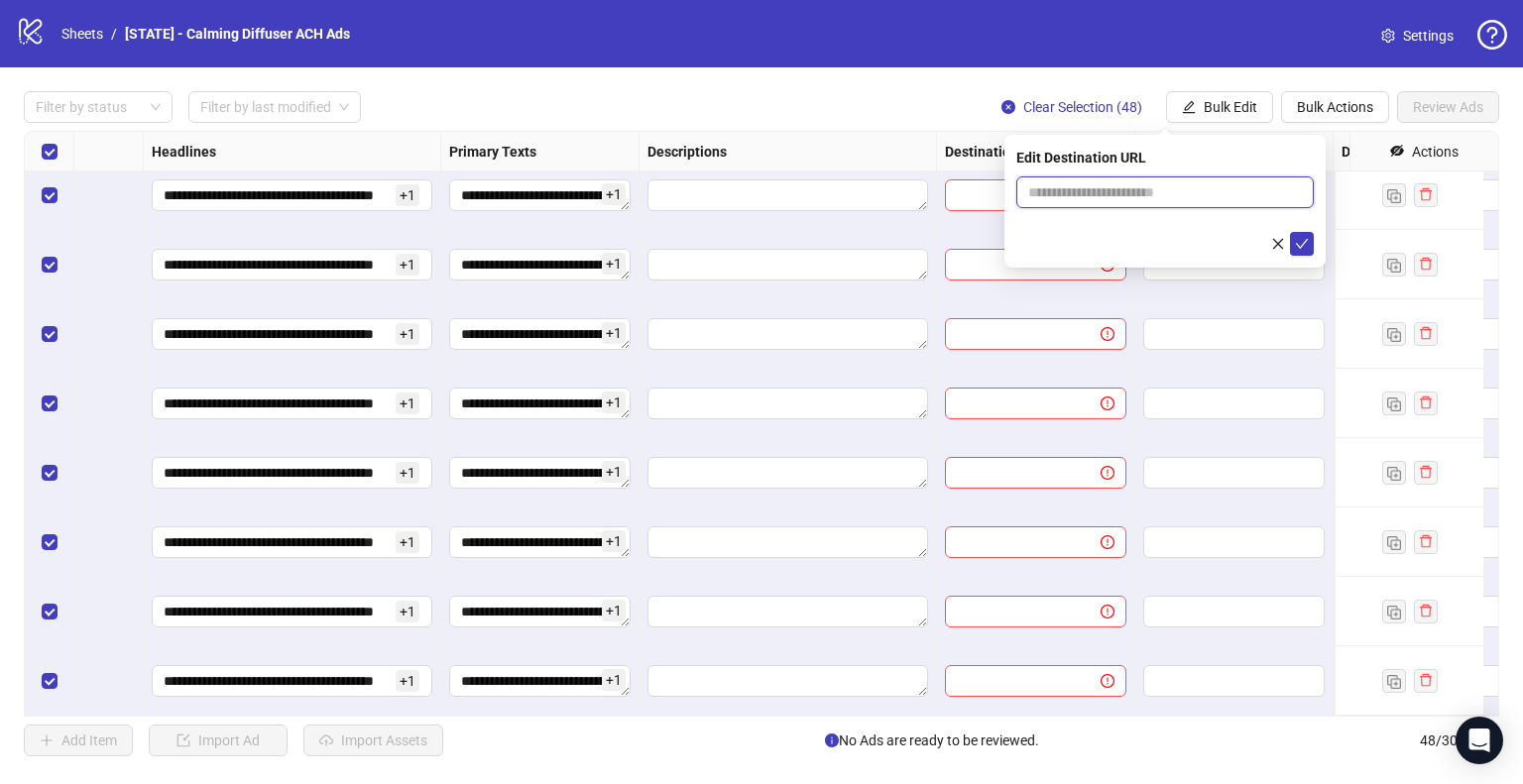 click at bounding box center (1157, 192) 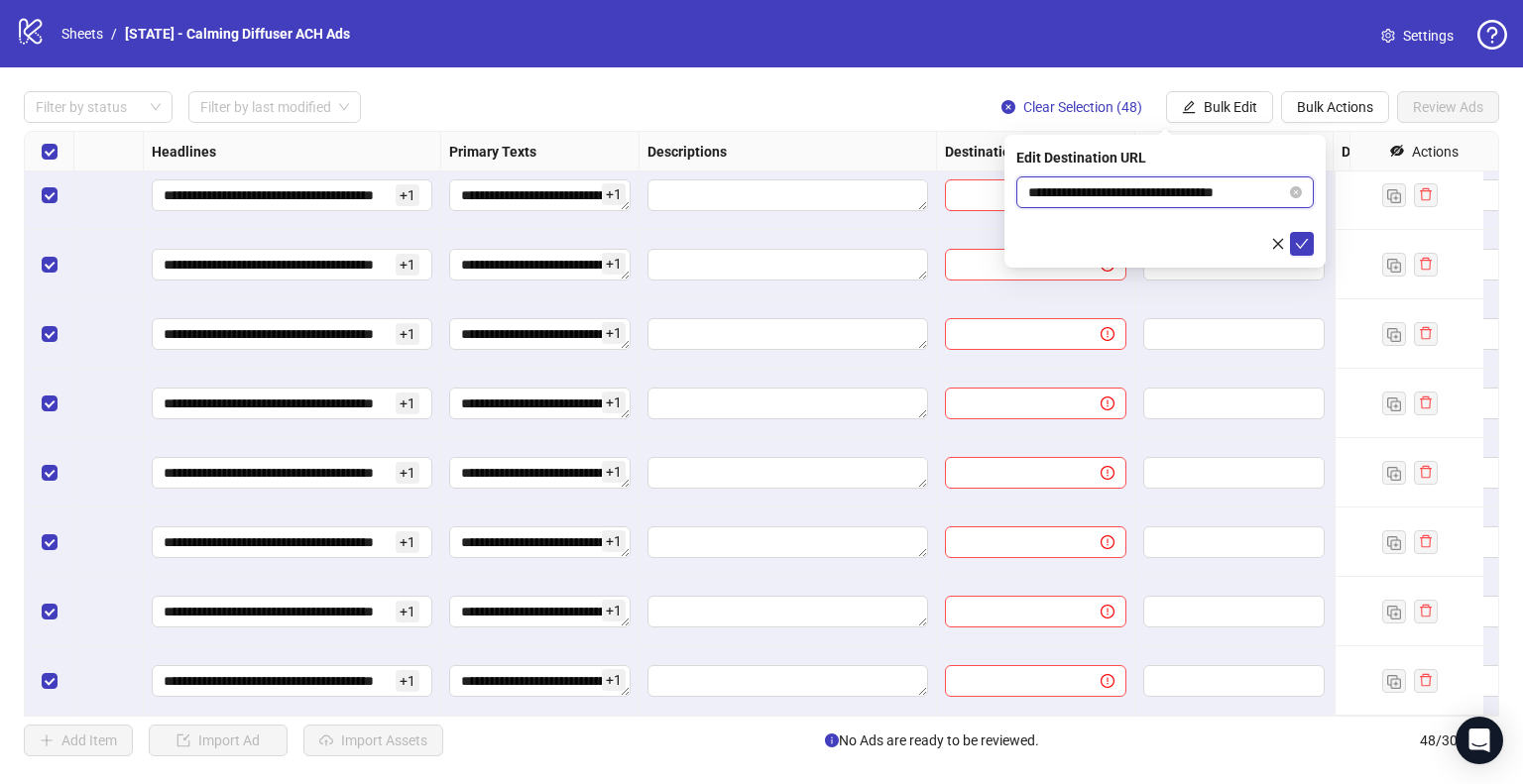 type on "**********" 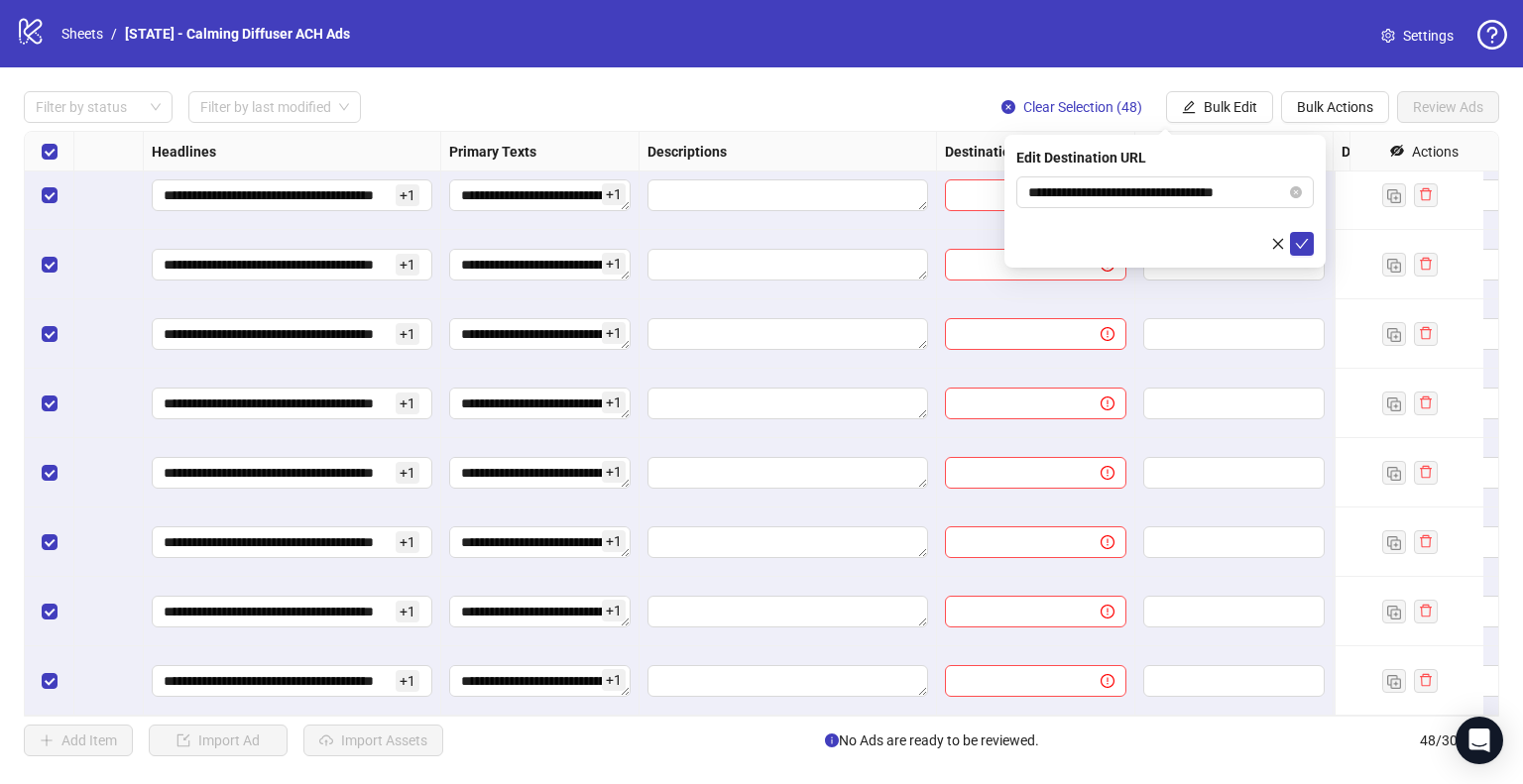 click on "**********" at bounding box center [1165, 216] 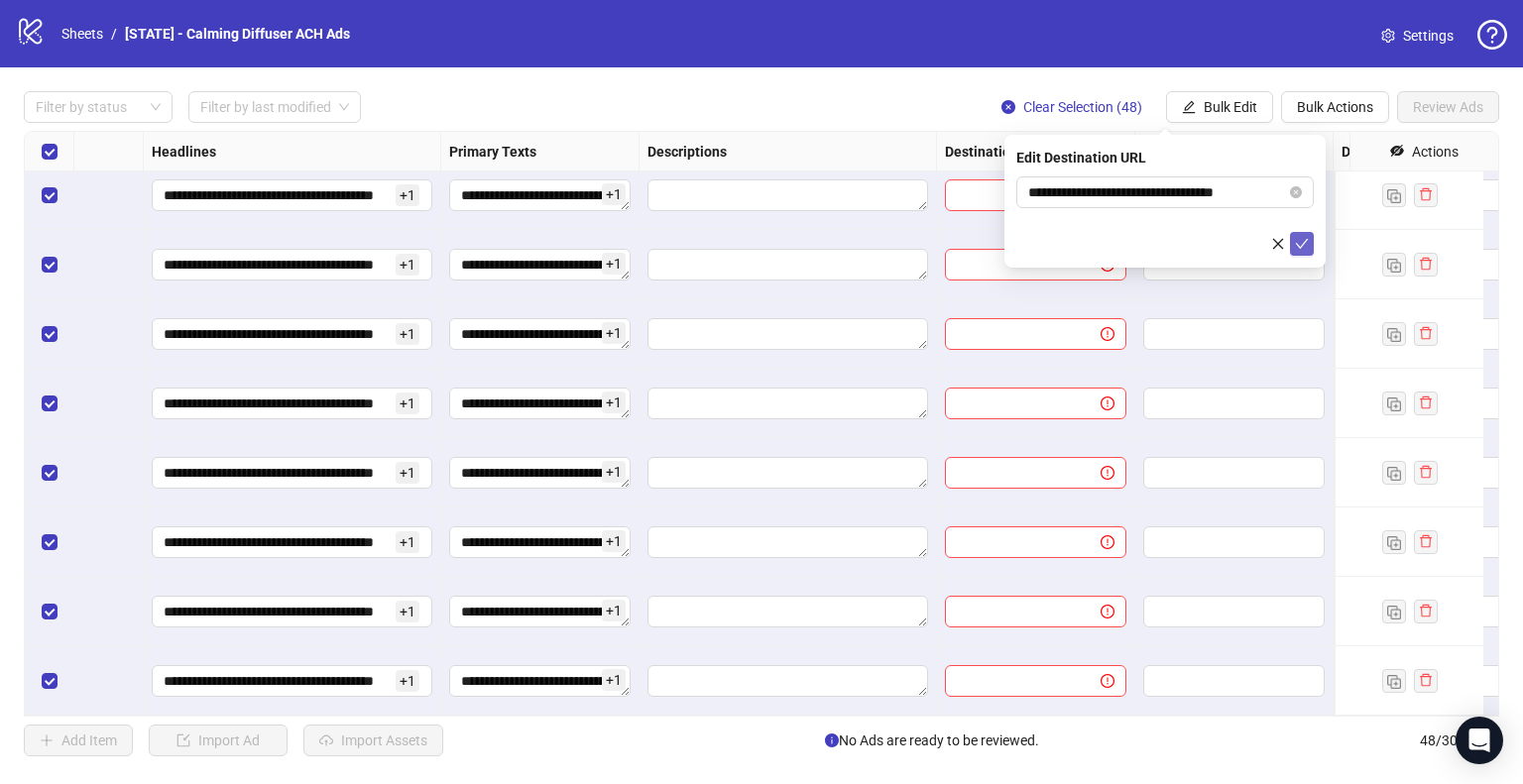 click 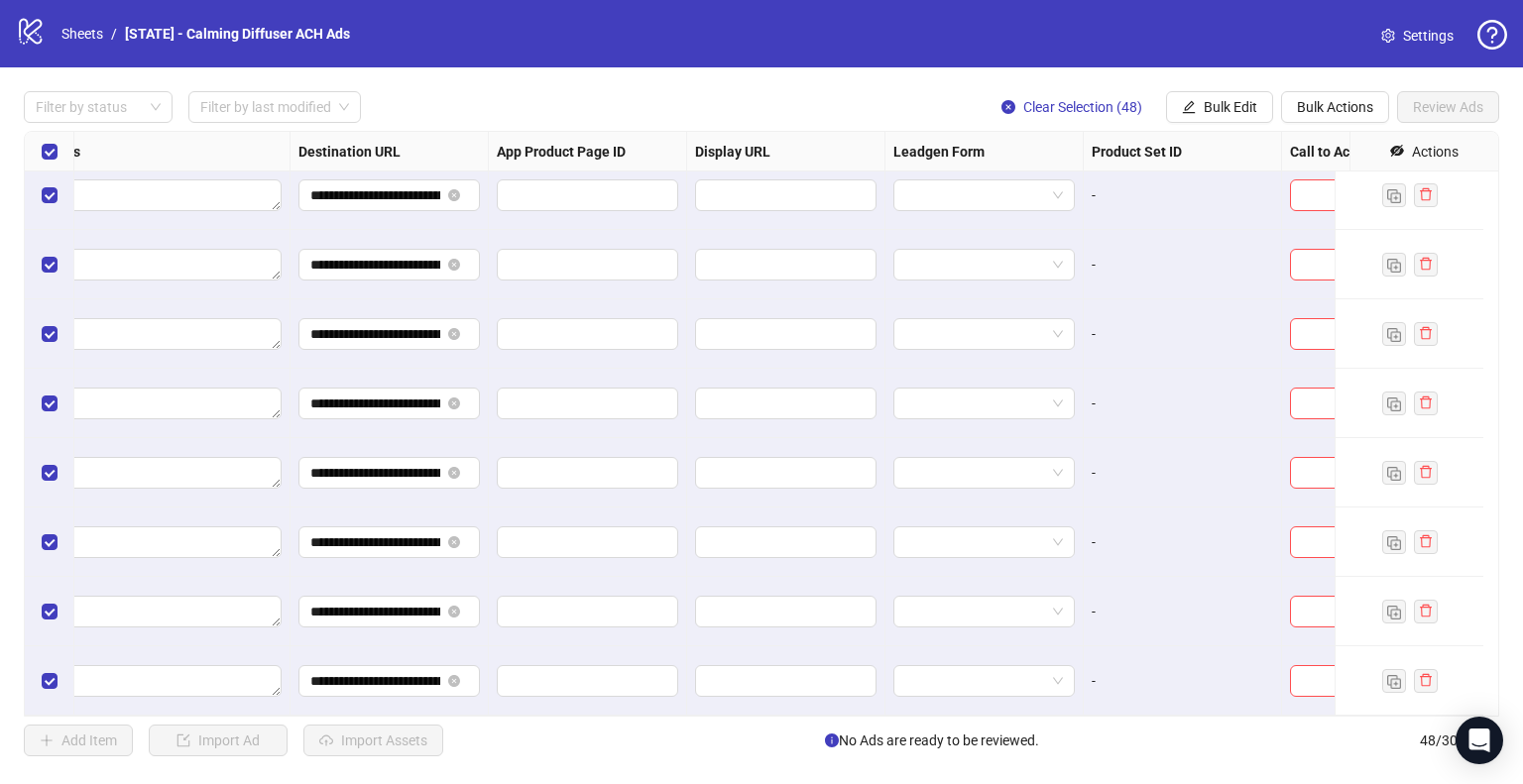 scroll, scrollTop: 2800, scrollLeft: 1784, axis: both 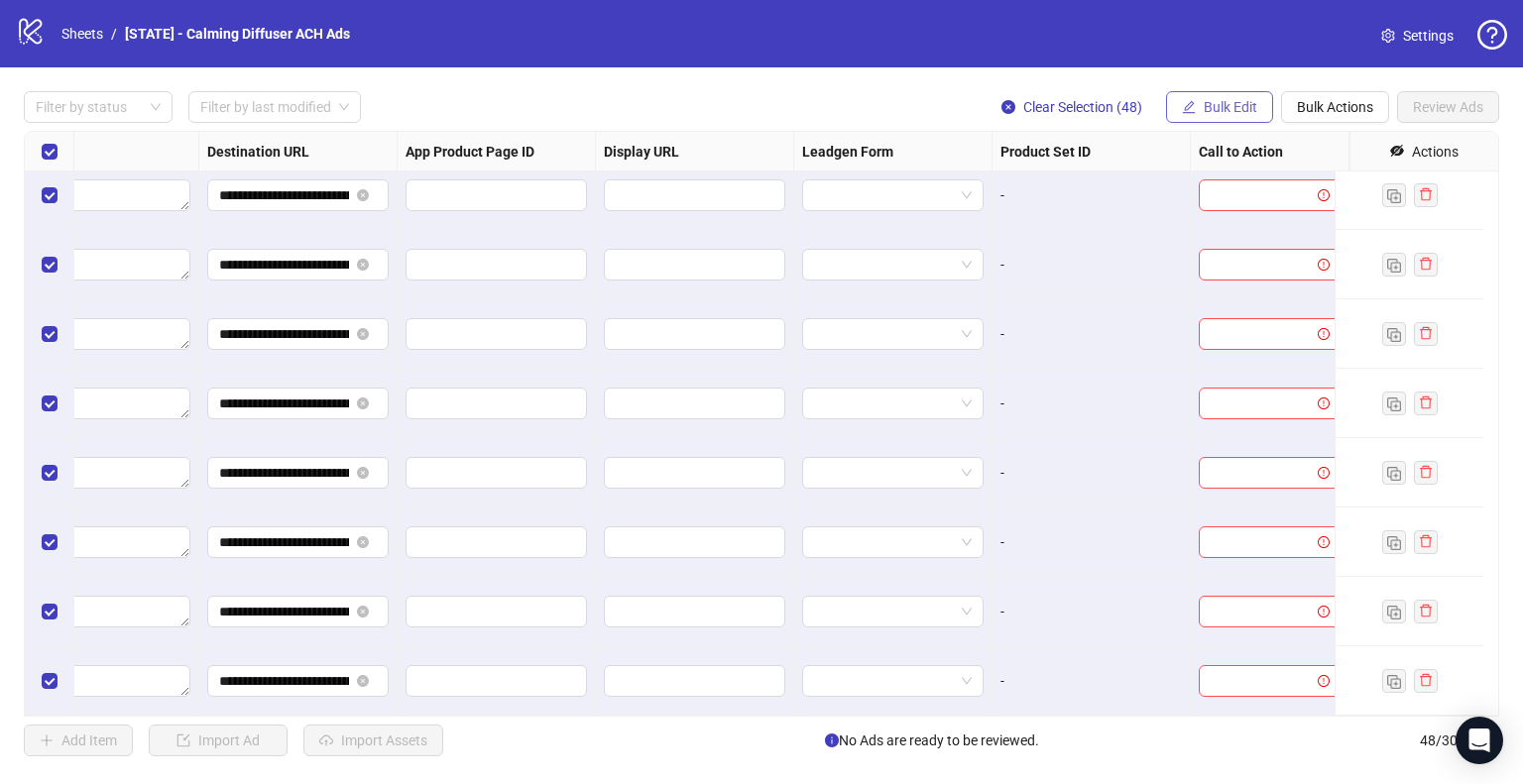 click on "Bulk Edit" at bounding box center (1230, 107) 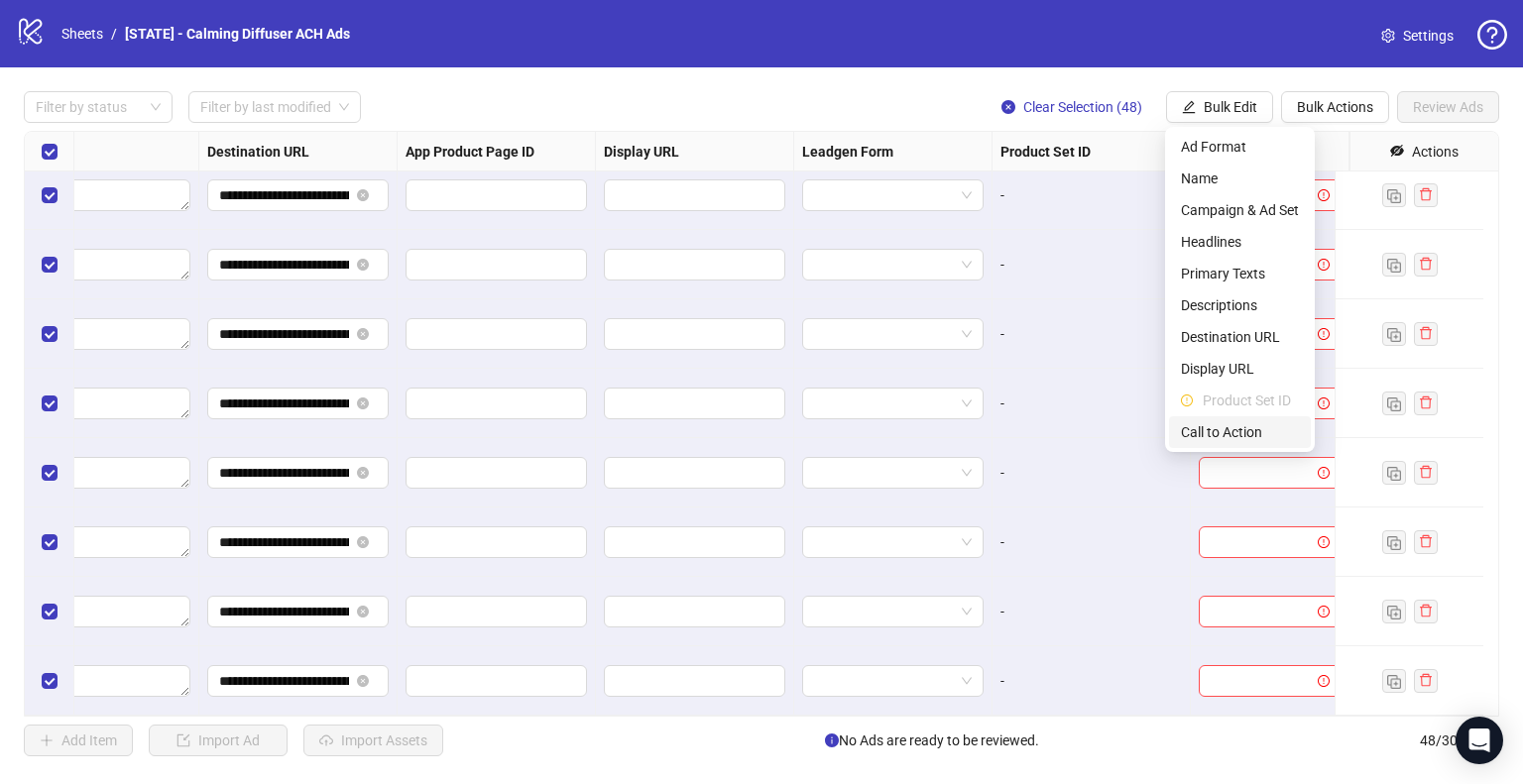 click on "Call to Action" at bounding box center [1239, 432] 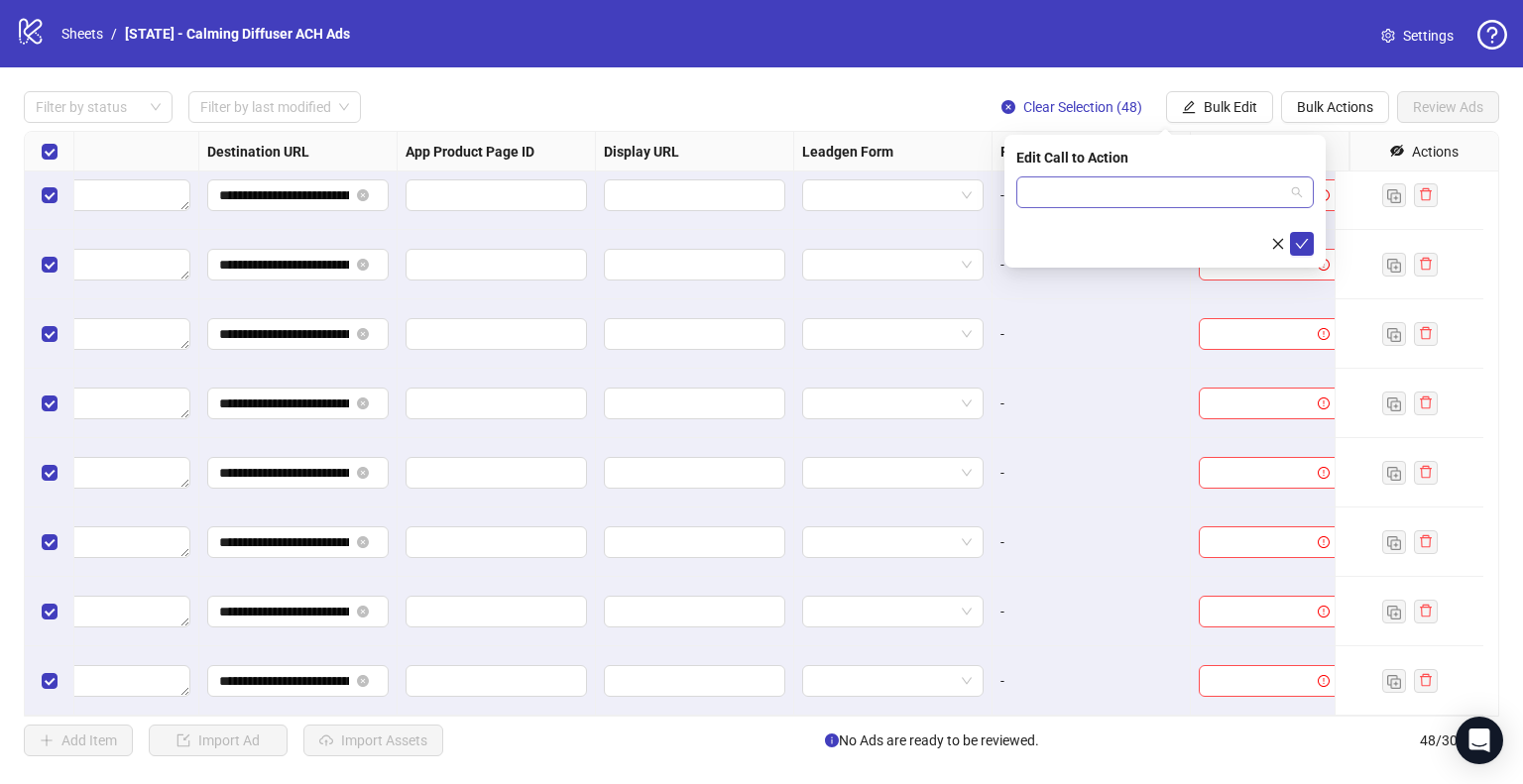 click at bounding box center (1156, 192) 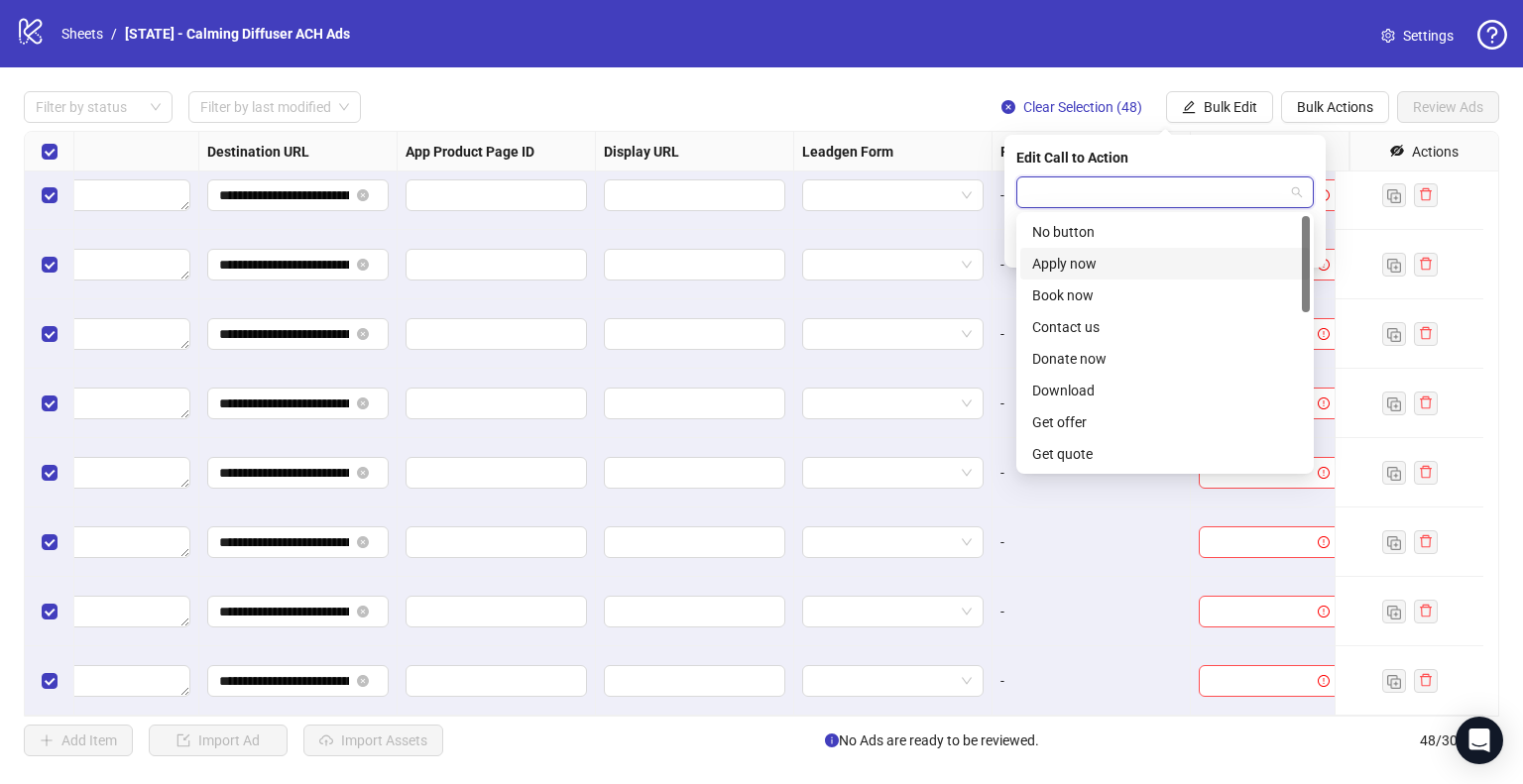 scroll, scrollTop: 412, scrollLeft: 0, axis: vertical 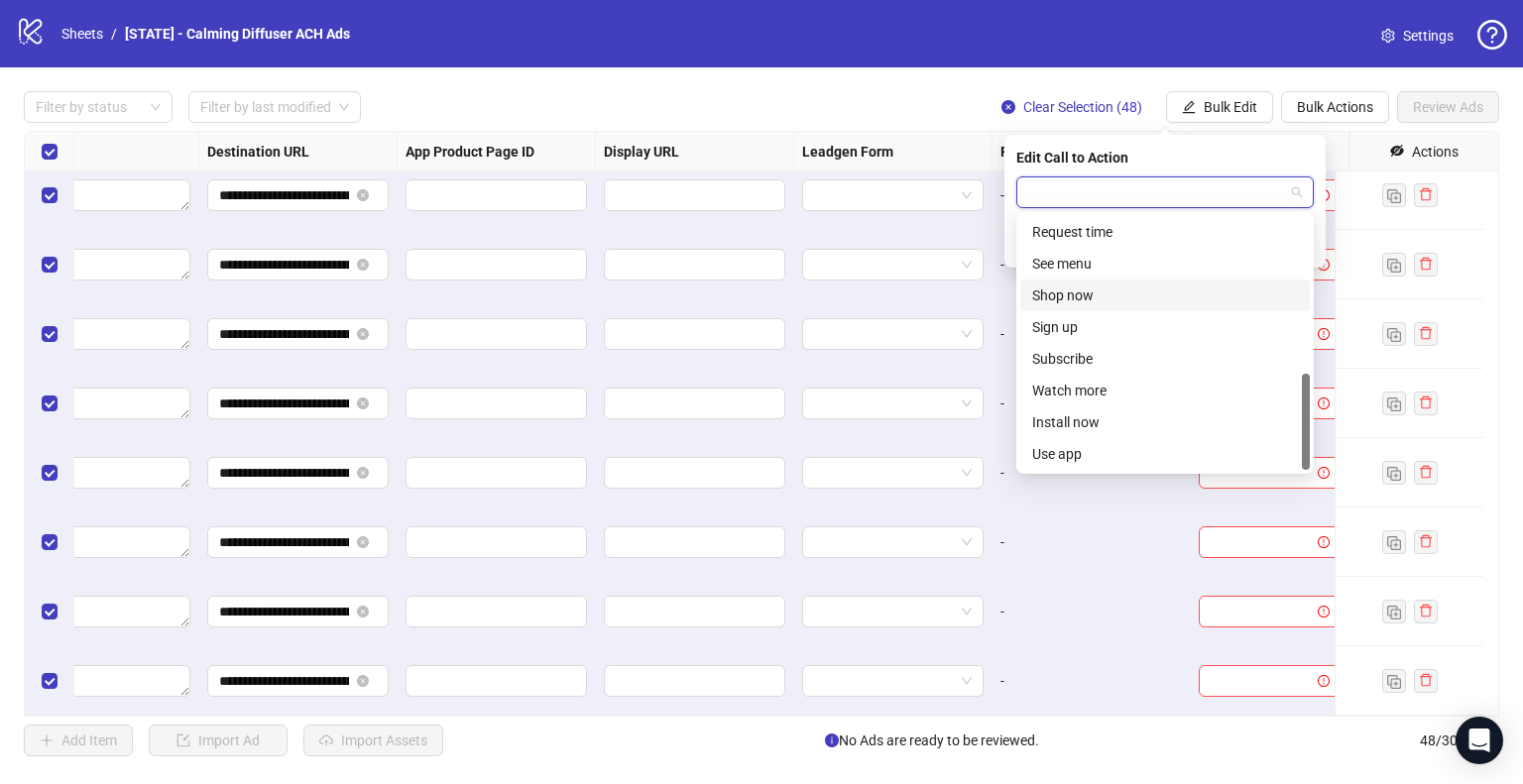click on "Shop now" at bounding box center (1165, 295) 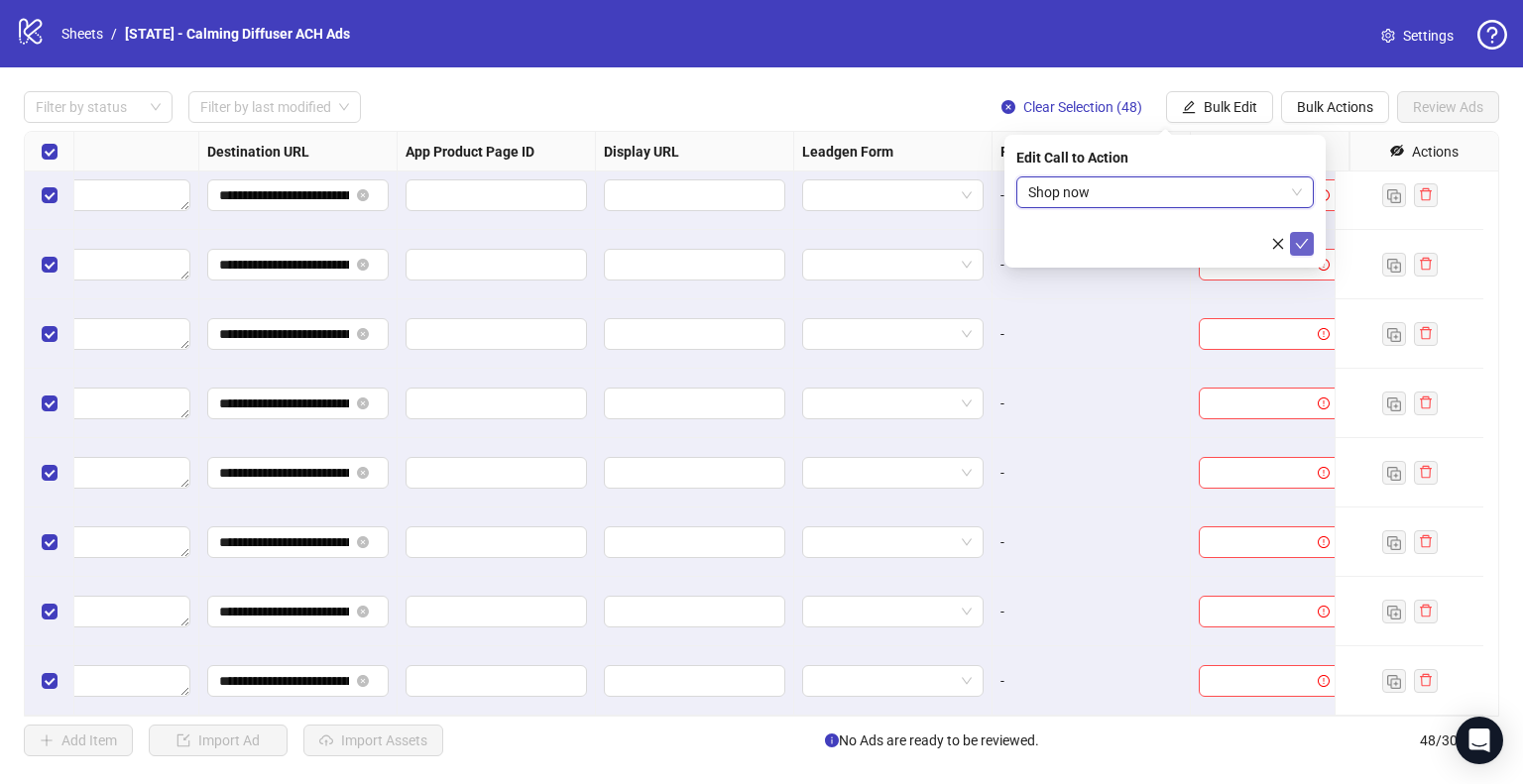 click 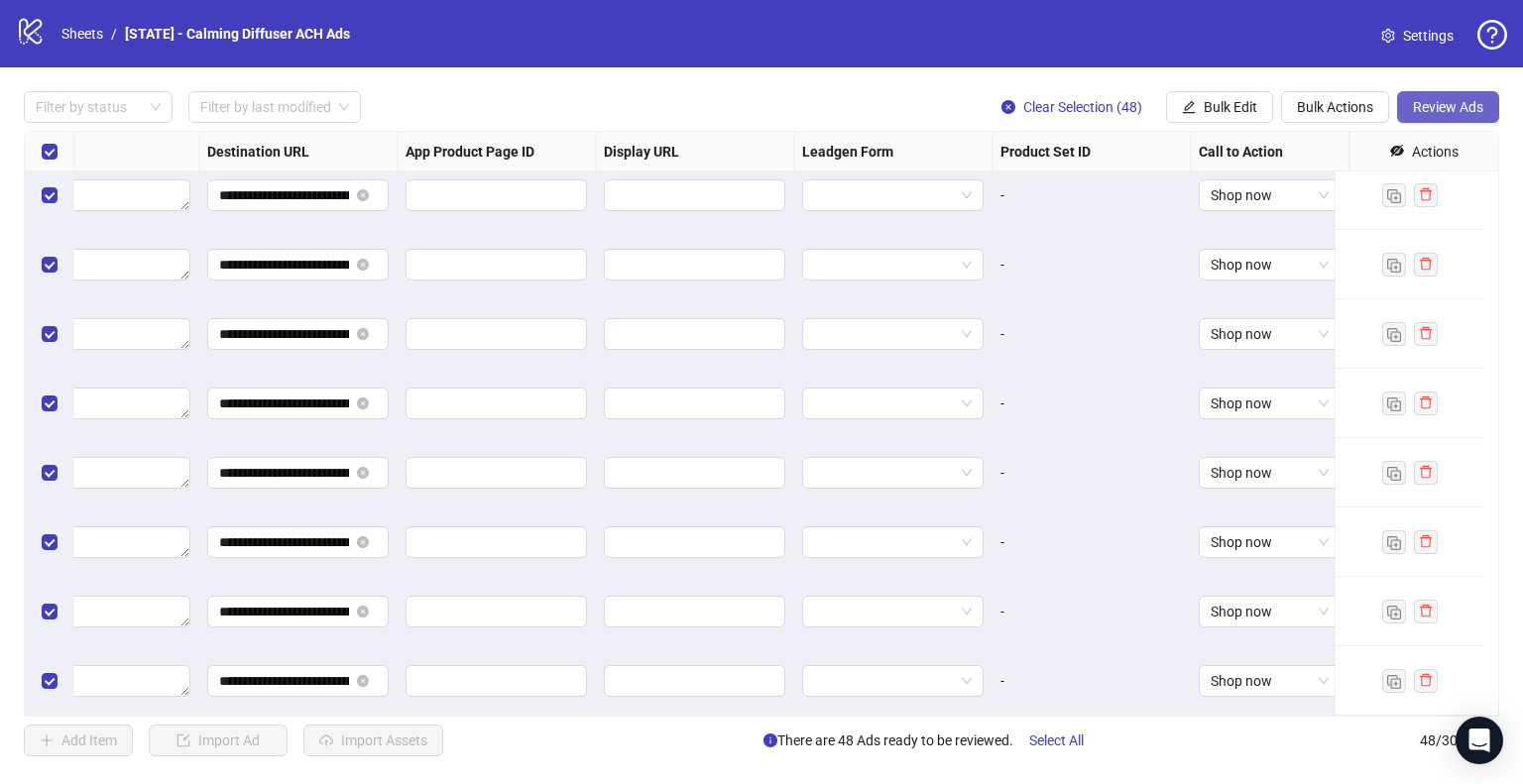 click on "Review Ads" at bounding box center [1448, 107] 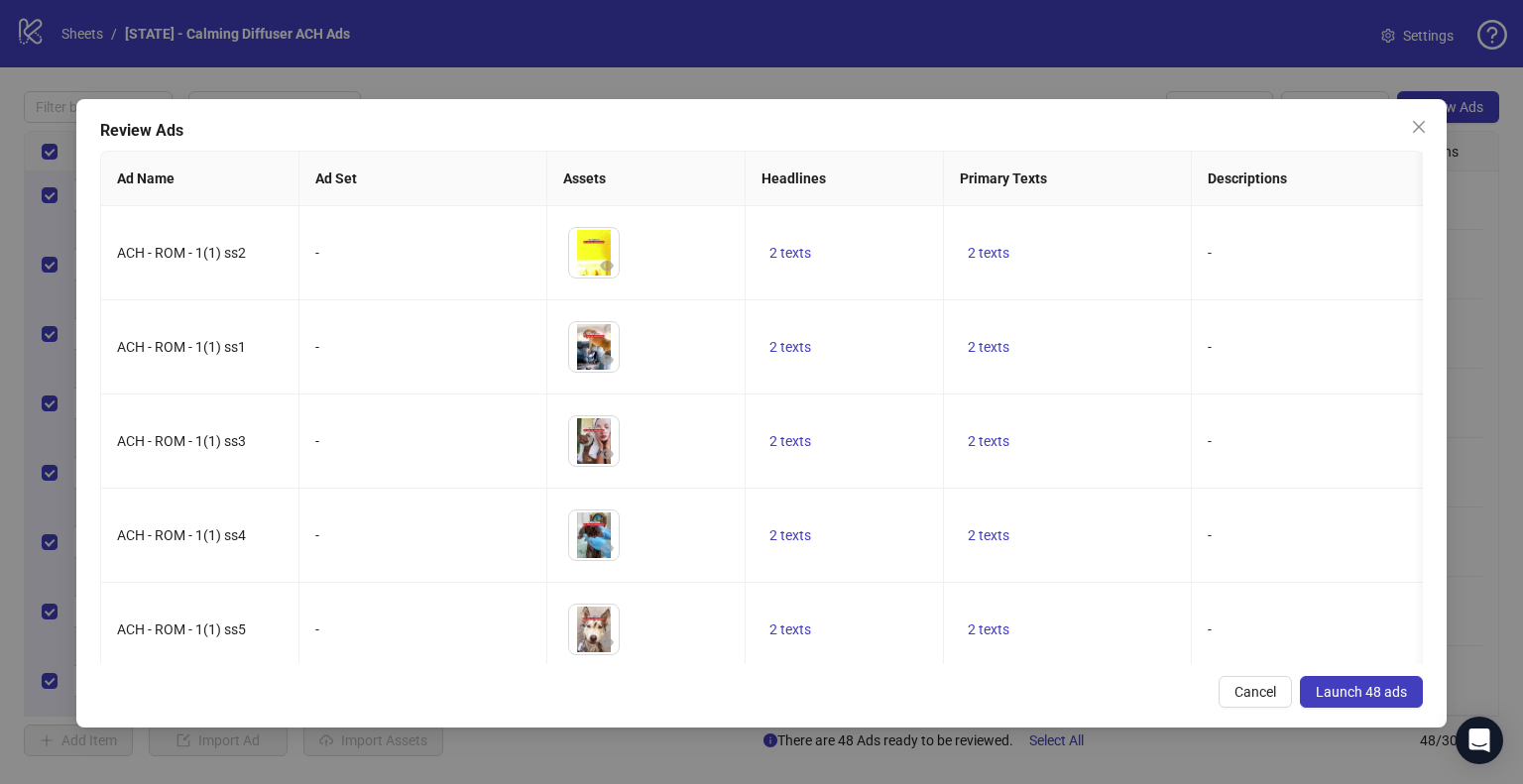 click on "Launch 48 ads" at bounding box center [1361, 692] 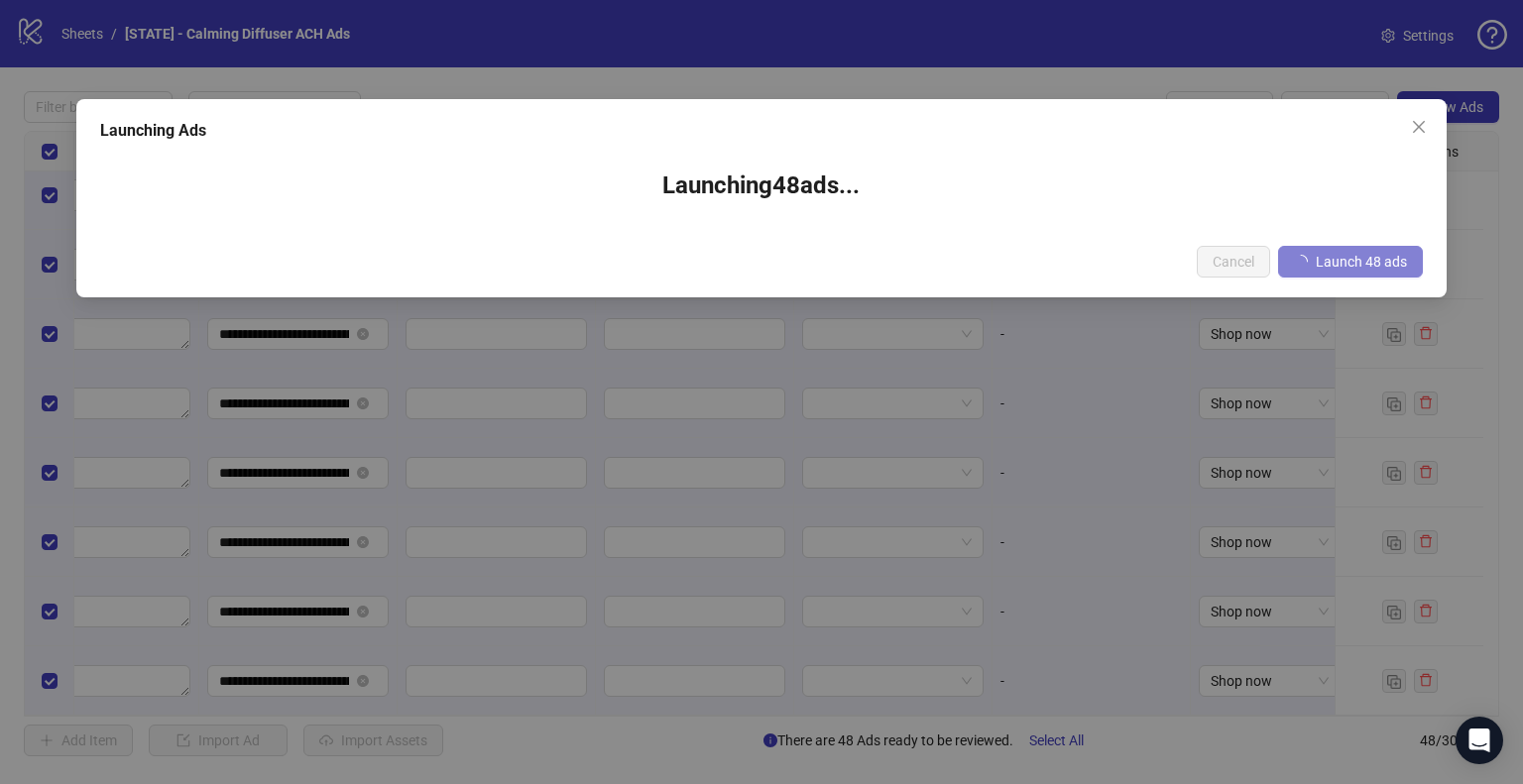type 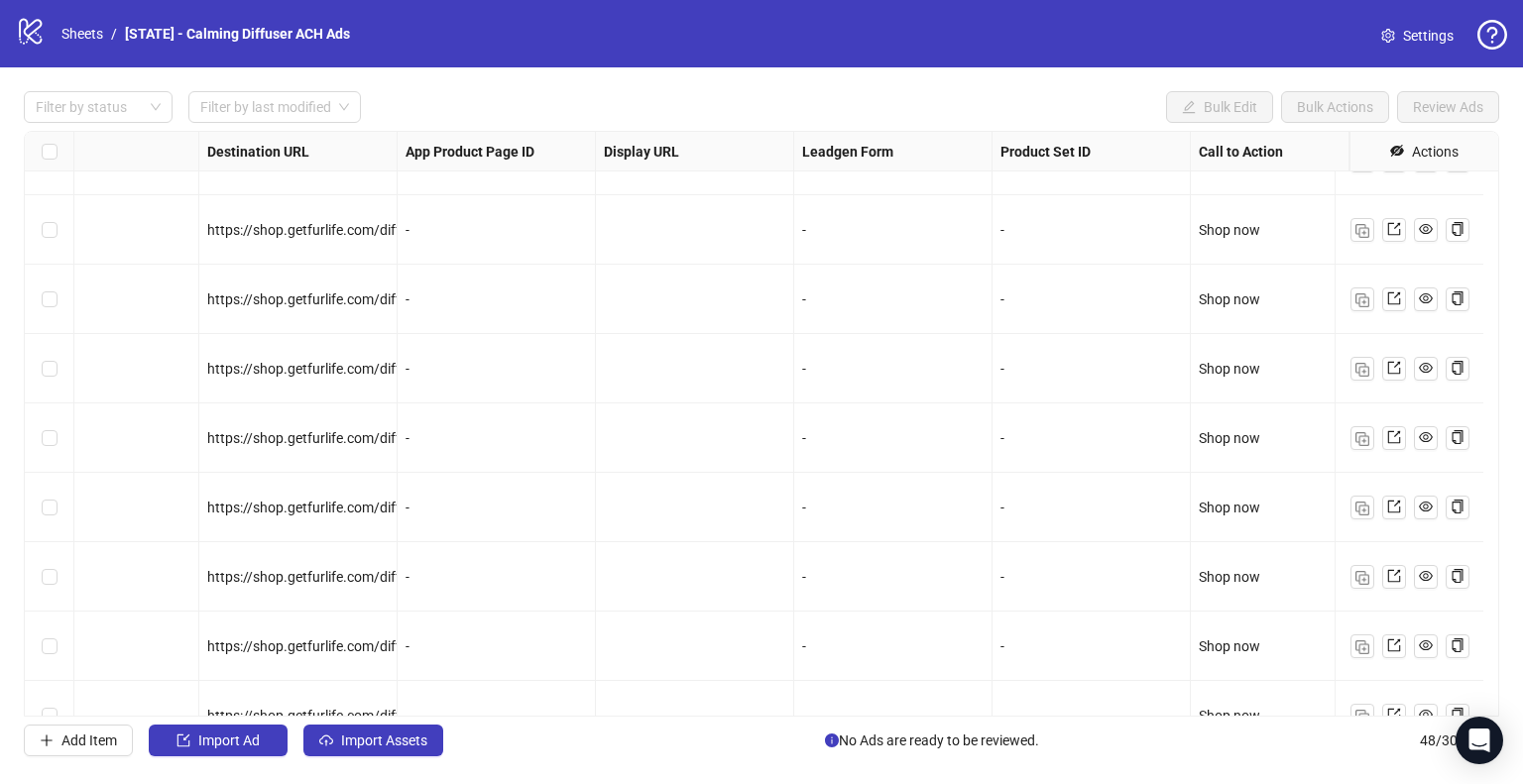 scroll, scrollTop: 223, scrollLeft: 1784, axis: both 